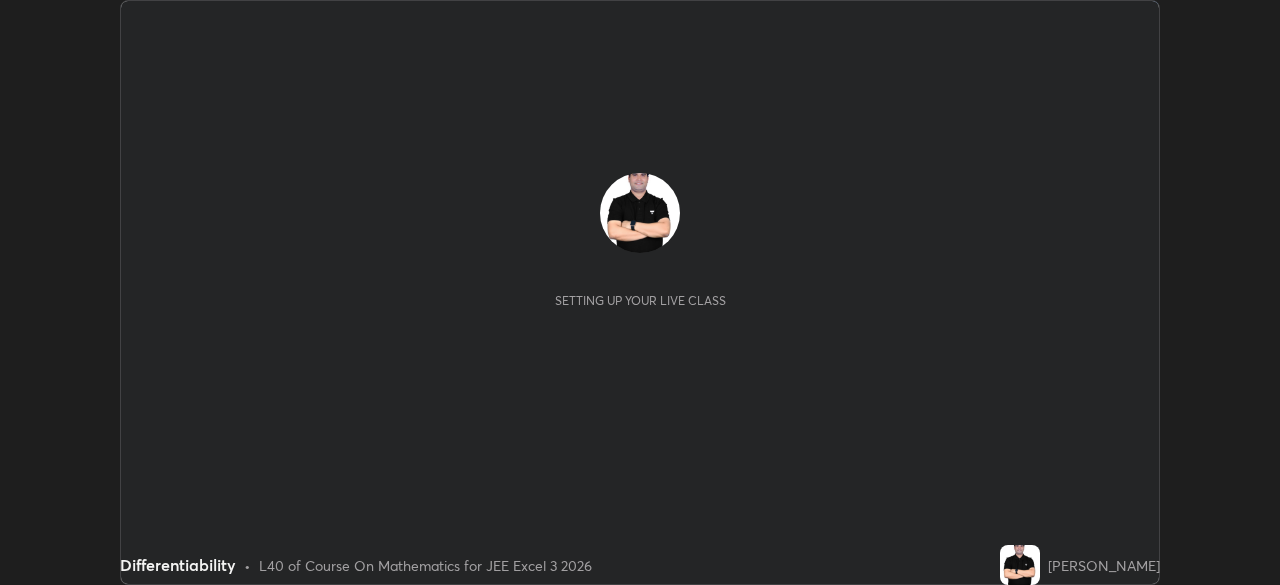 scroll, scrollTop: 0, scrollLeft: 0, axis: both 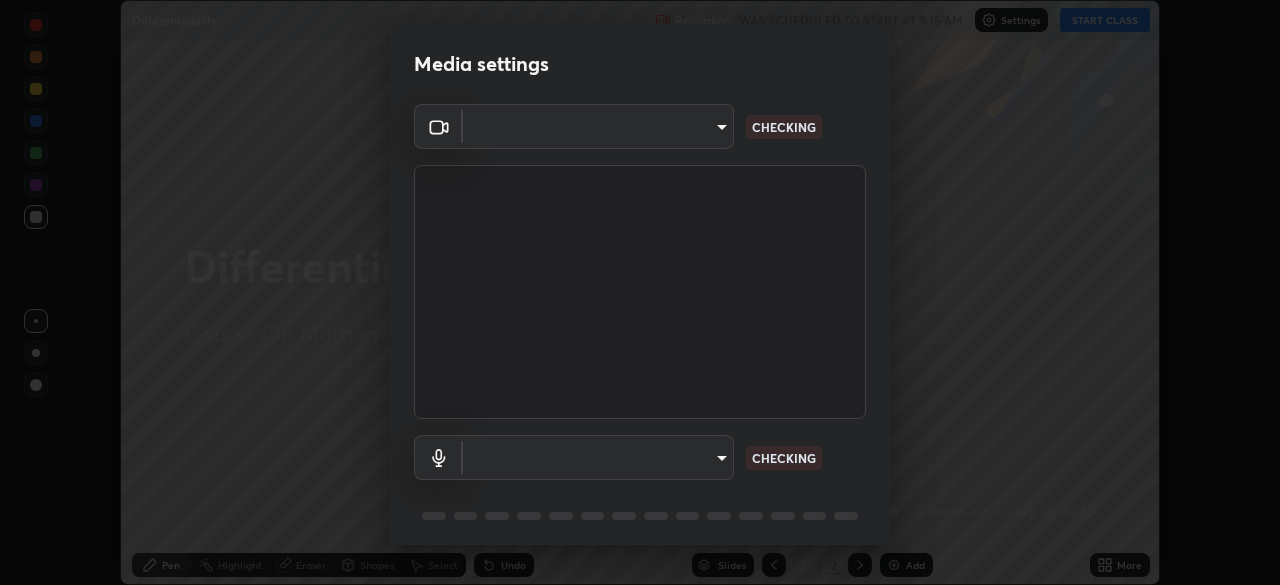 type on "72c24d215bc18ab43ed81289c7983930741e6f91bccf4da49c7f04605dc50192" 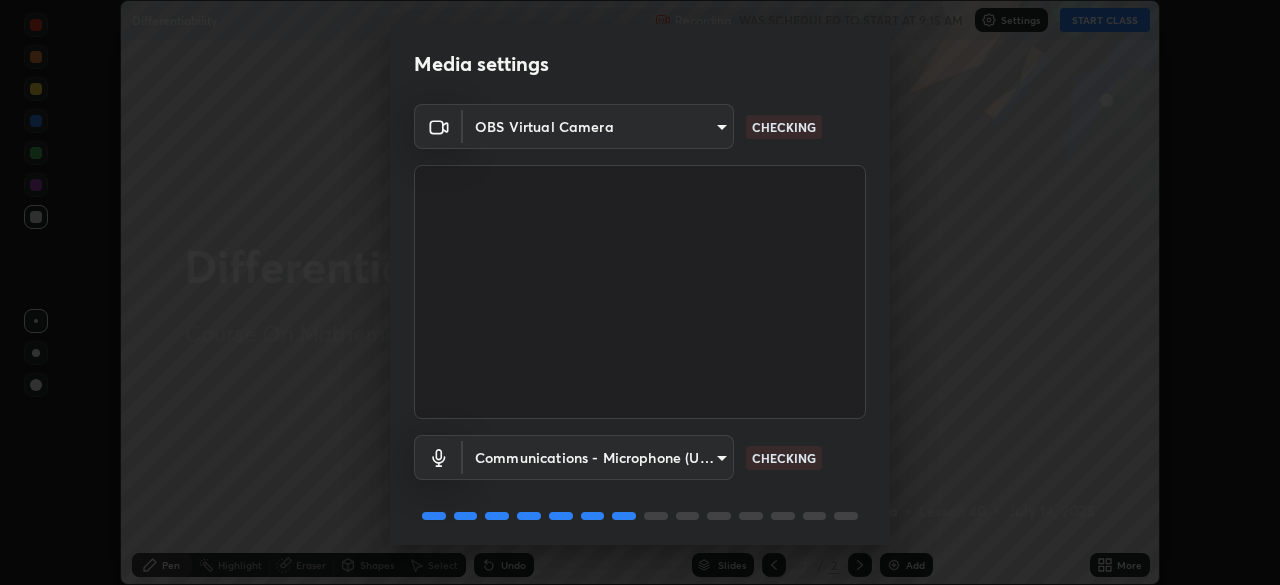 scroll, scrollTop: 71, scrollLeft: 0, axis: vertical 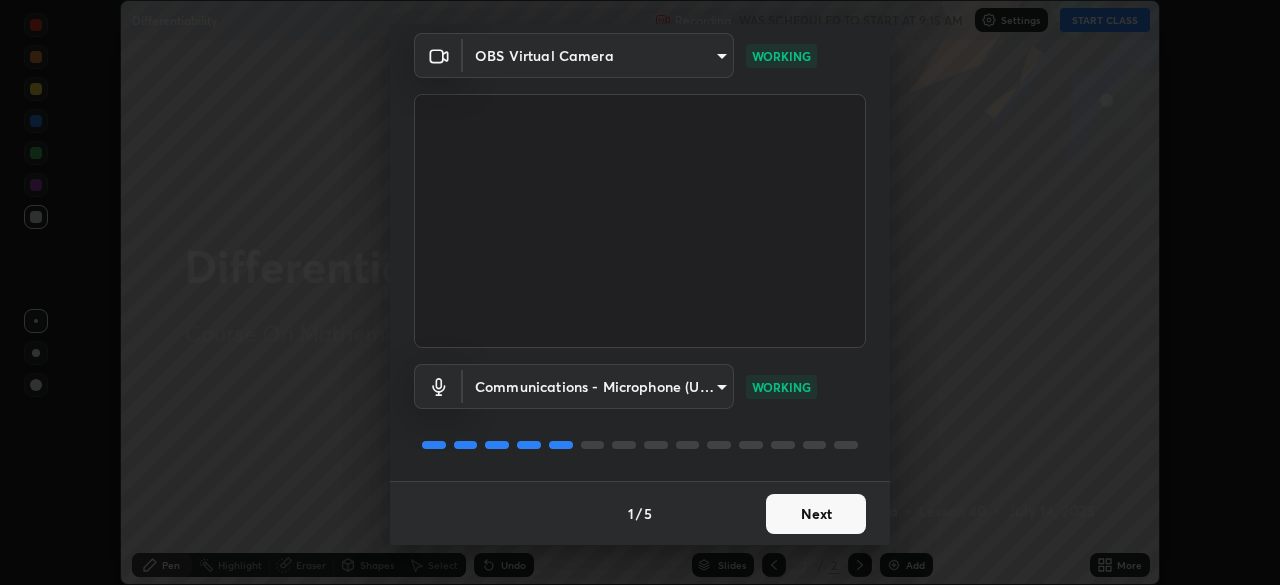 click on "Next" at bounding box center (816, 514) 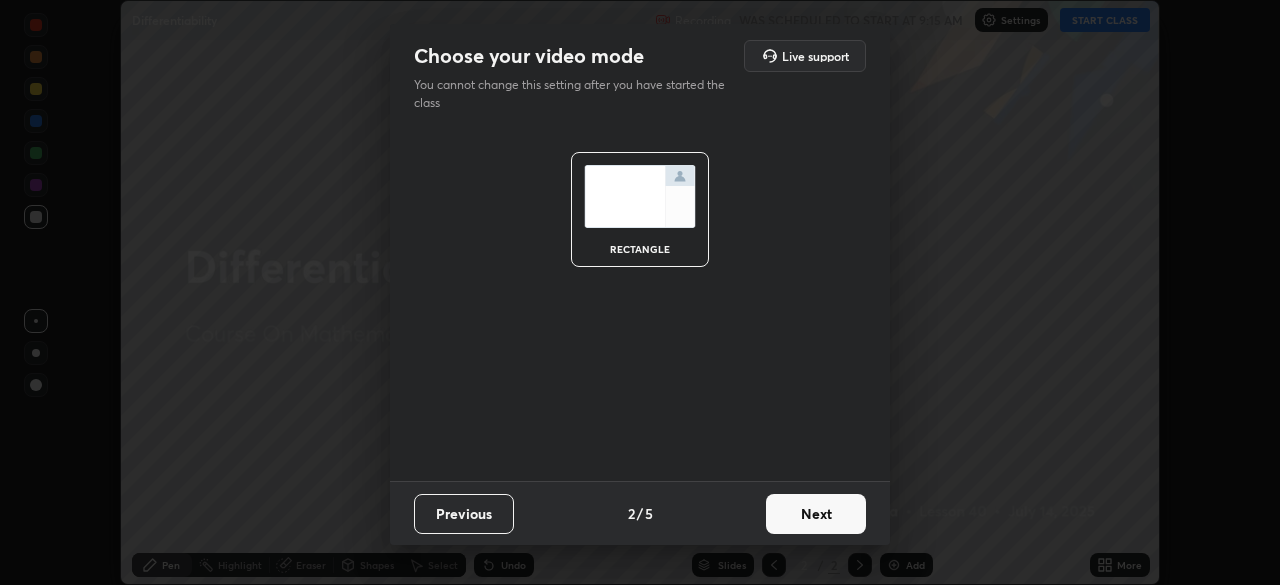 scroll, scrollTop: 0, scrollLeft: 0, axis: both 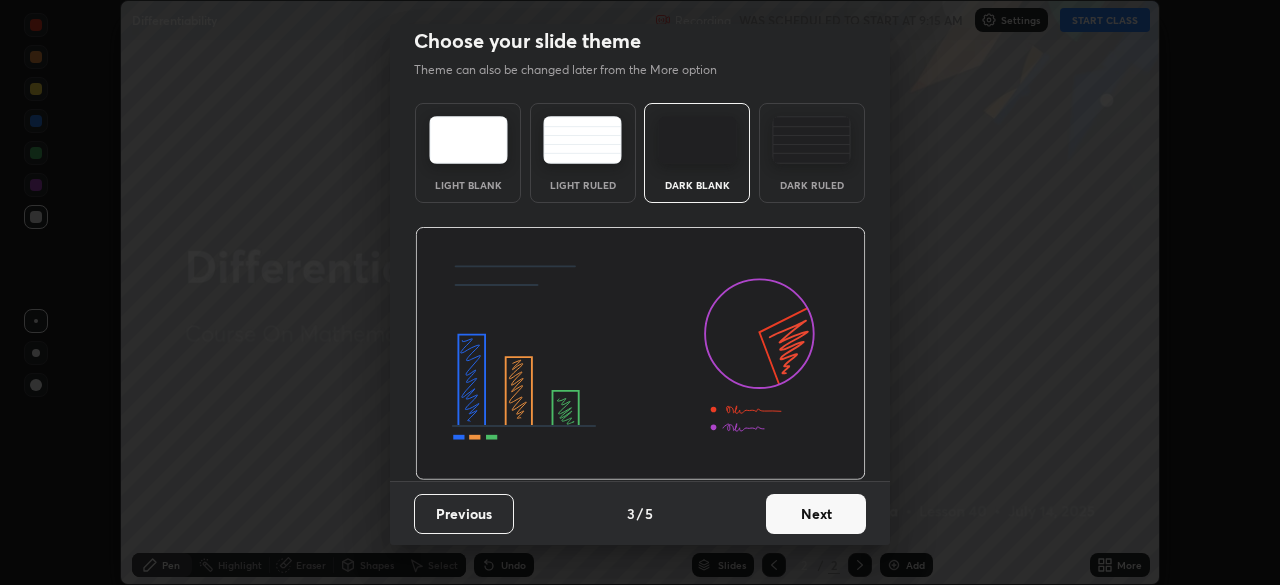 click on "Next" at bounding box center [816, 514] 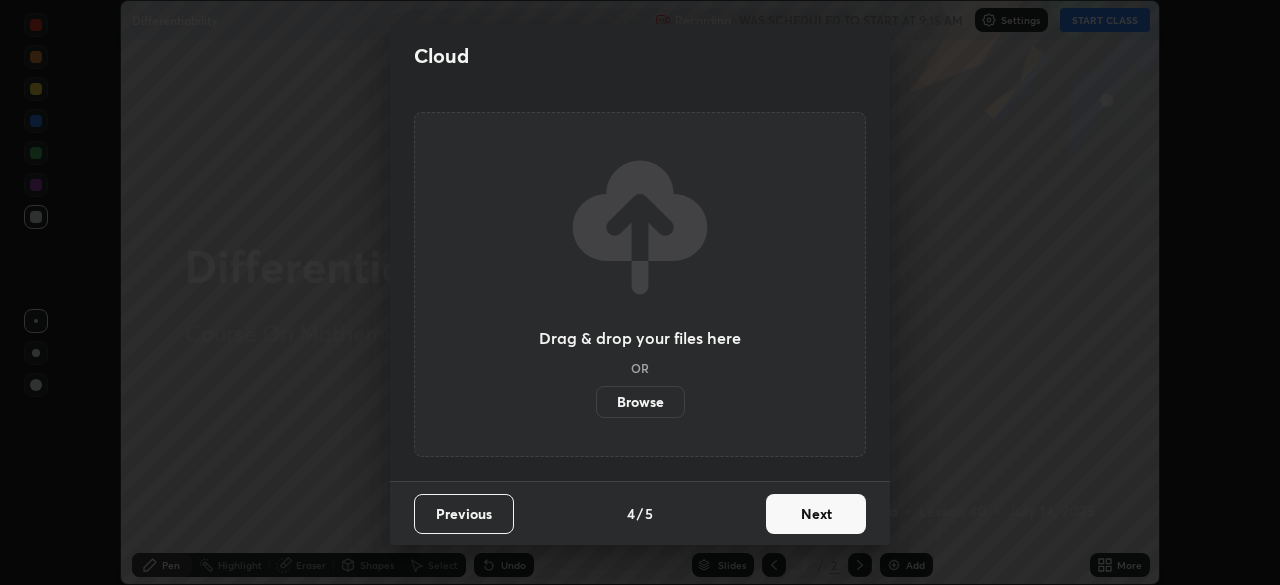 click on "Browse" at bounding box center (640, 402) 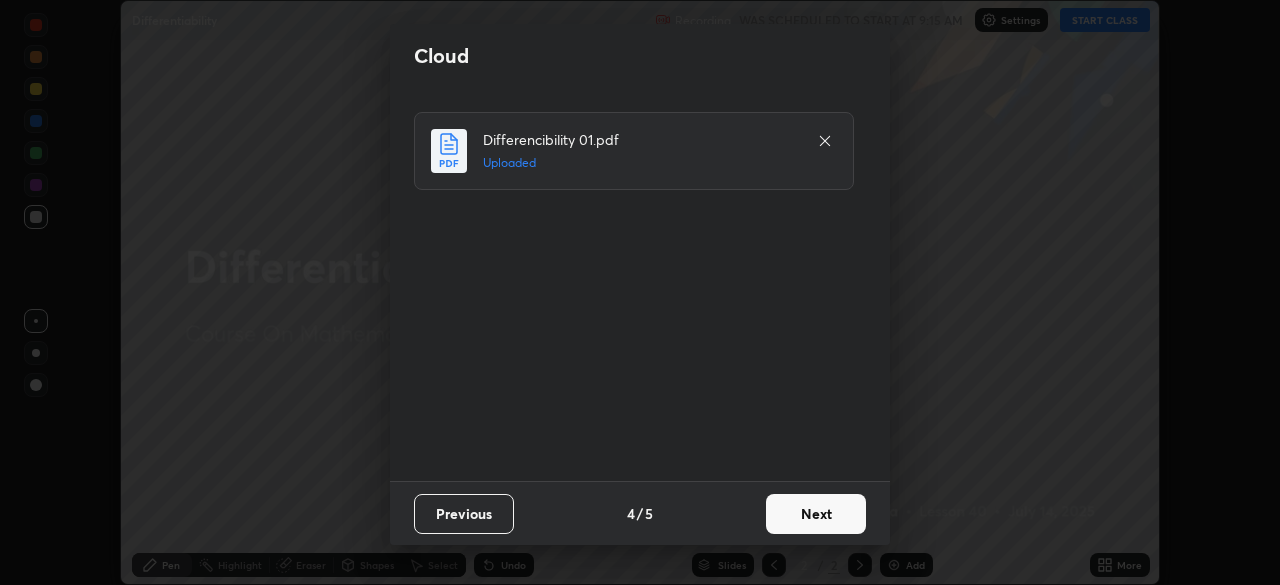 click on "Next" at bounding box center (816, 514) 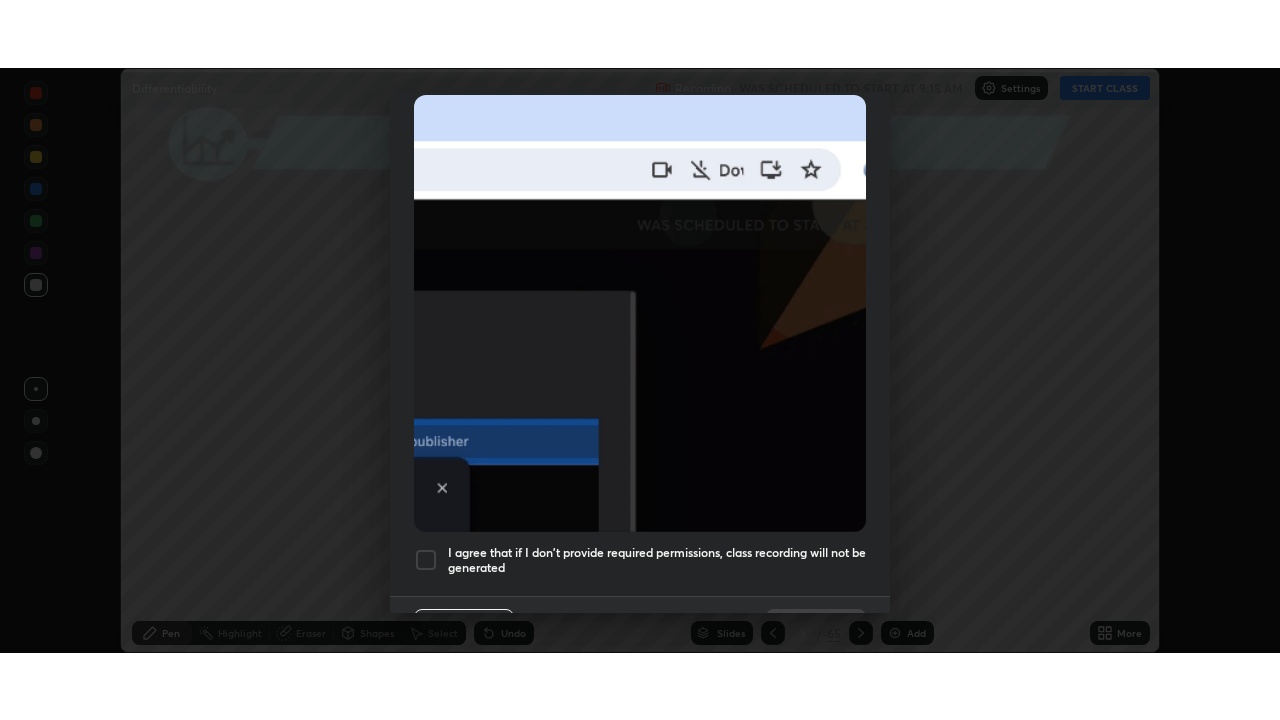 scroll, scrollTop: 479, scrollLeft: 0, axis: vertical 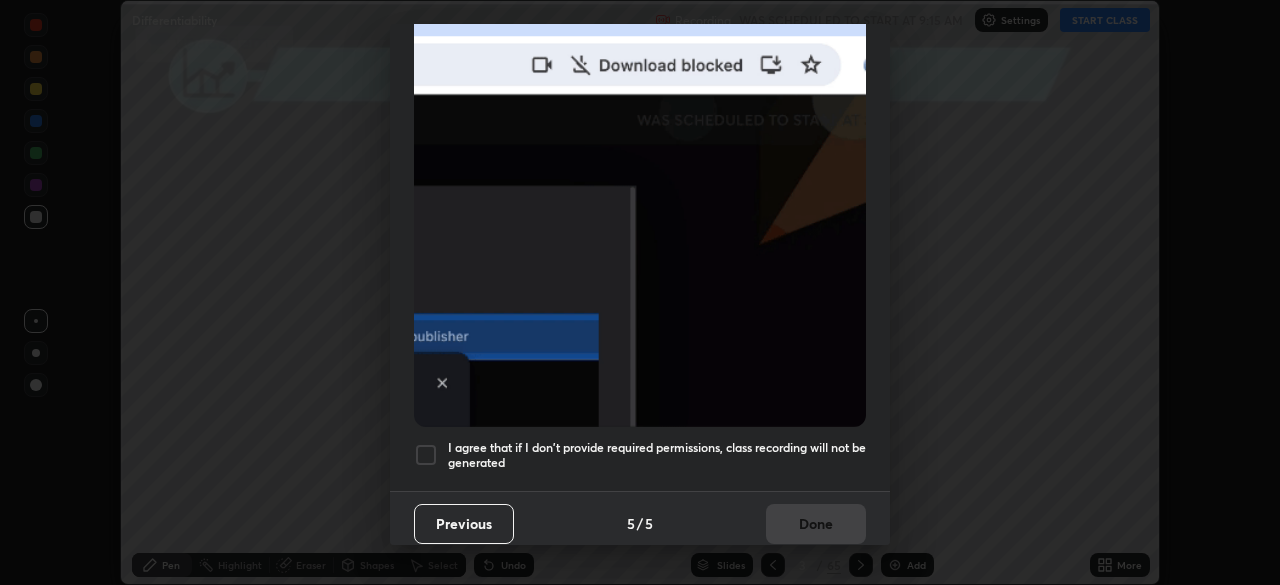 click at bounding box center (426, 455) 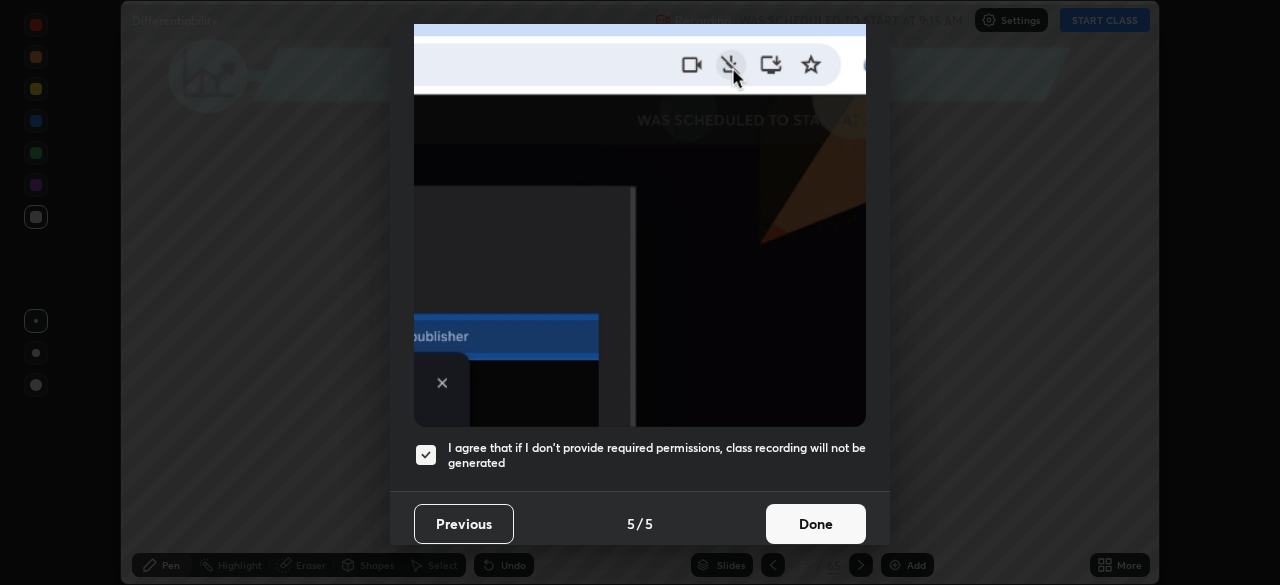 click on "Done" at bounding box center [816, 524] 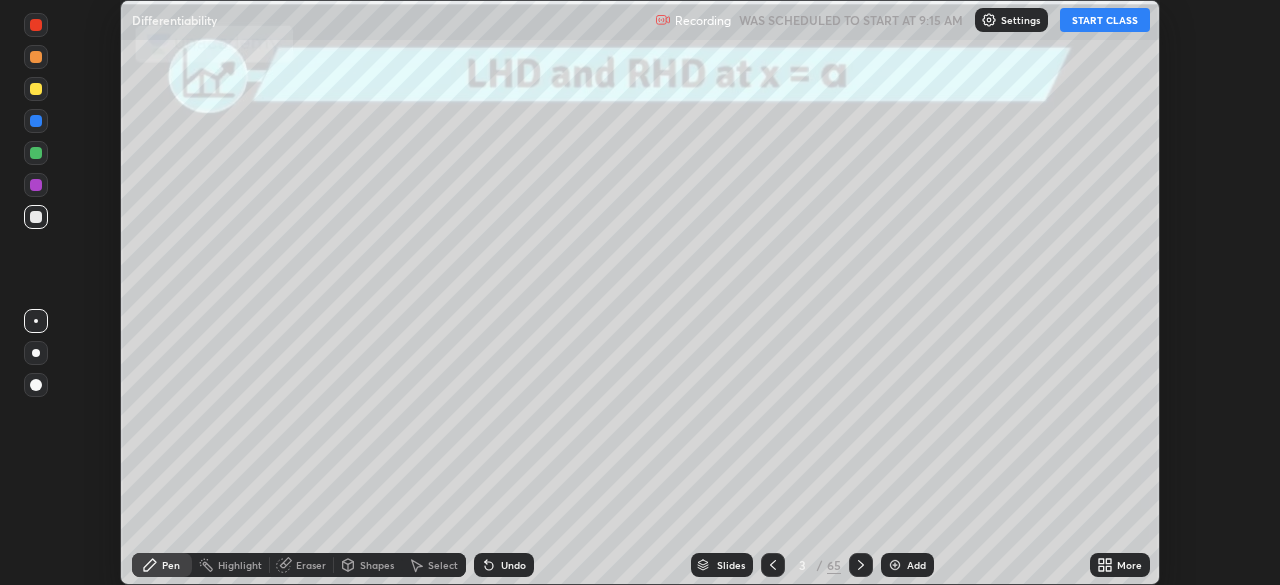 click 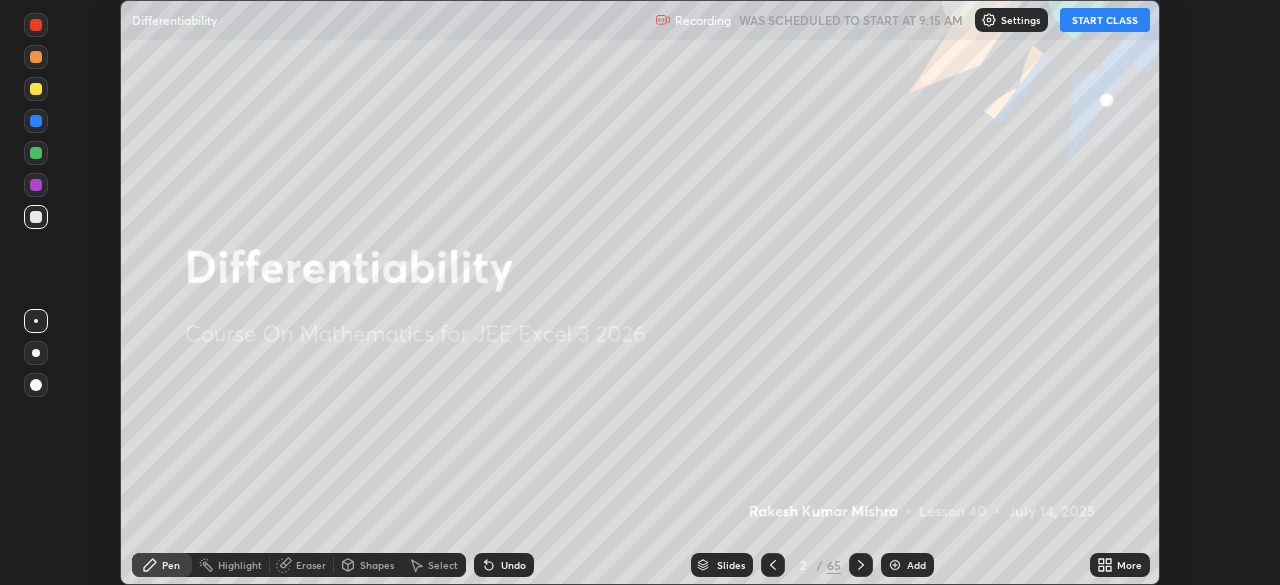 click on "START CLASS" at bounding box center [1105, 20] 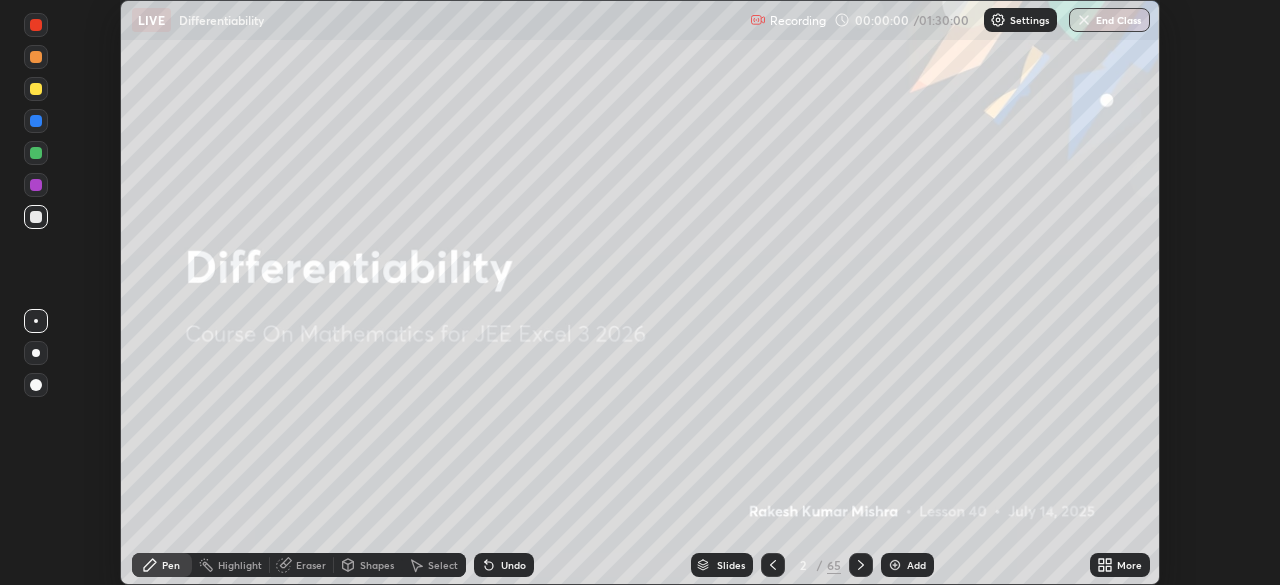 click 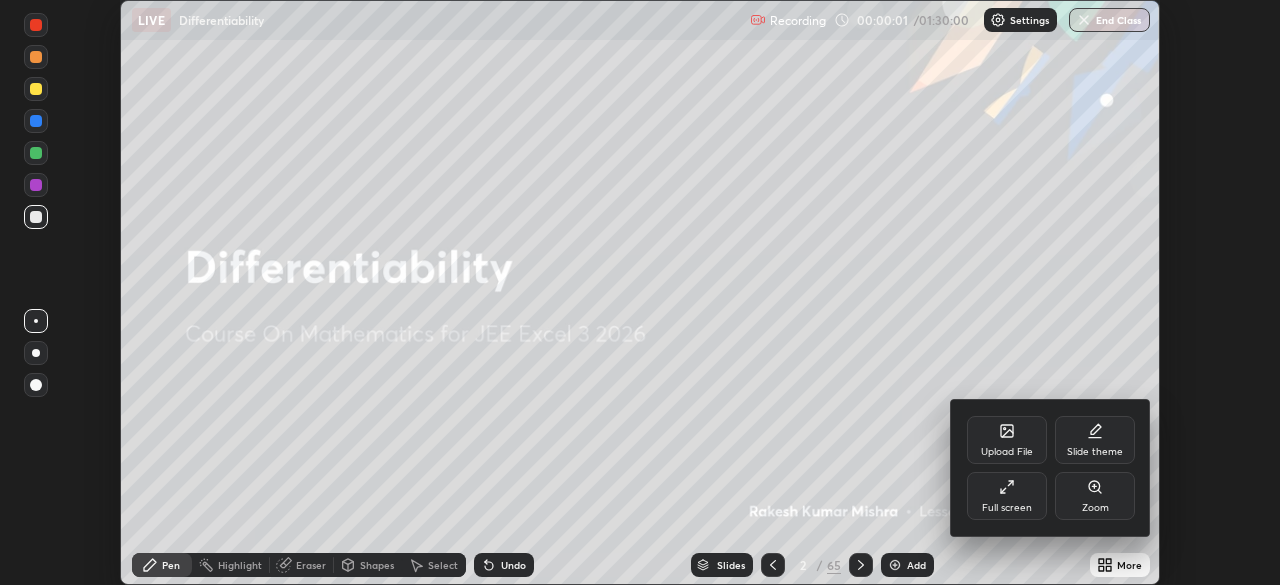 click on "Full screen" at bounding box center (1007, 496) 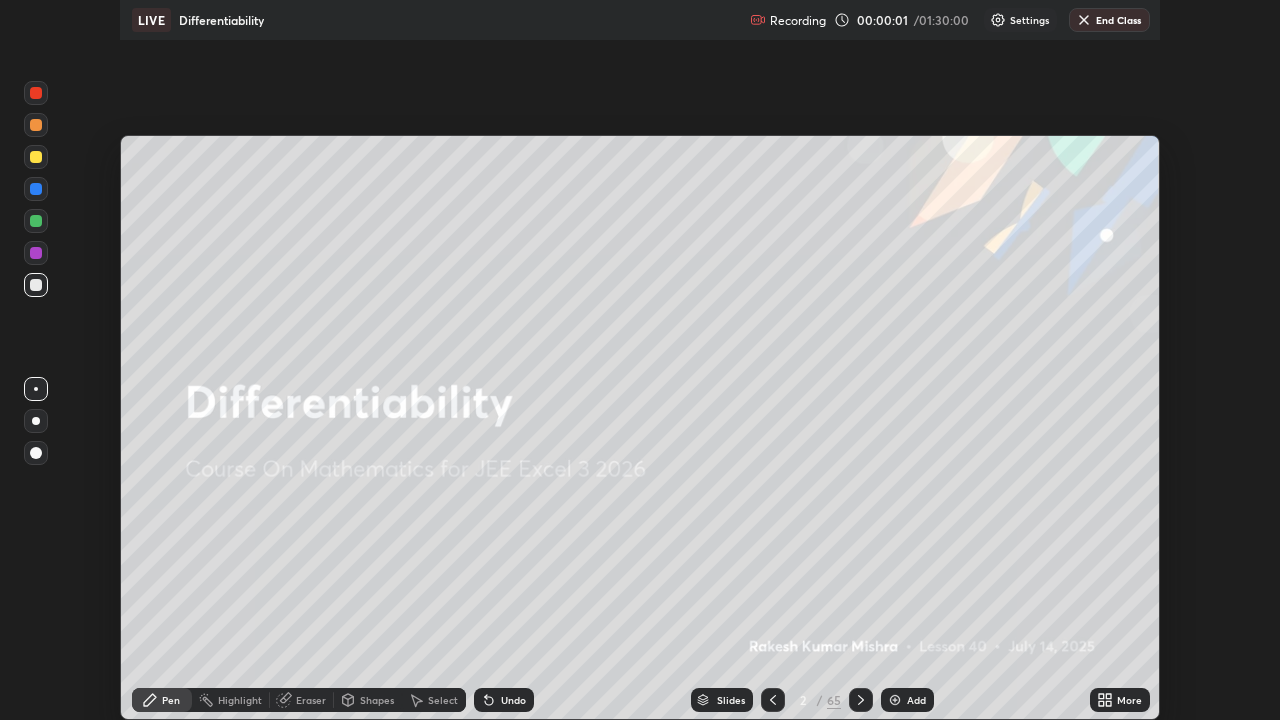 scroll, scrollTop: 99280, scrollLeft: 98720, axis: both 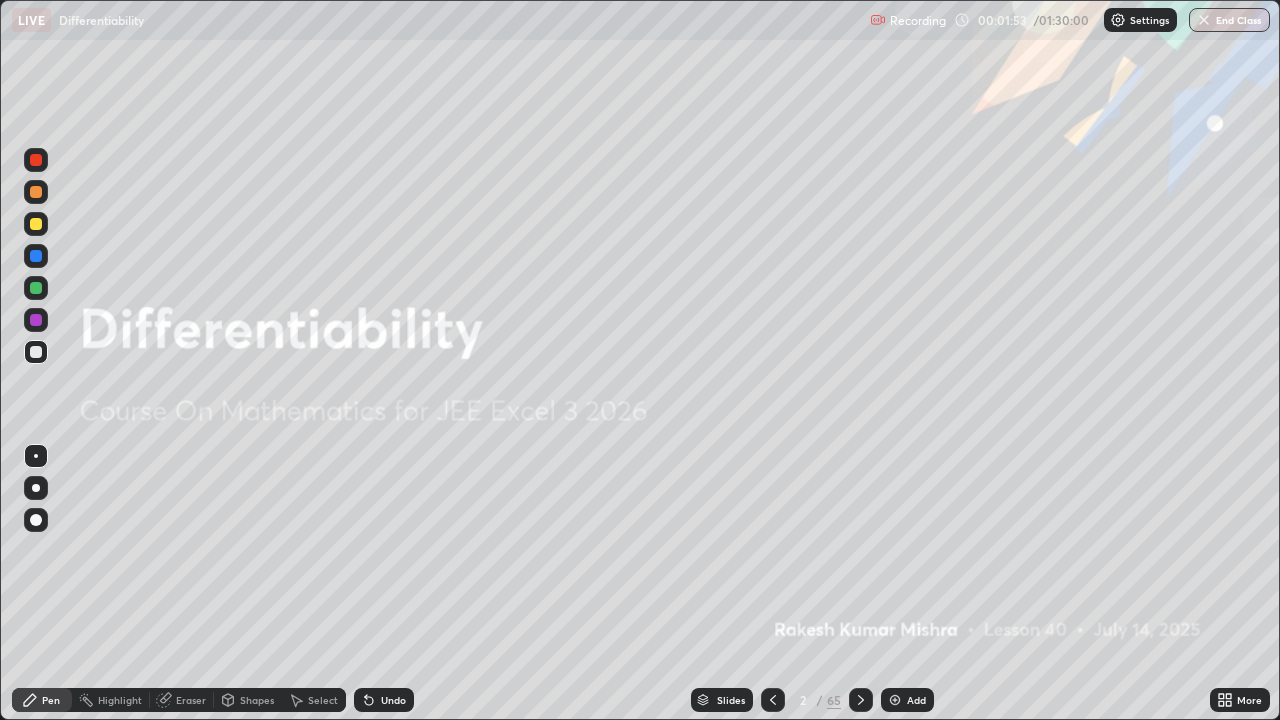 click at bounding box center [895, 700] 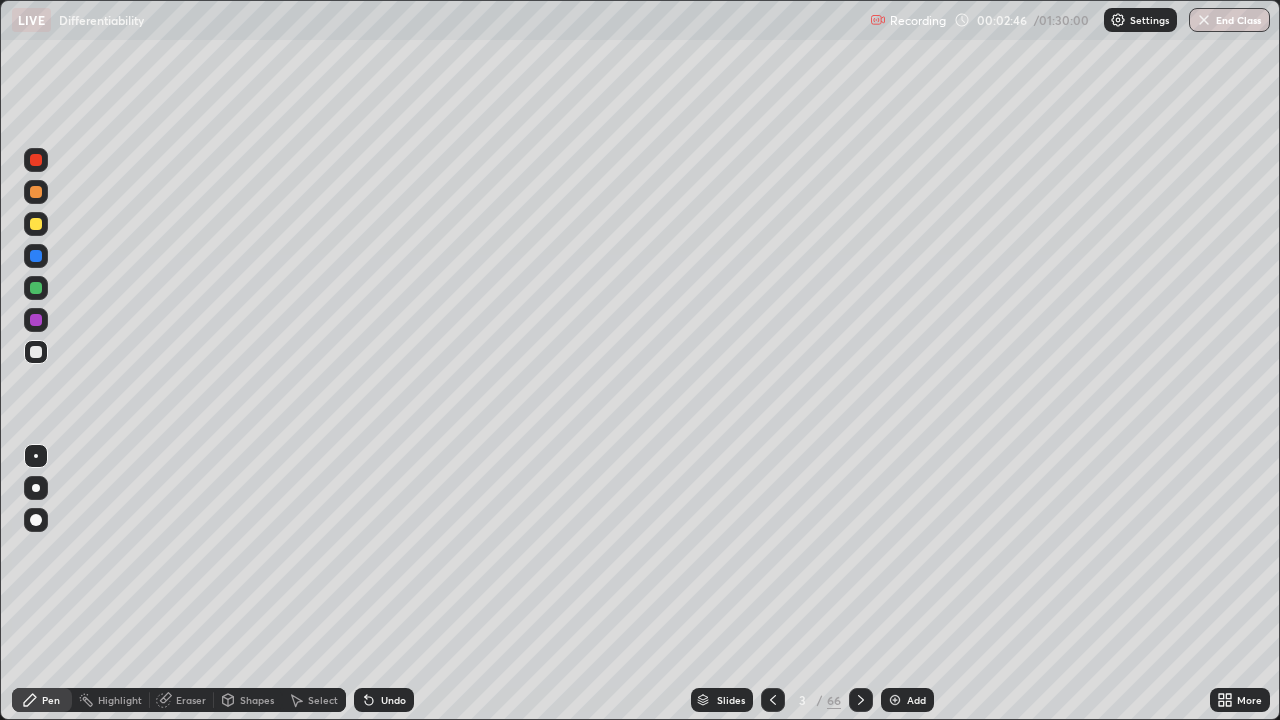 click 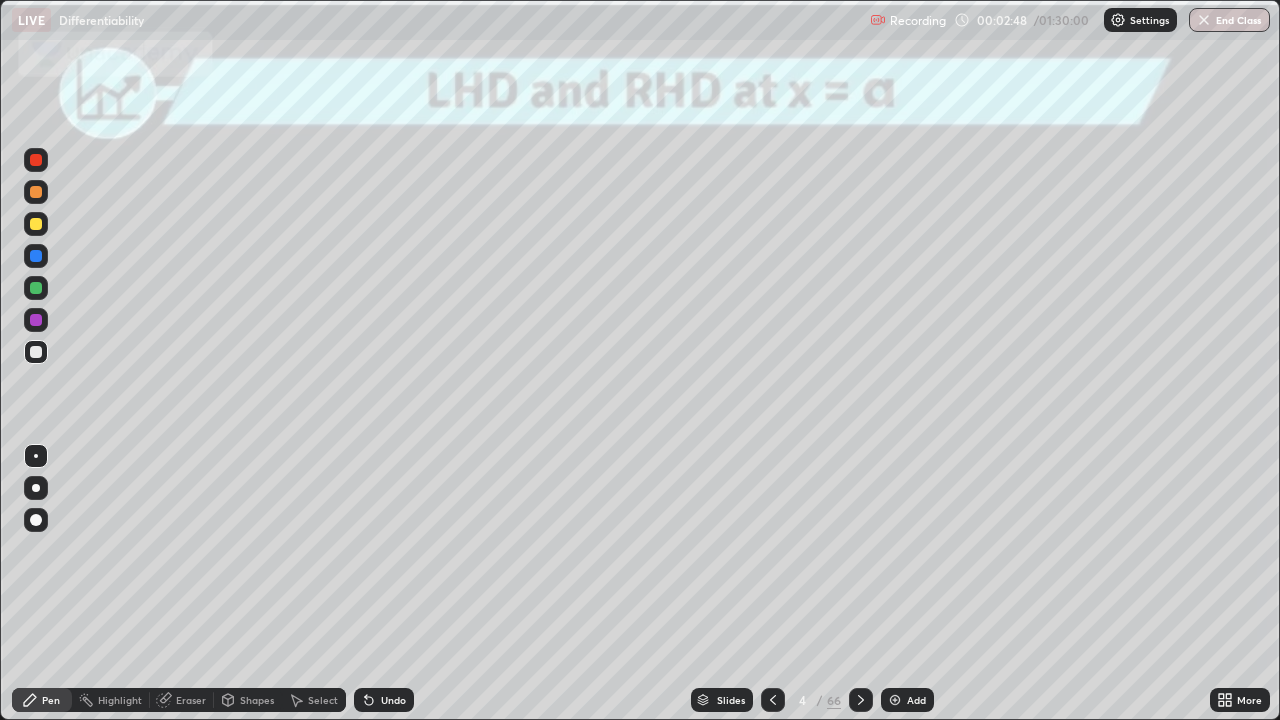 click 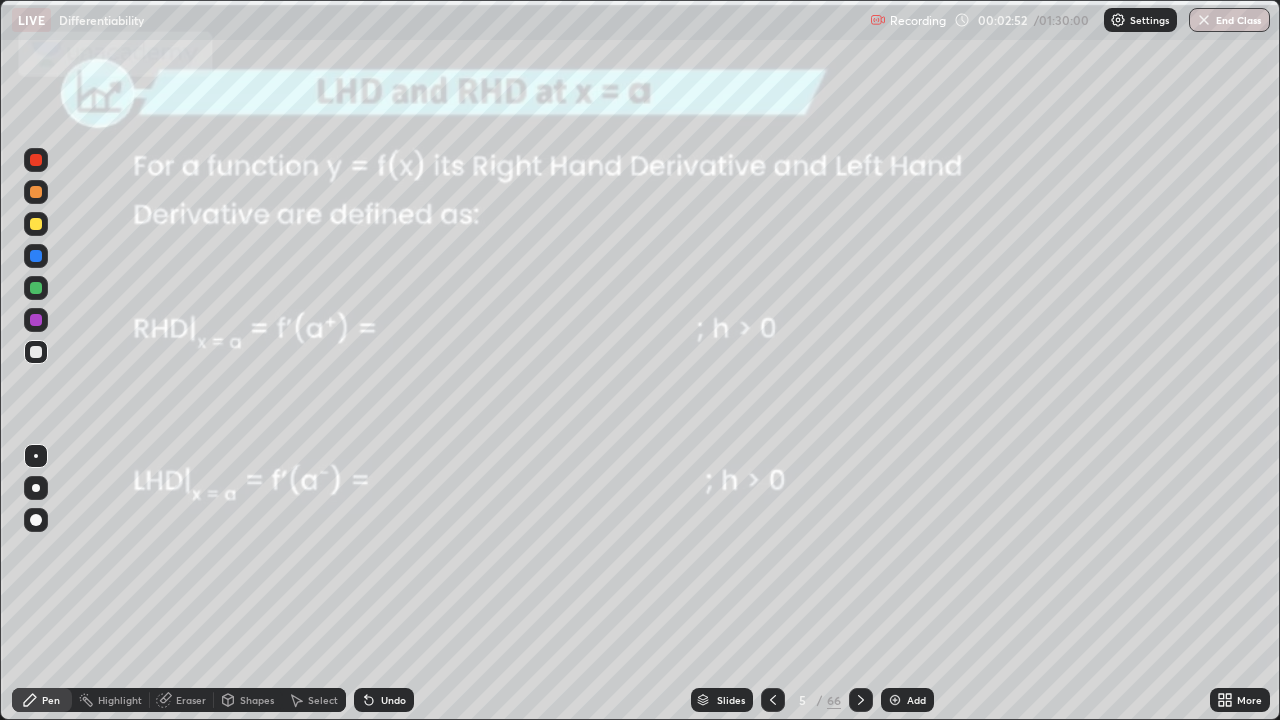 click 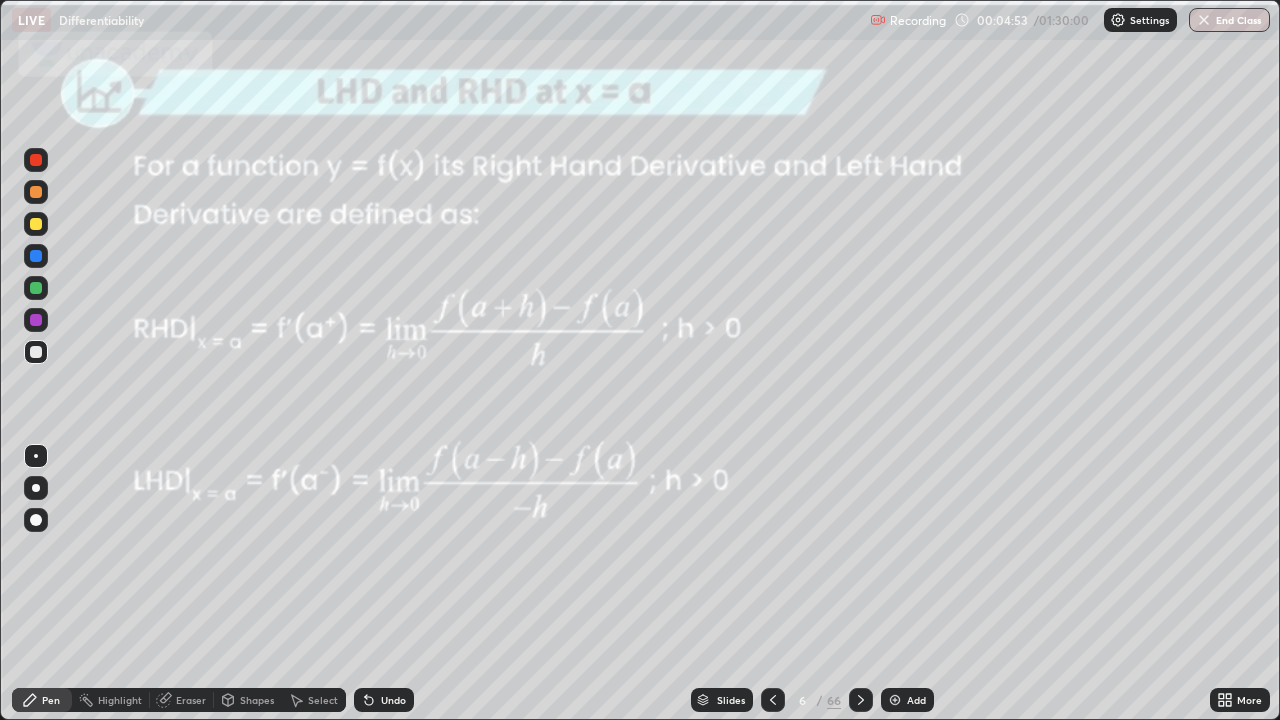 click on "Eraser" at bounding box center (191, 700) 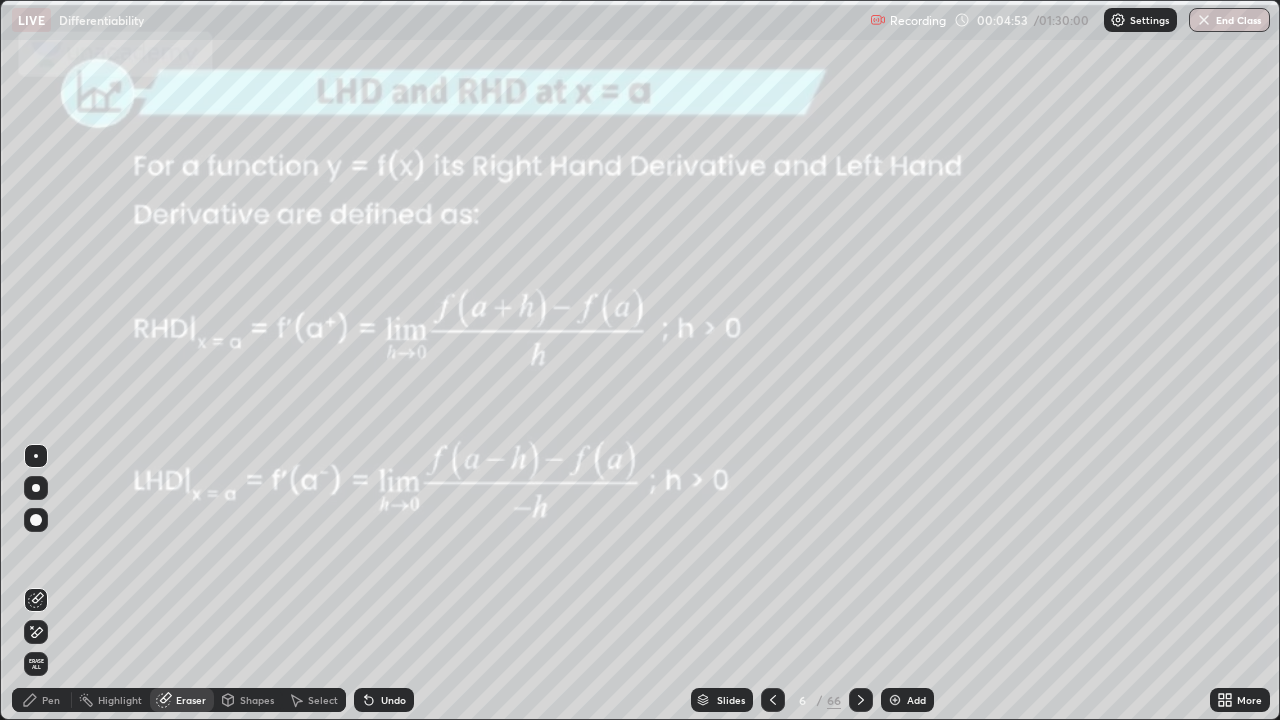 click 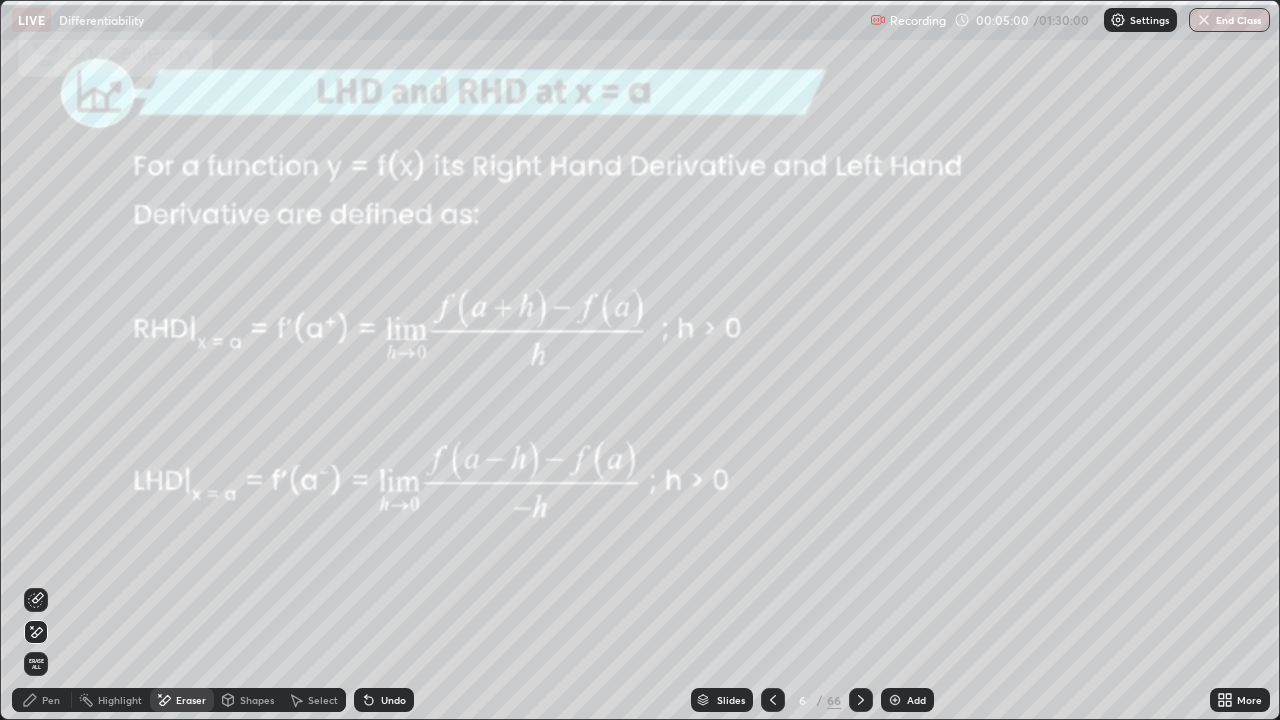 click on "Pen" at bounding box center [42, 700] 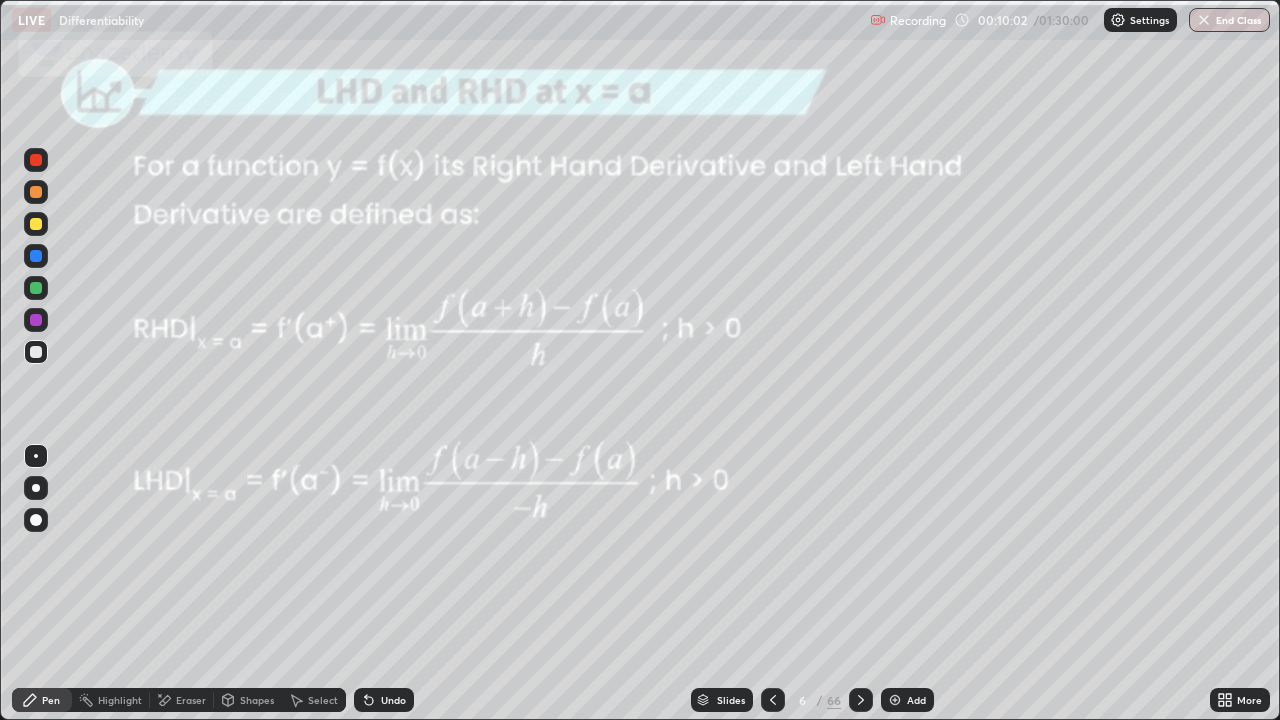 click 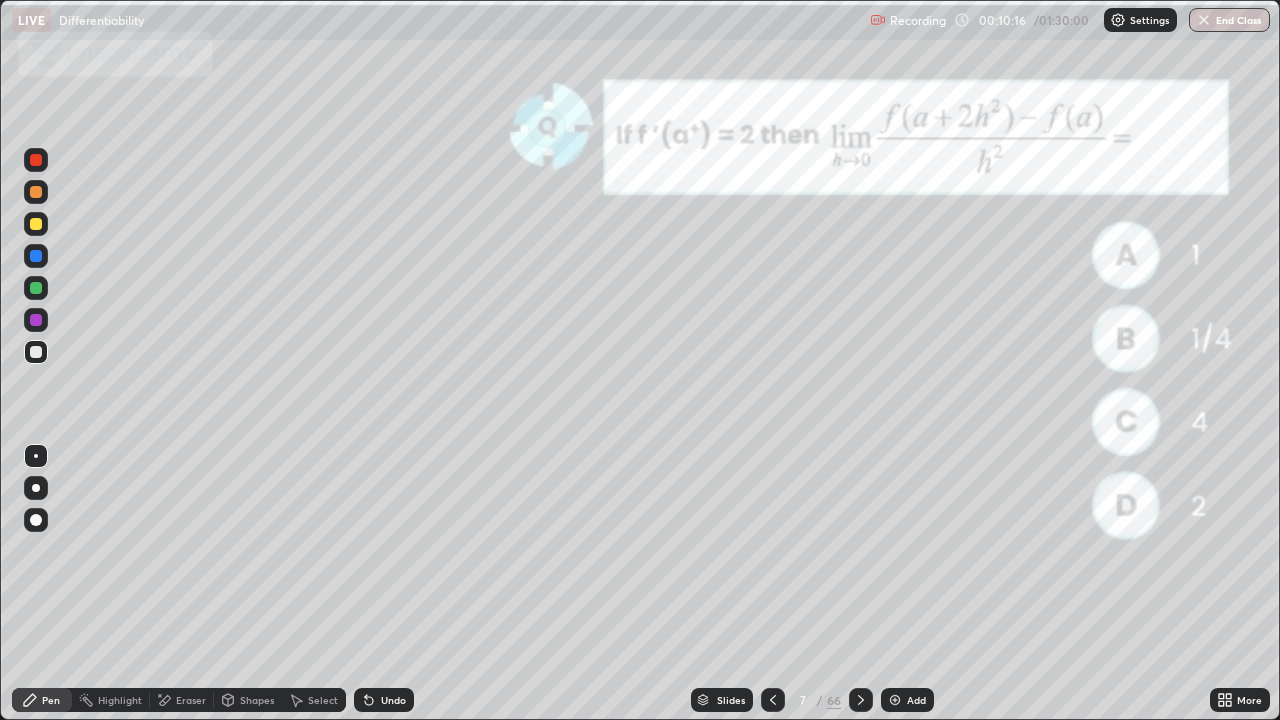click at bounding box center (36, 288) 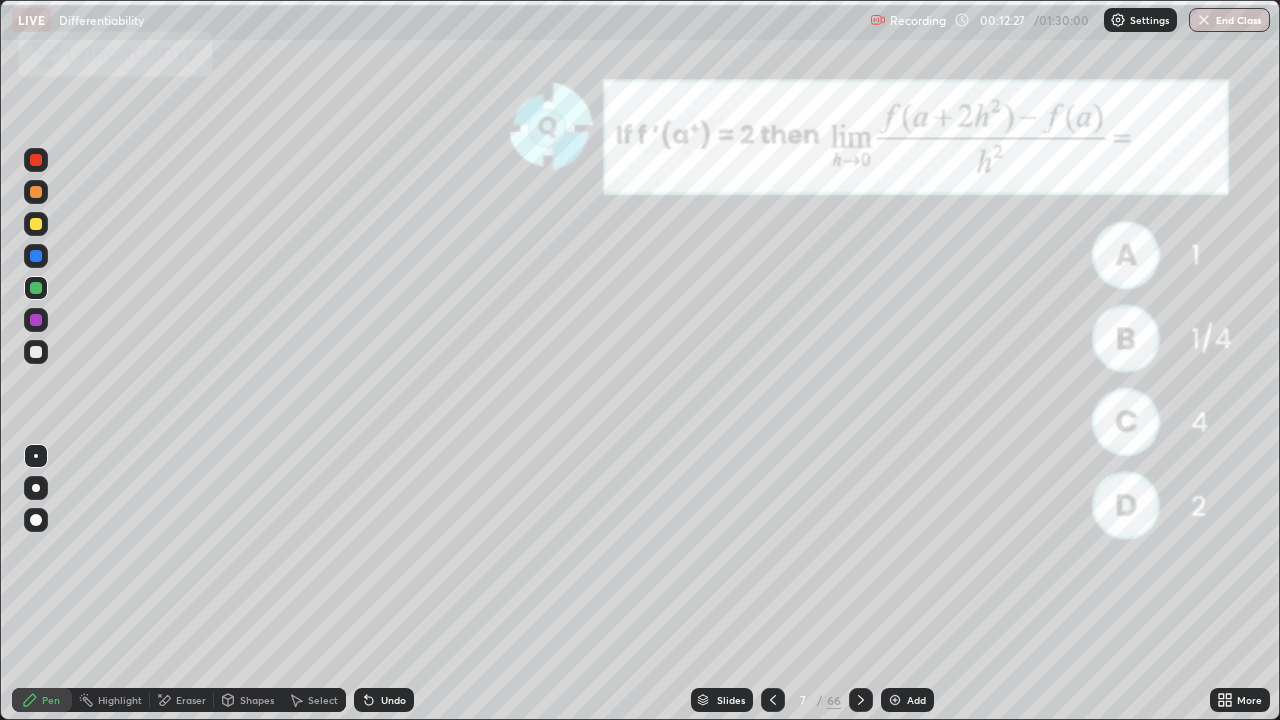 click at bounding box center (36, 224) 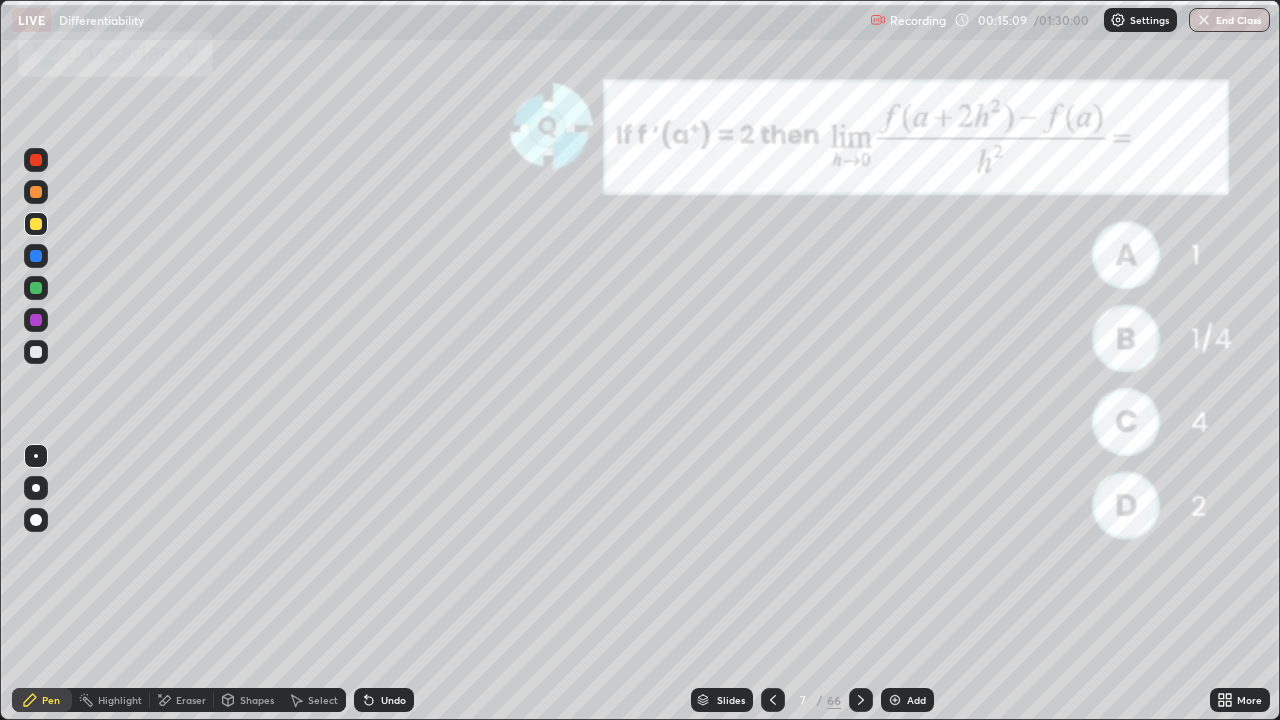 click on "Slides" at bounding box center [731, 700] 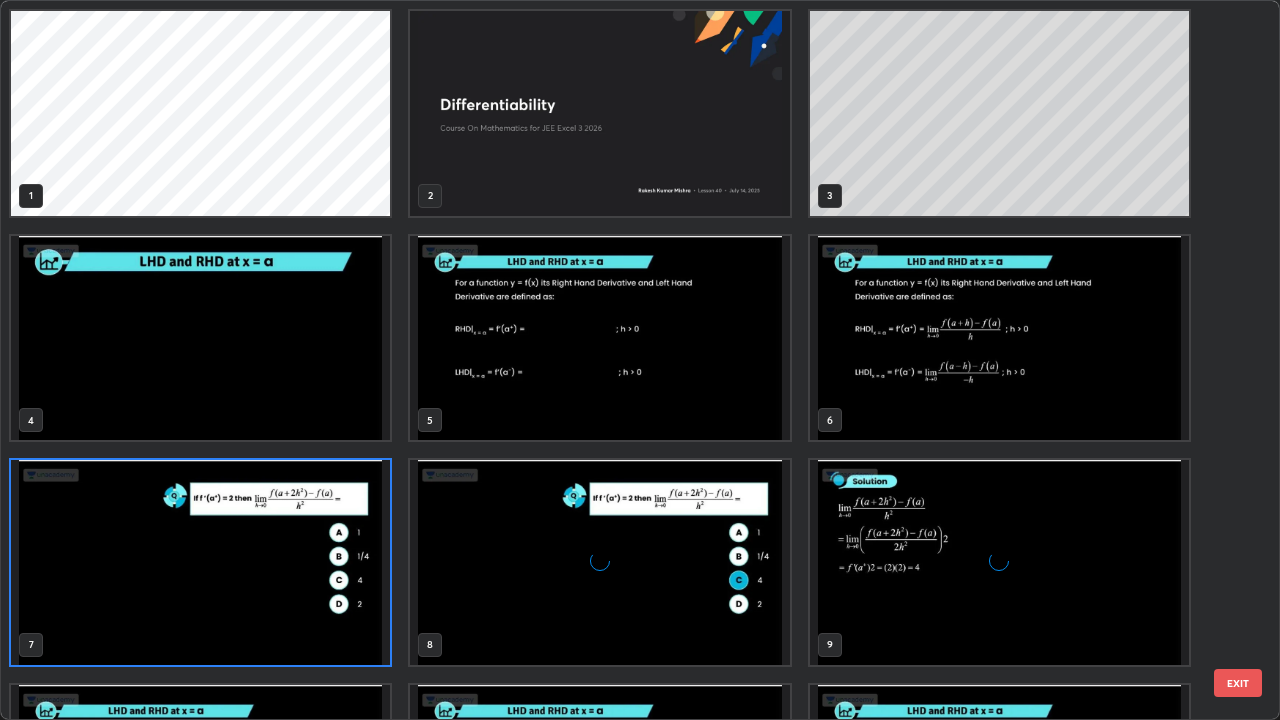 scroll, scrollTop: 7, scrollLeft: 11, axis: both 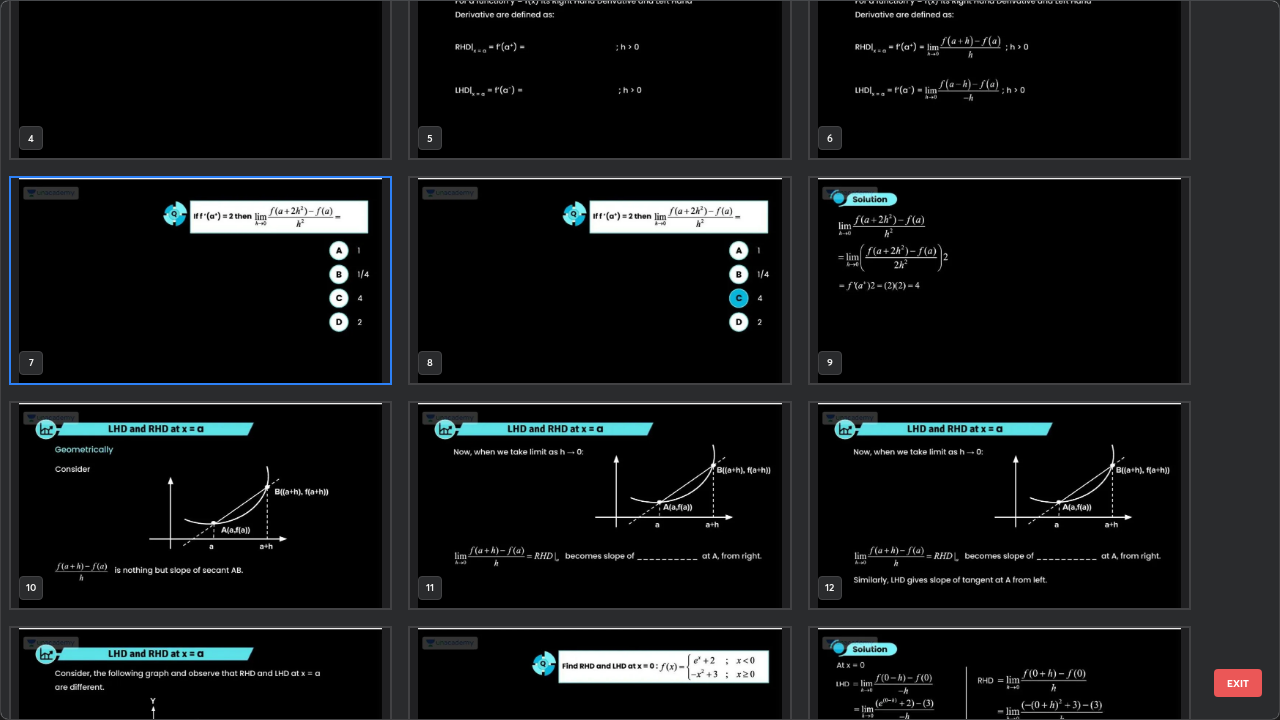 click at bounding box center (999, 280) 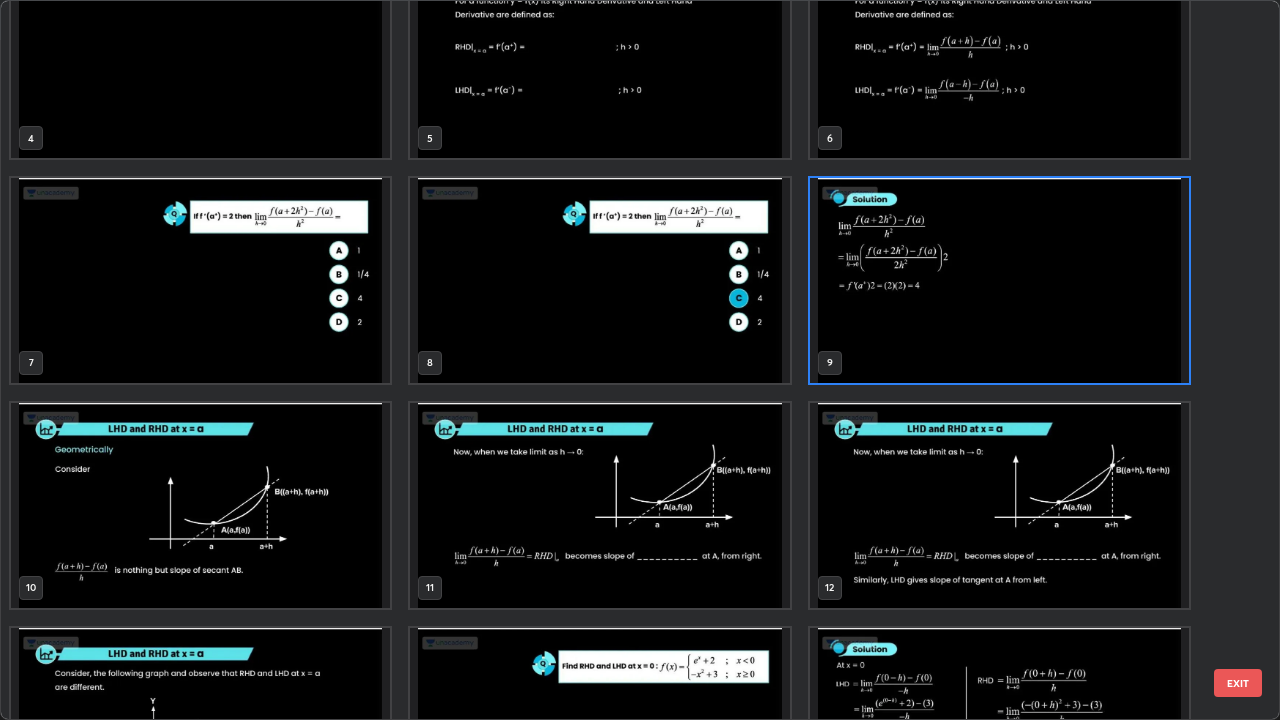 click at bounding box center (999, 280) 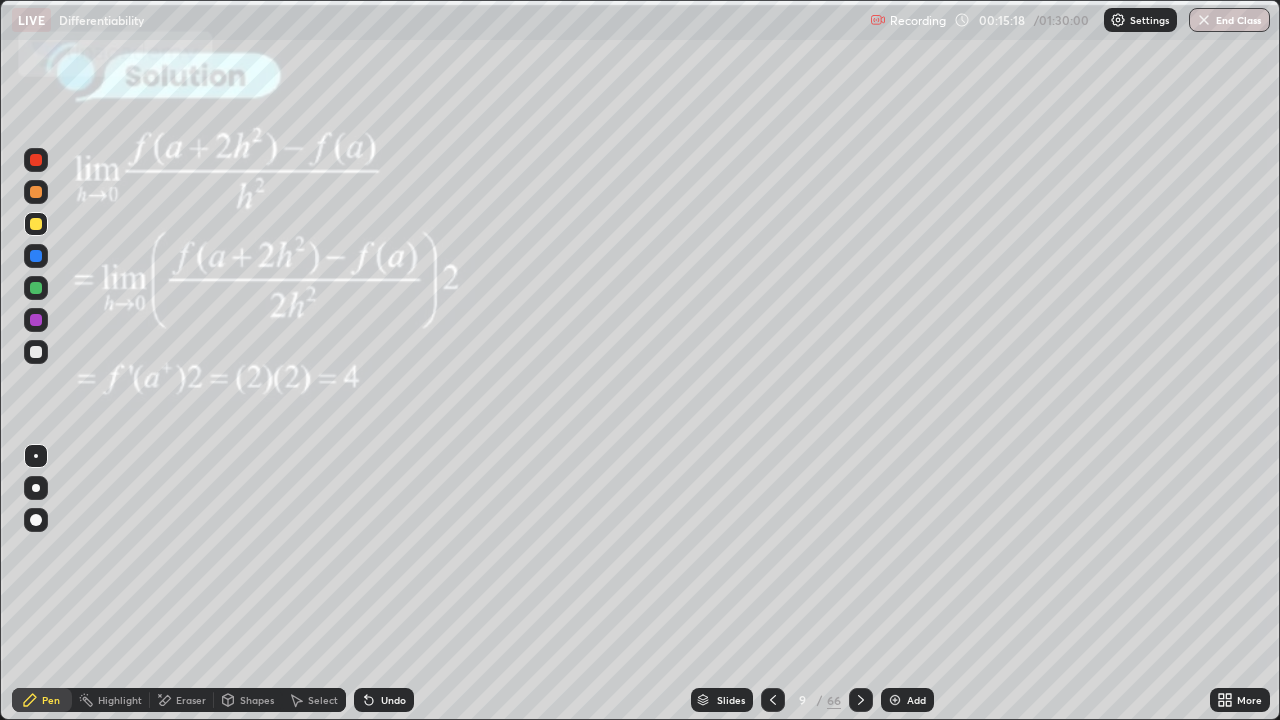click at bounding box center [895, 700] 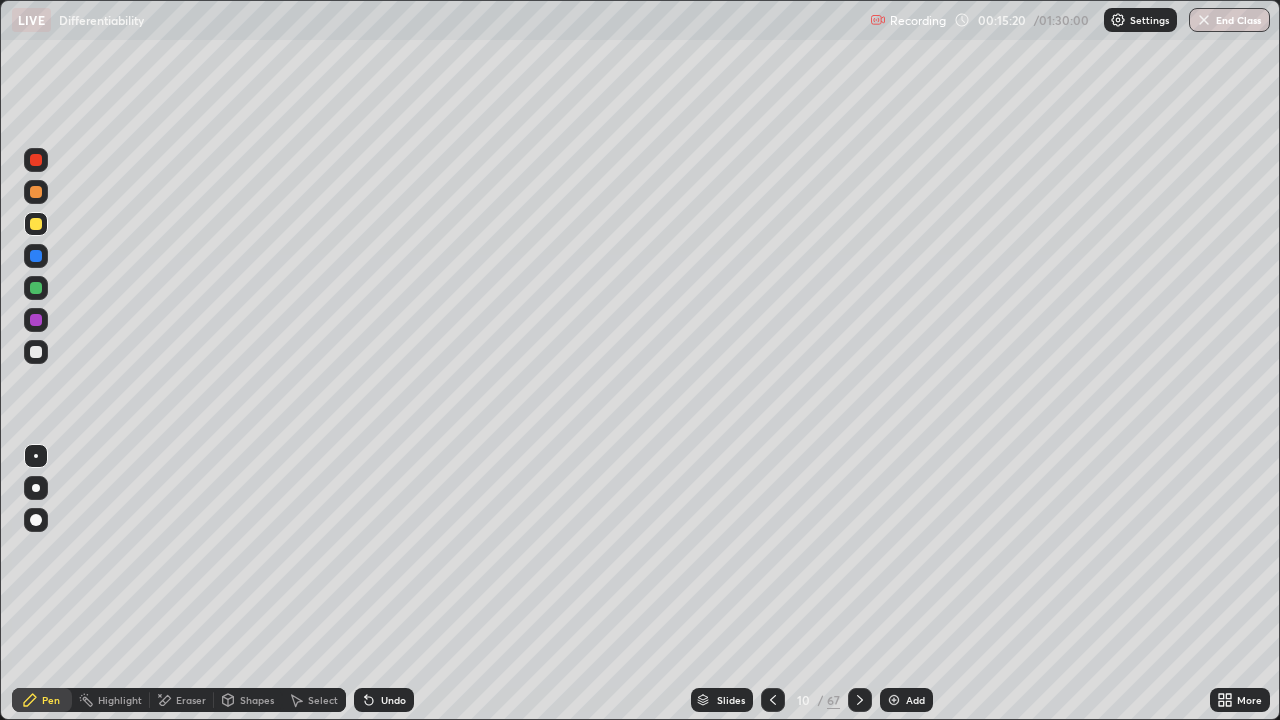 click on "Shapes" at bounding box center (257, 700) 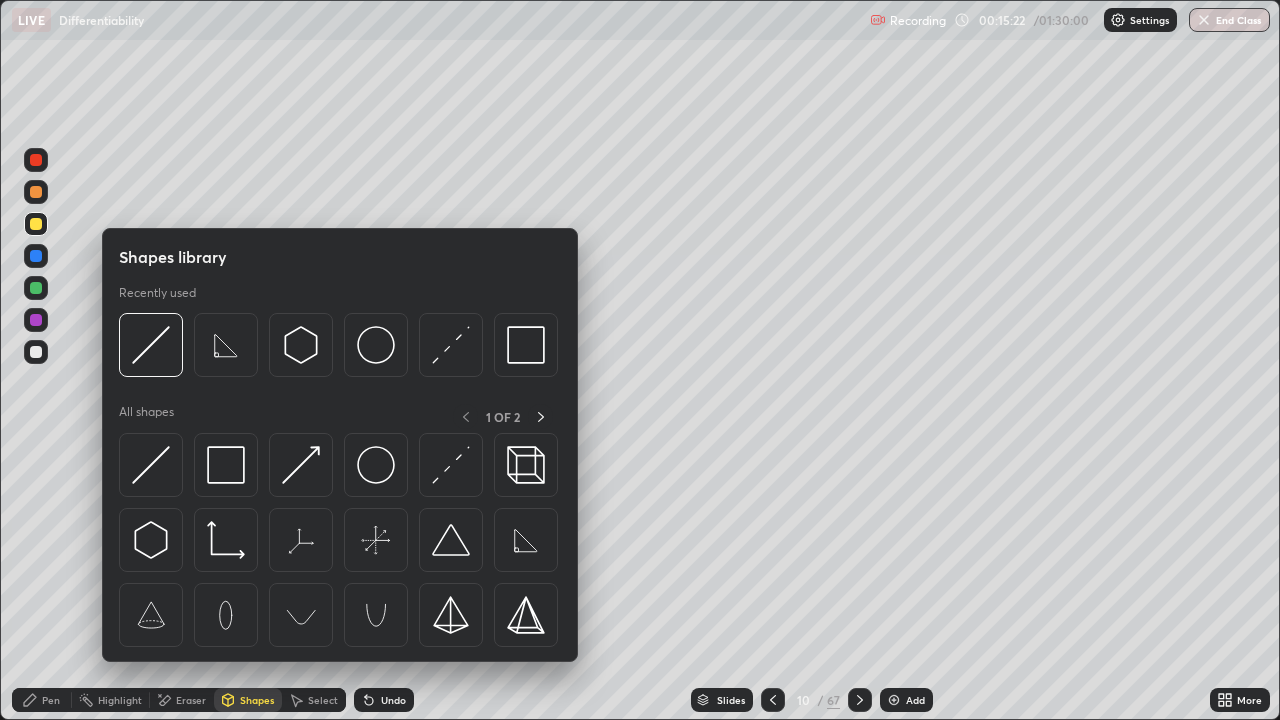click at bounding box center (151, 465) 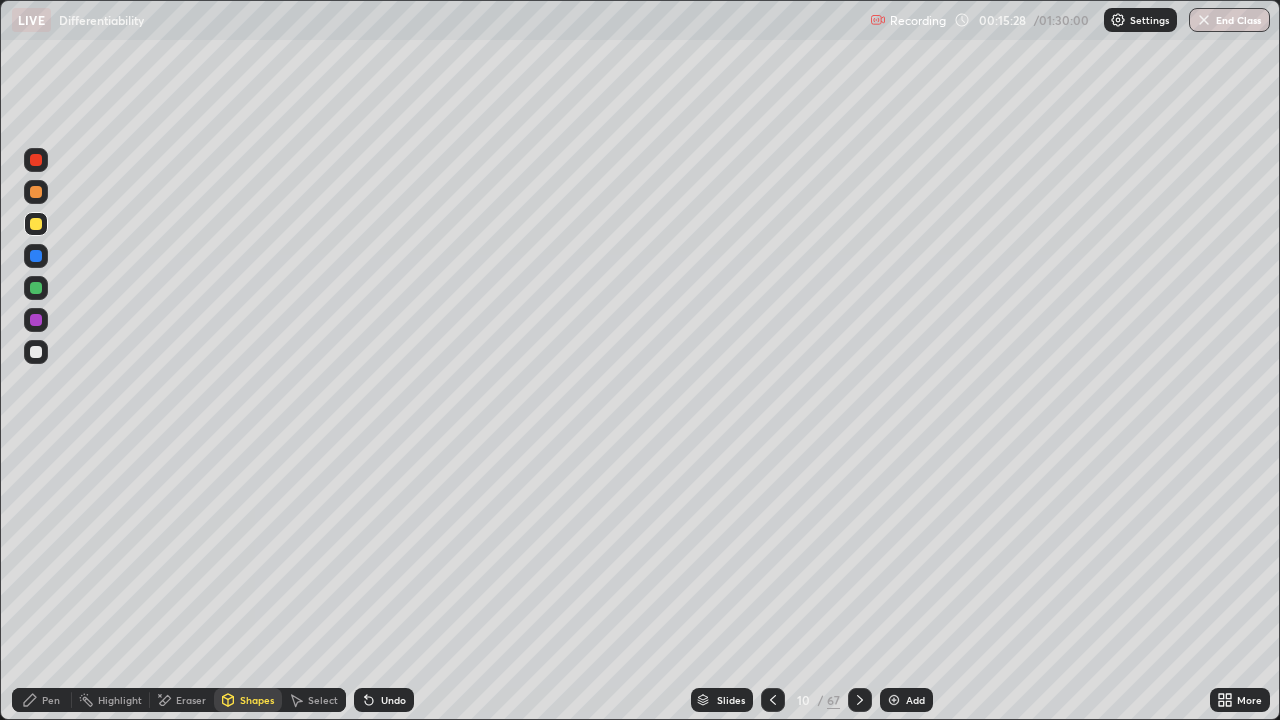 click on "Pen" at bounding box center (42, 700) 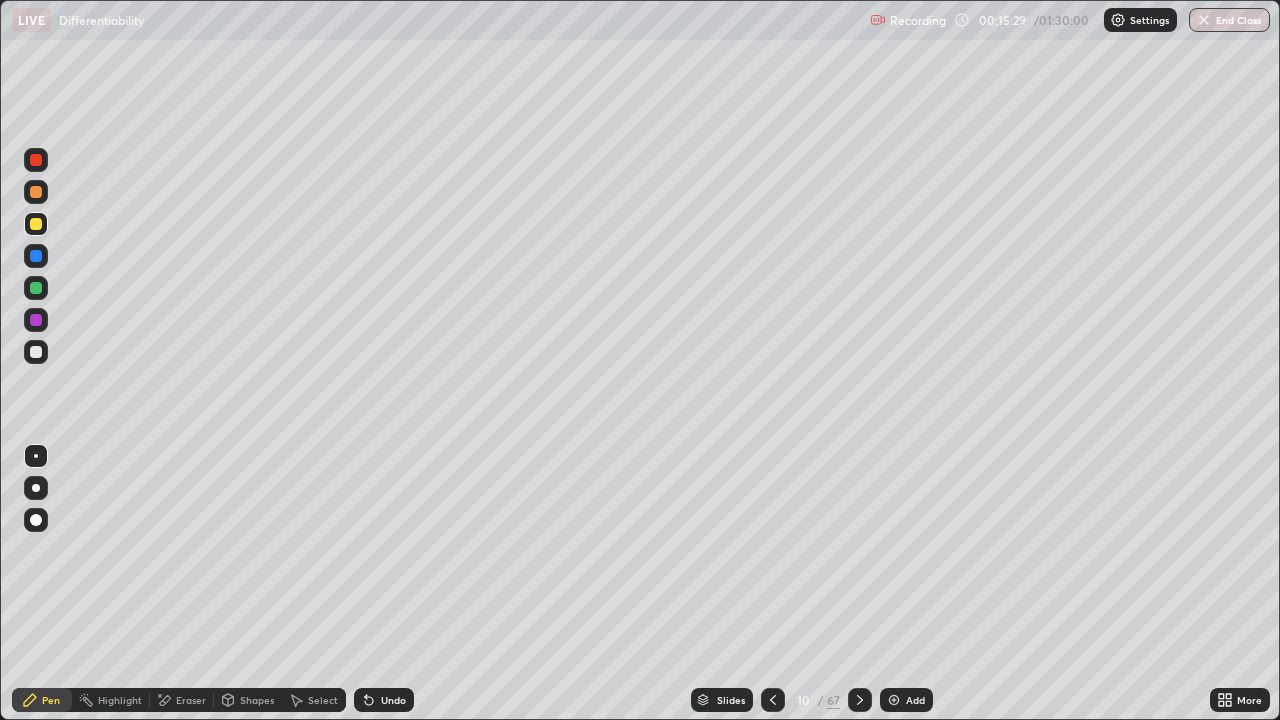 click at bounding box center (36, 224) 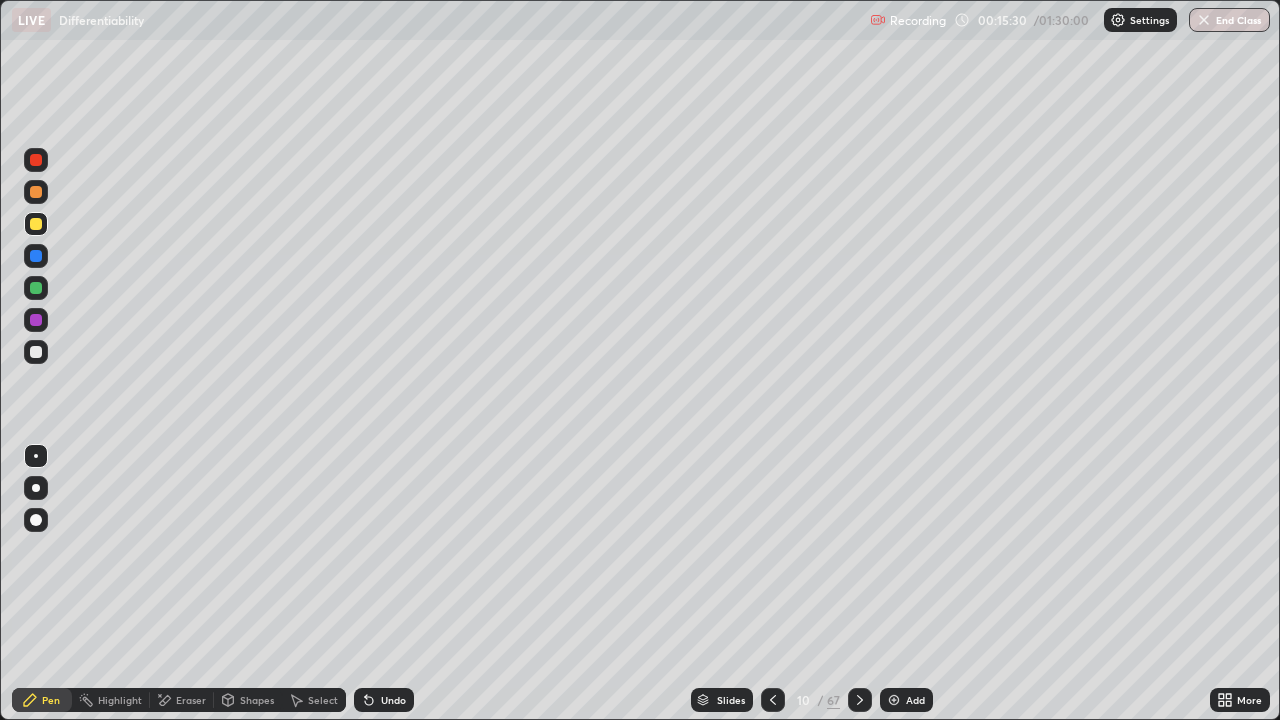 click at bounding box center [36, 192] 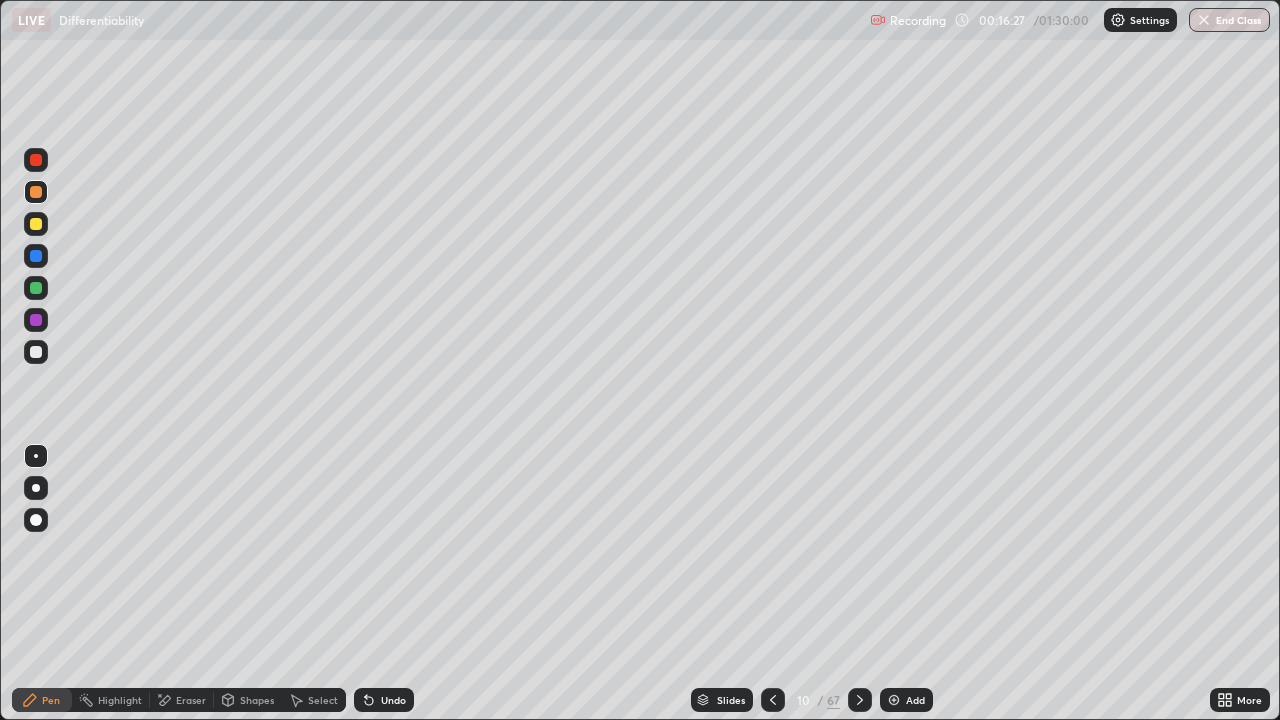 click at bounding box center [36, 288] 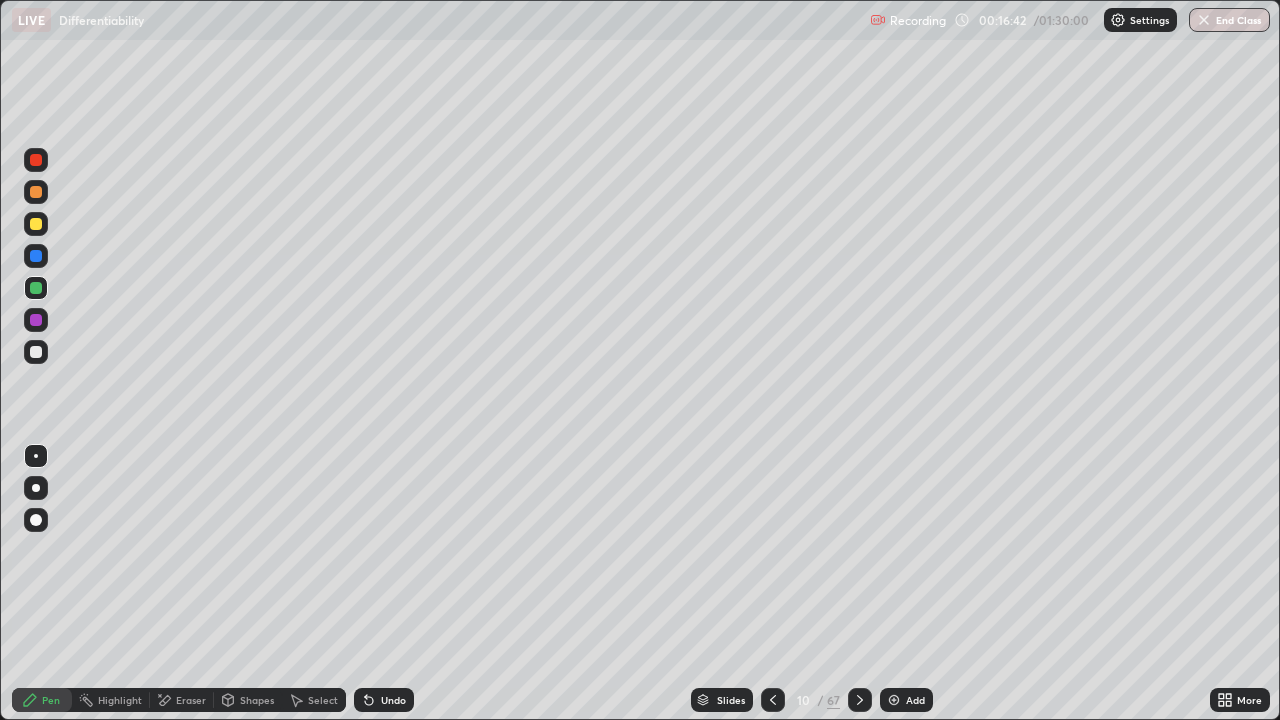 click at bounding box center [36, 256] 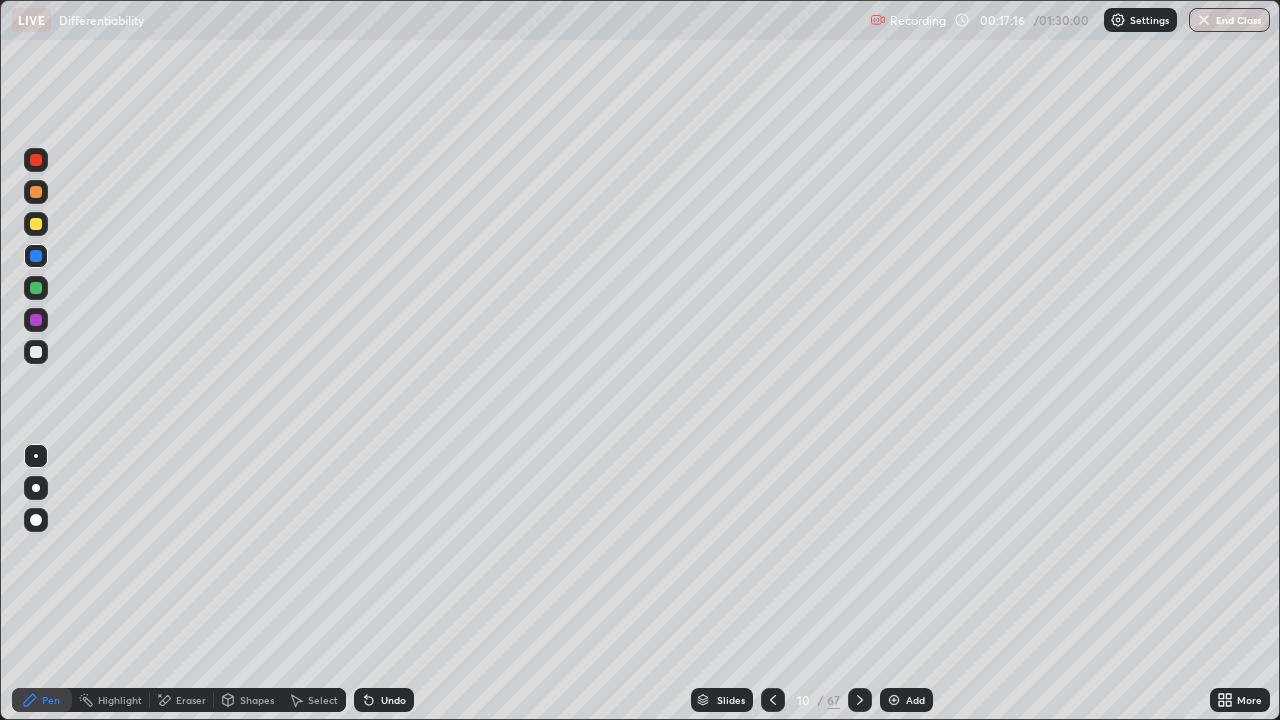 click at bounding box center (36, 160) 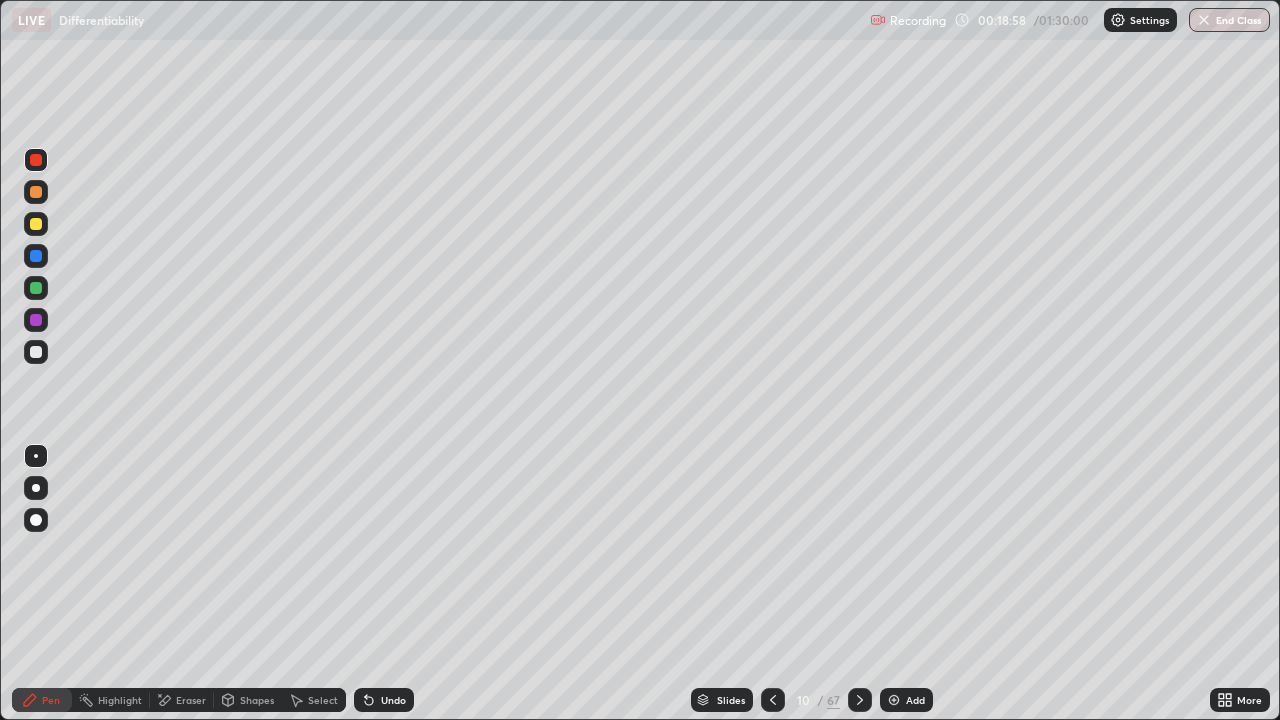 click at bounding box center [894, 700] 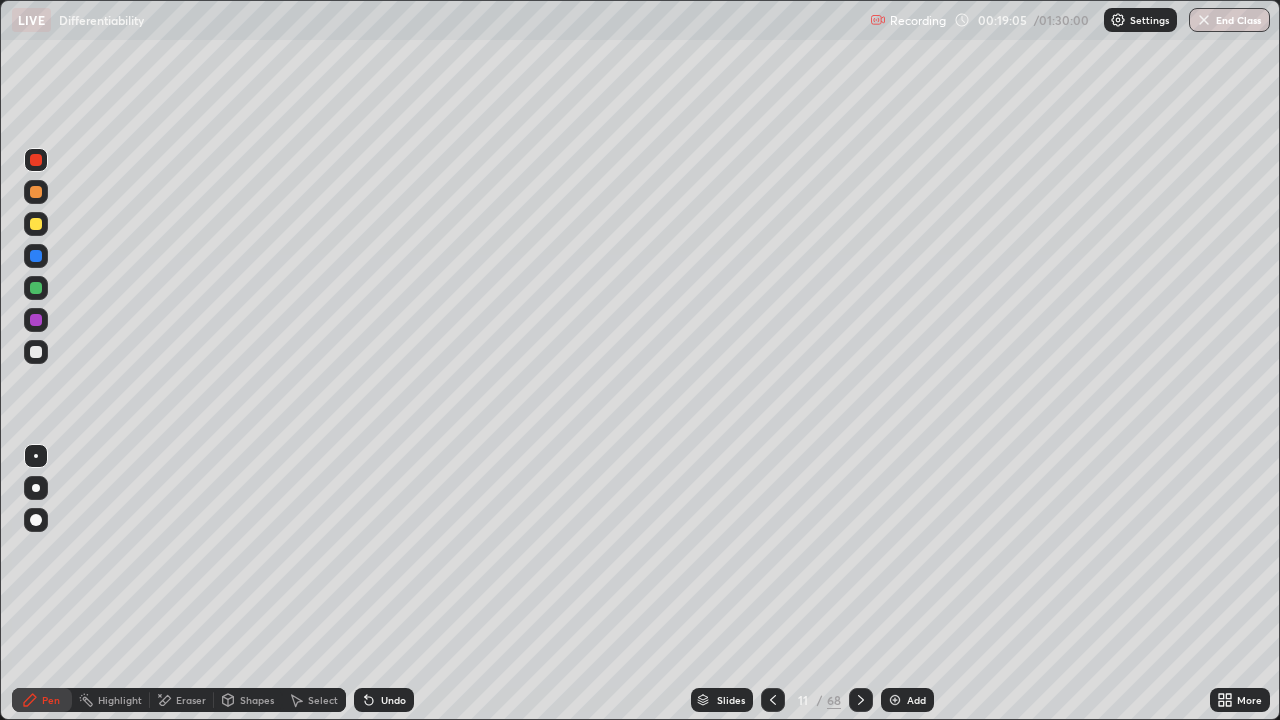 click on "Eraser" at bounding box center (191, 700) 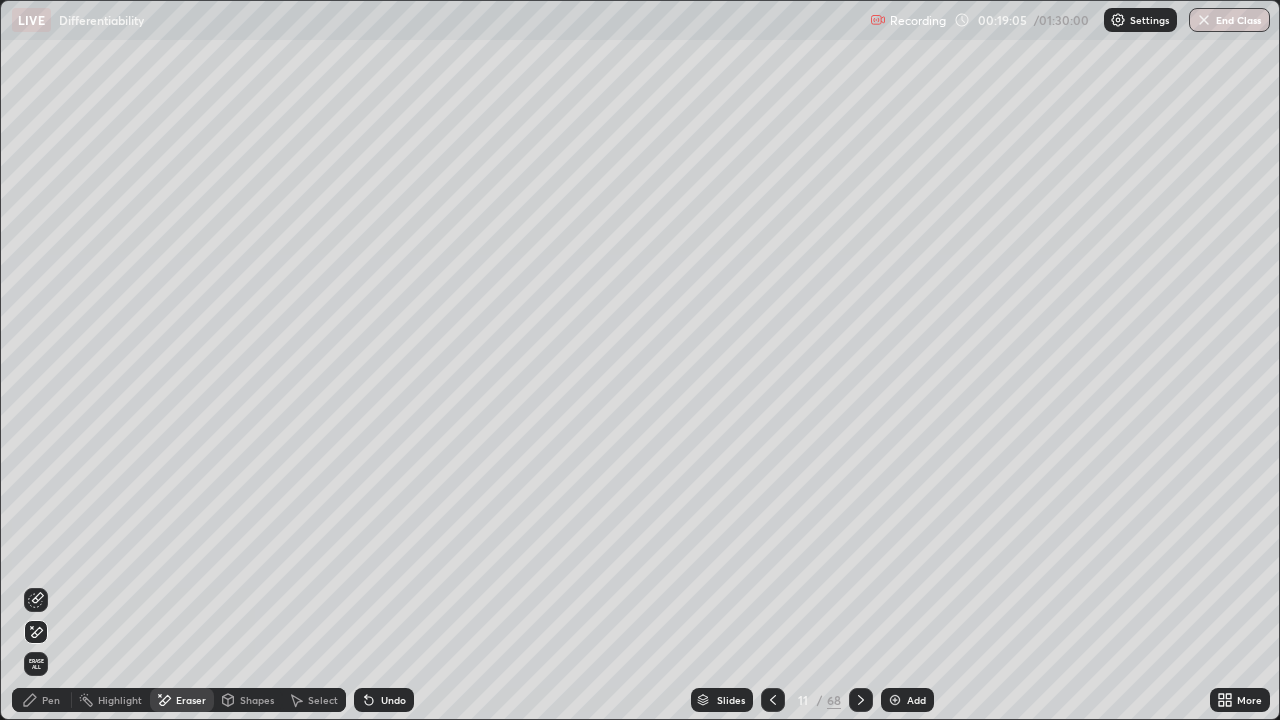 click on "Highlight" at bounding box center (120, 700) 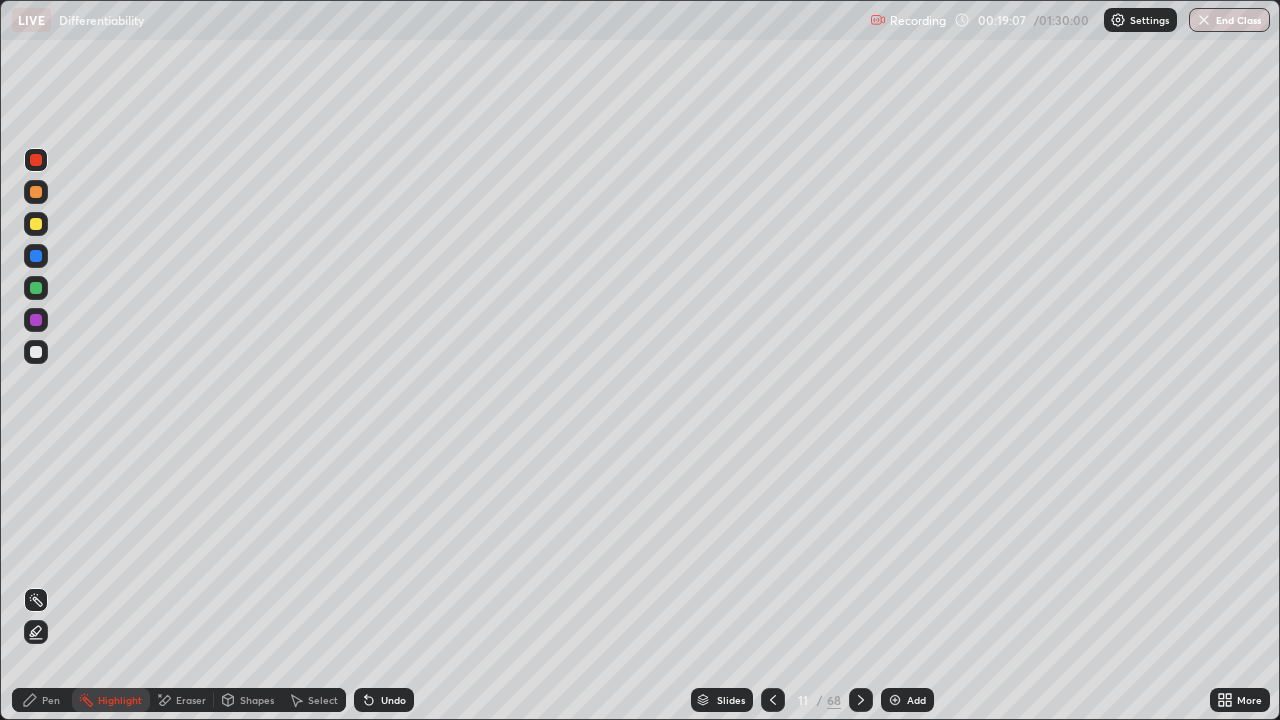 click at bounding box center [36, 224] 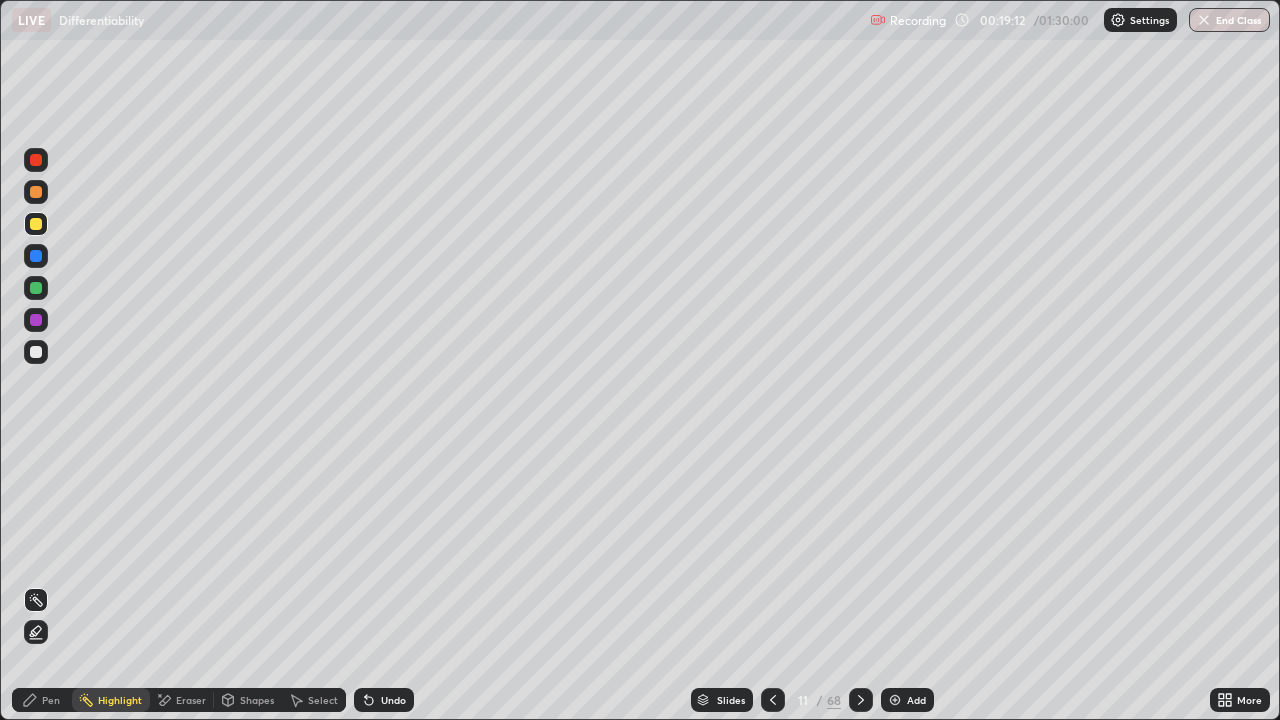 click at bounding box center [36, 288] 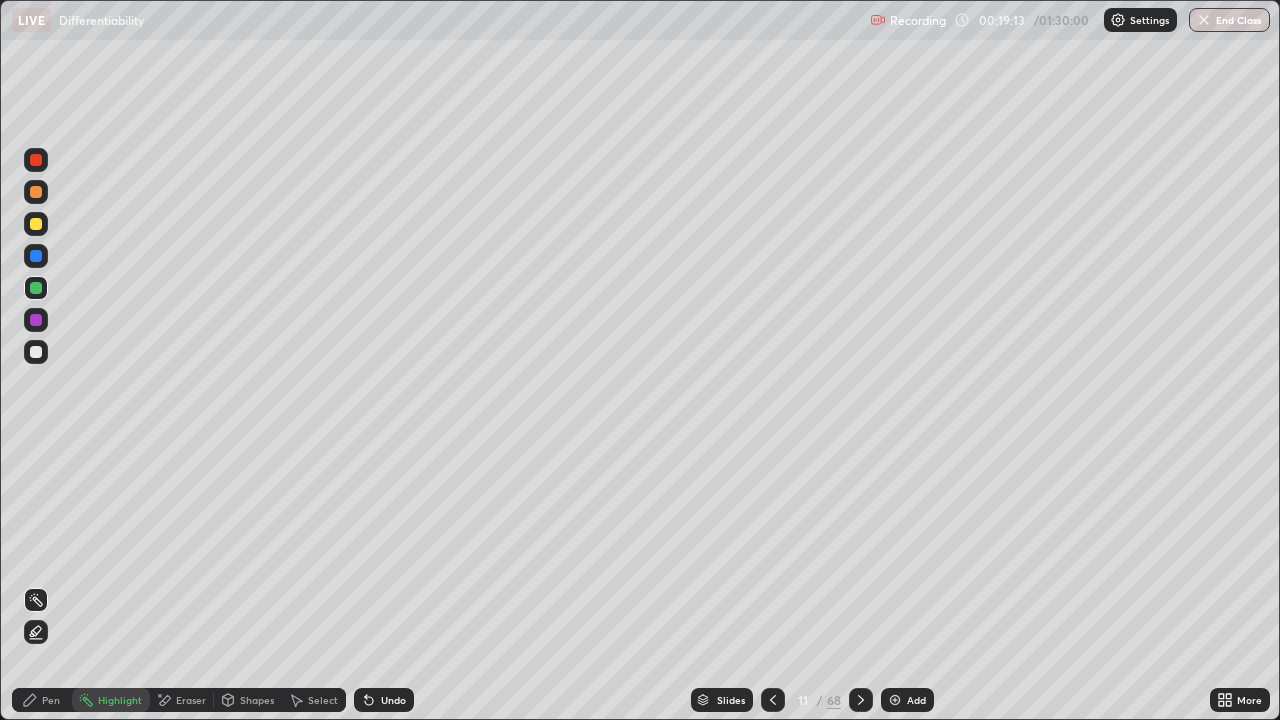 click on "Pen" at bounding box center [51, 700] 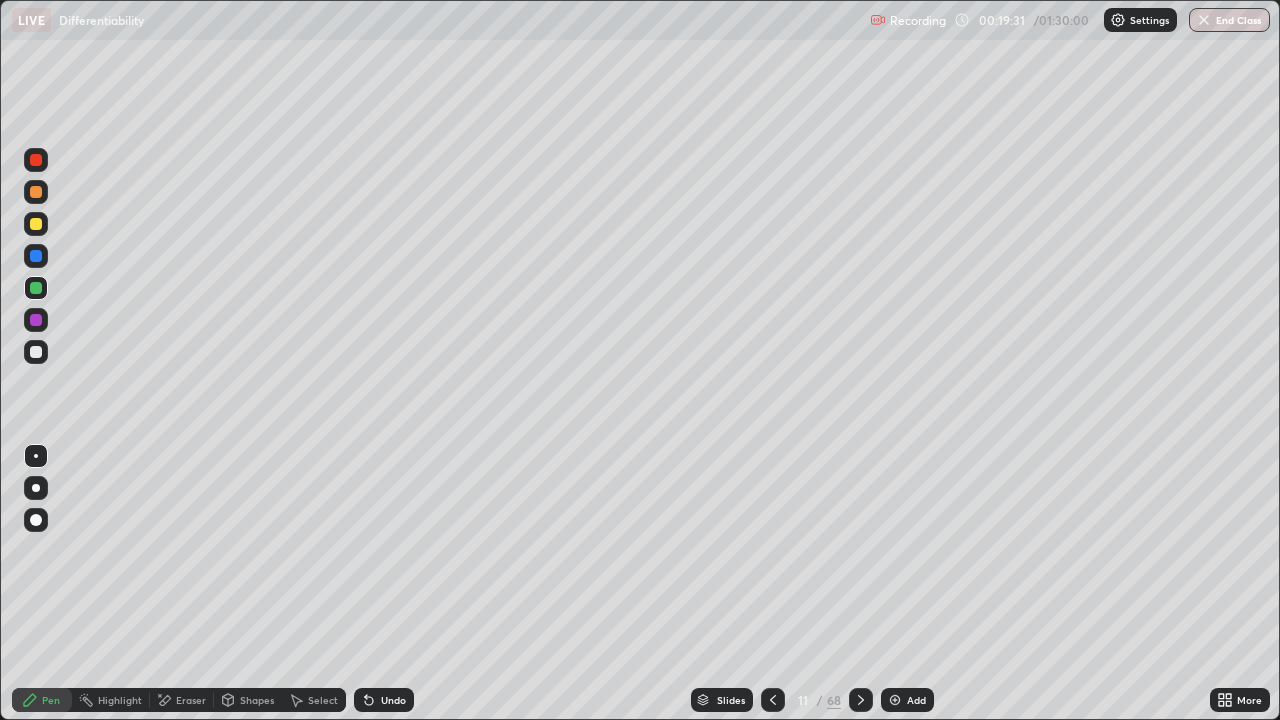 click at bounding box center [36, 160] 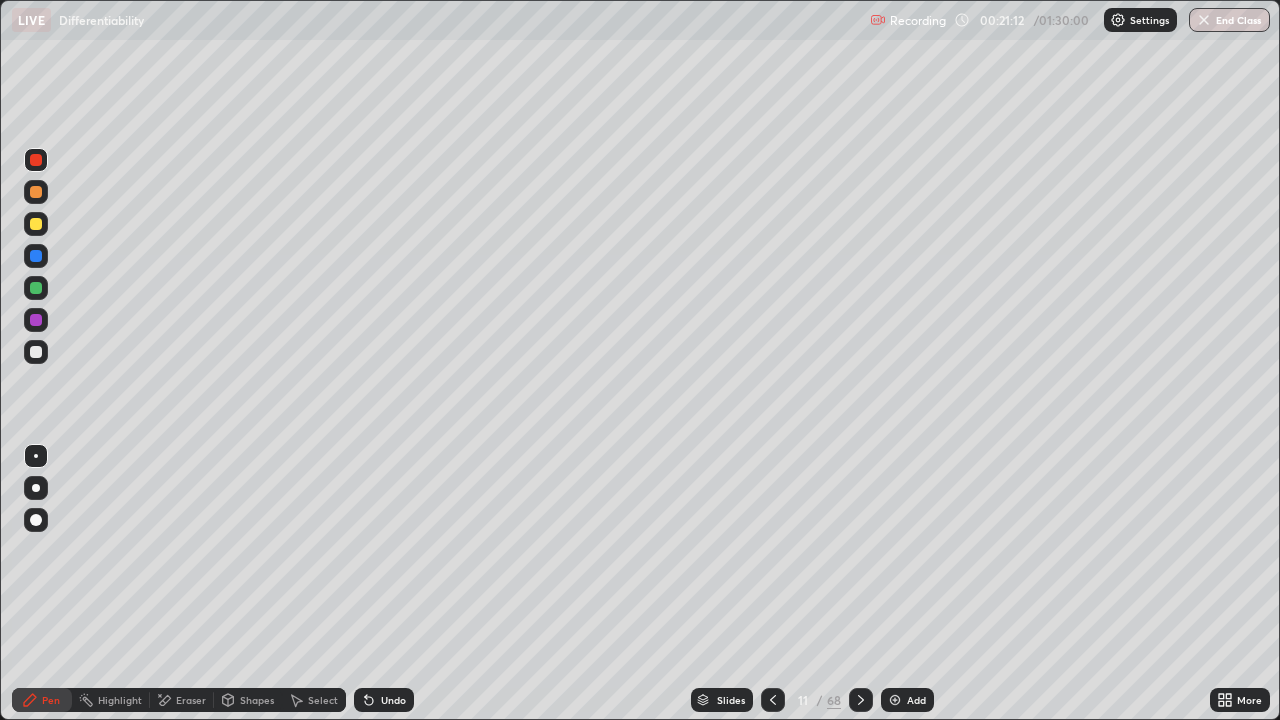 click at bounding box center (36, 224) 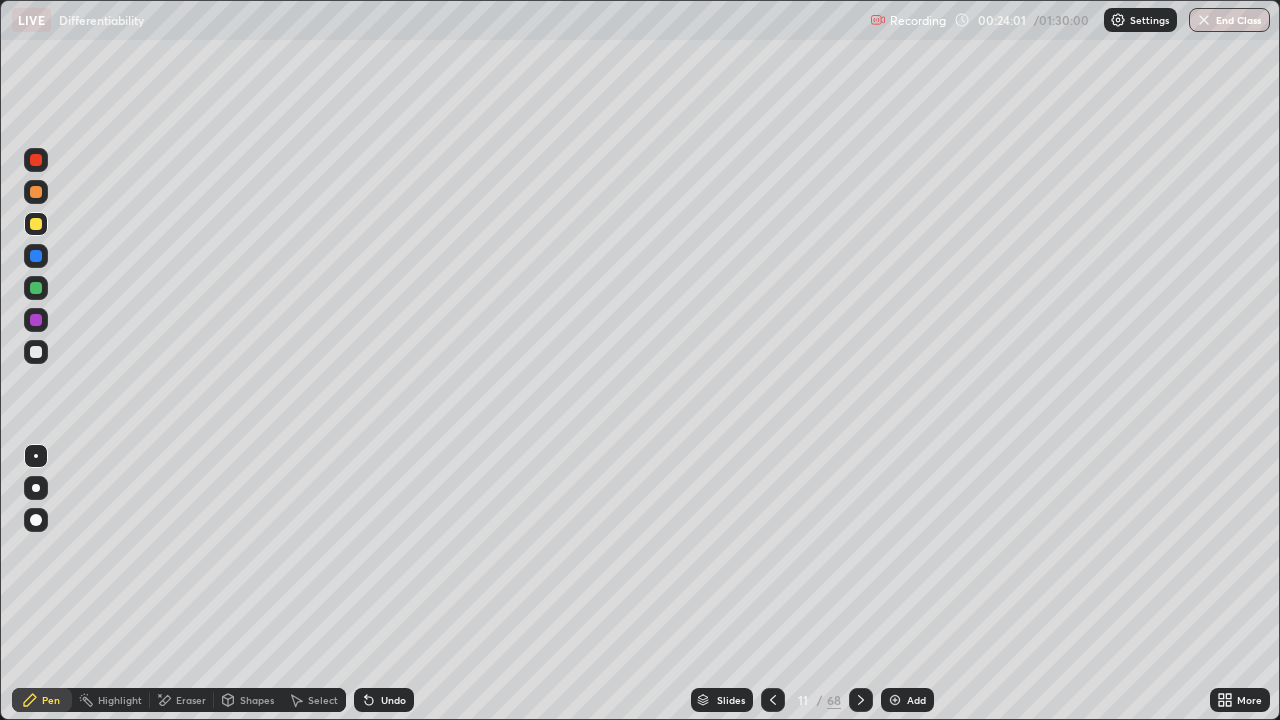 click at bounding box center (36, 288) 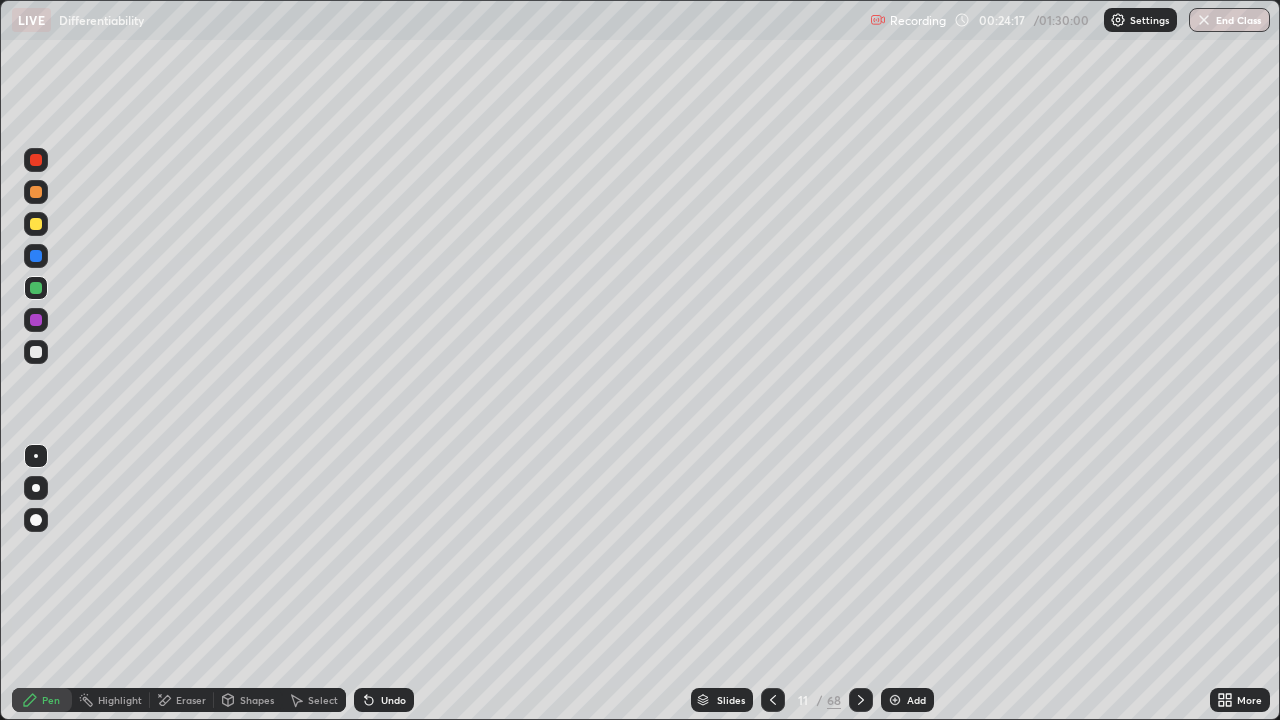 click 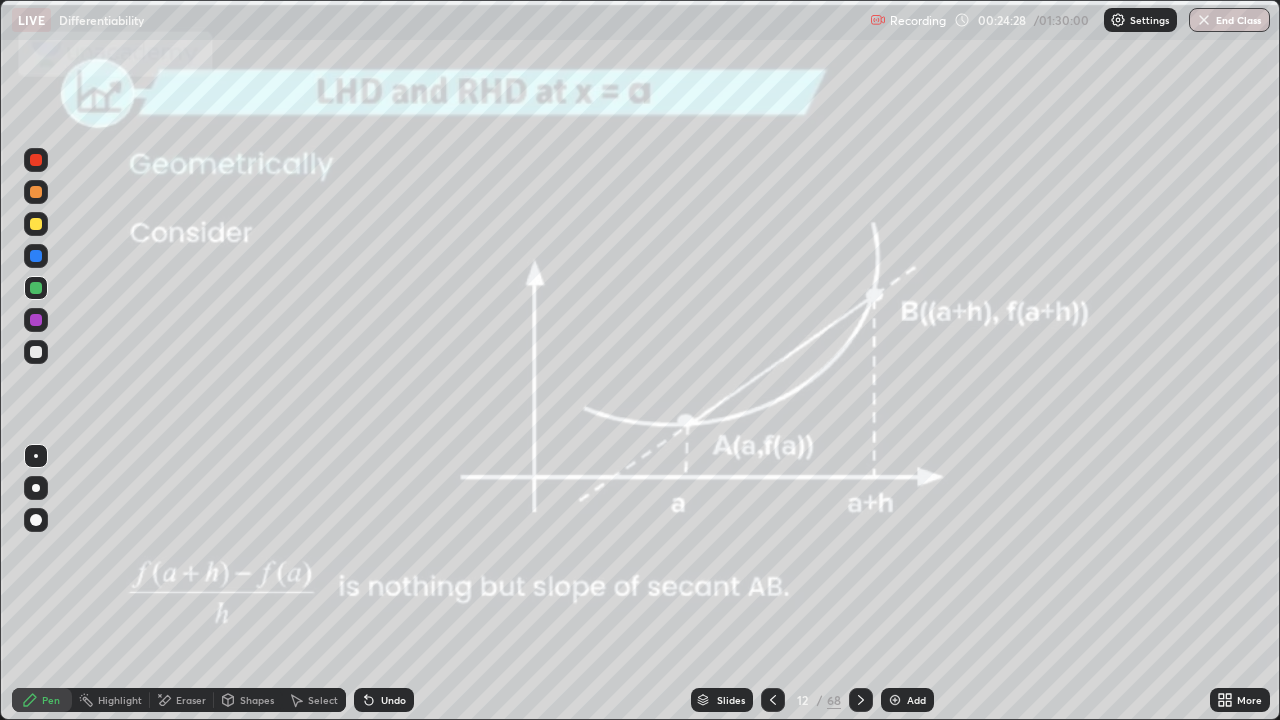 click at bounding box center [36, 288] 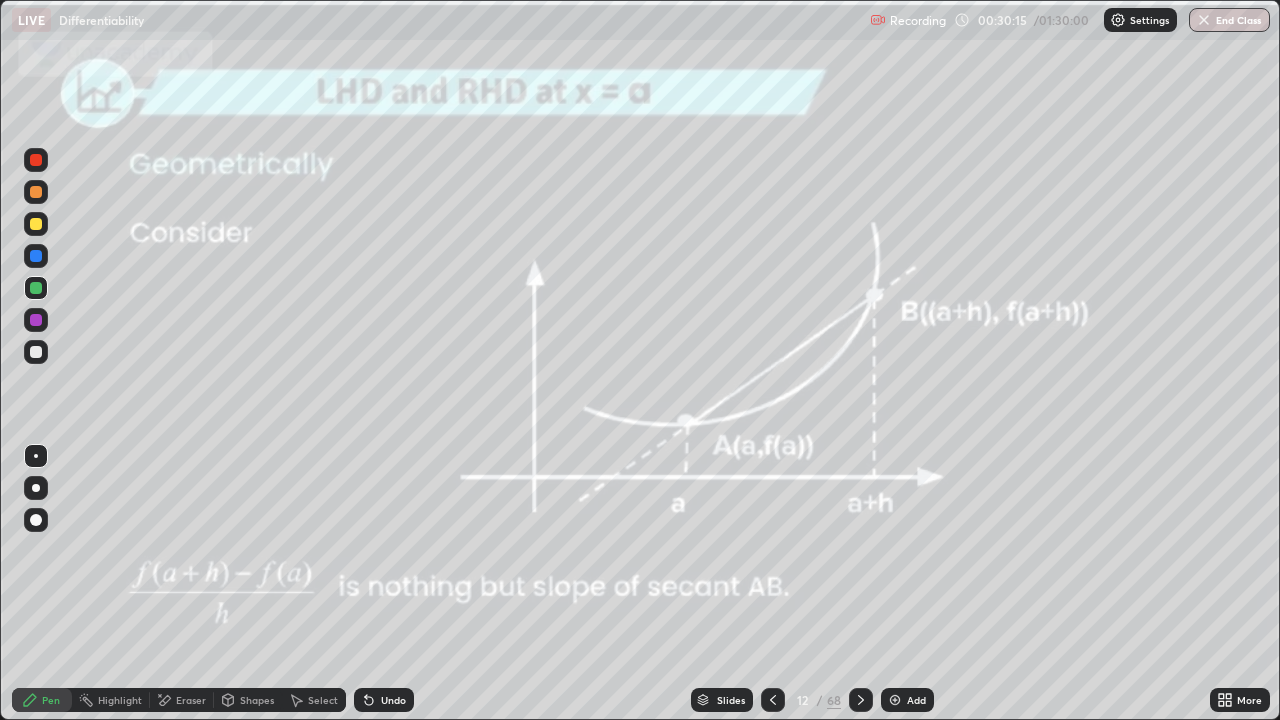 click 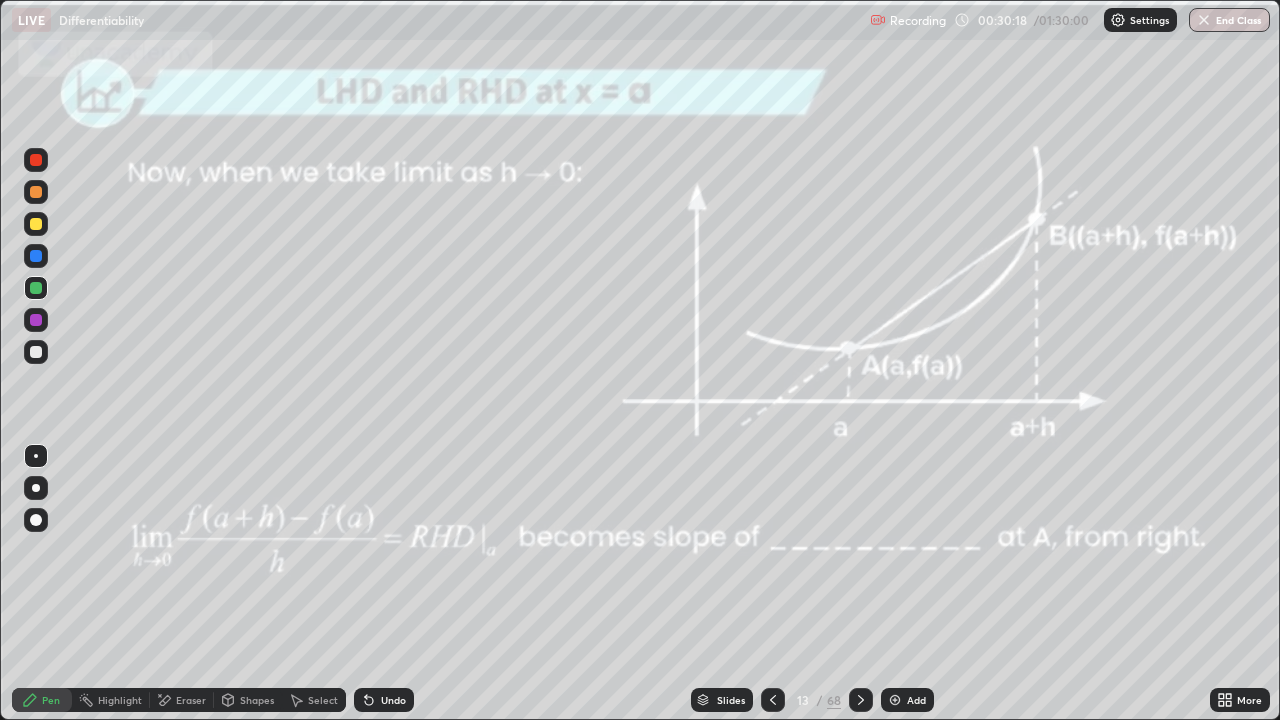 click at bounding box center [861, 700] 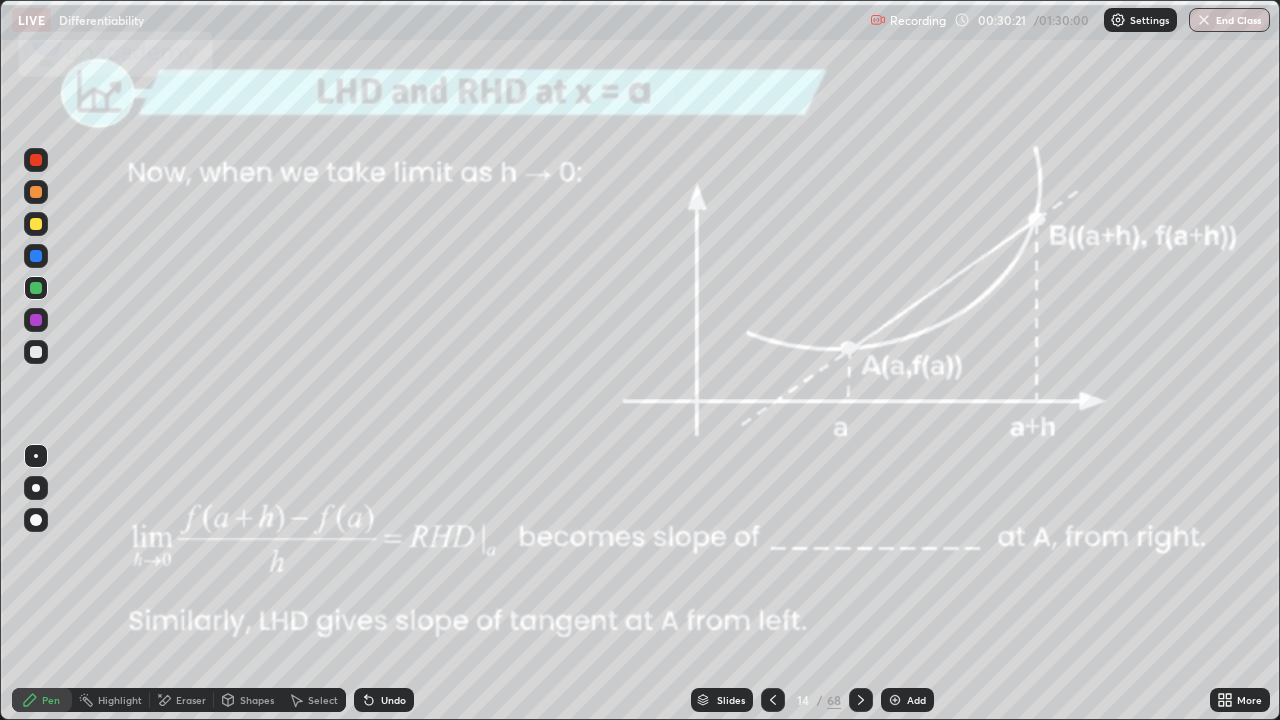 click 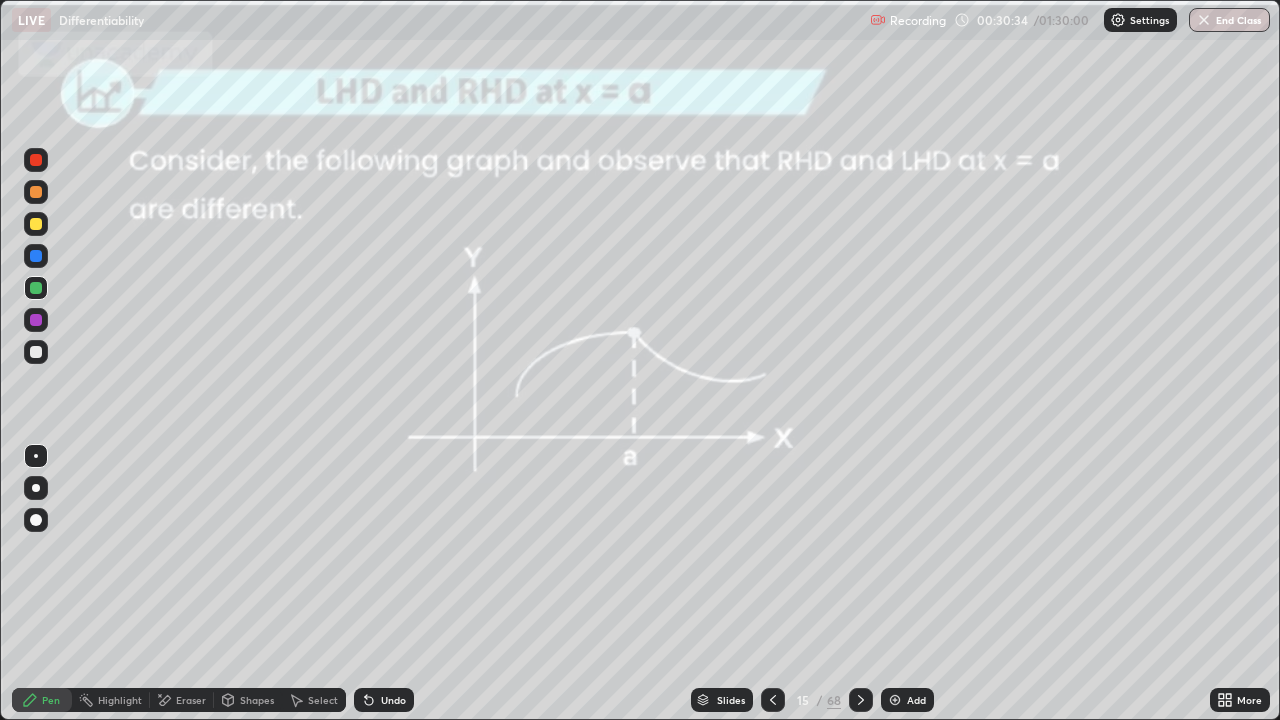 click at bounding box center (36, 288) 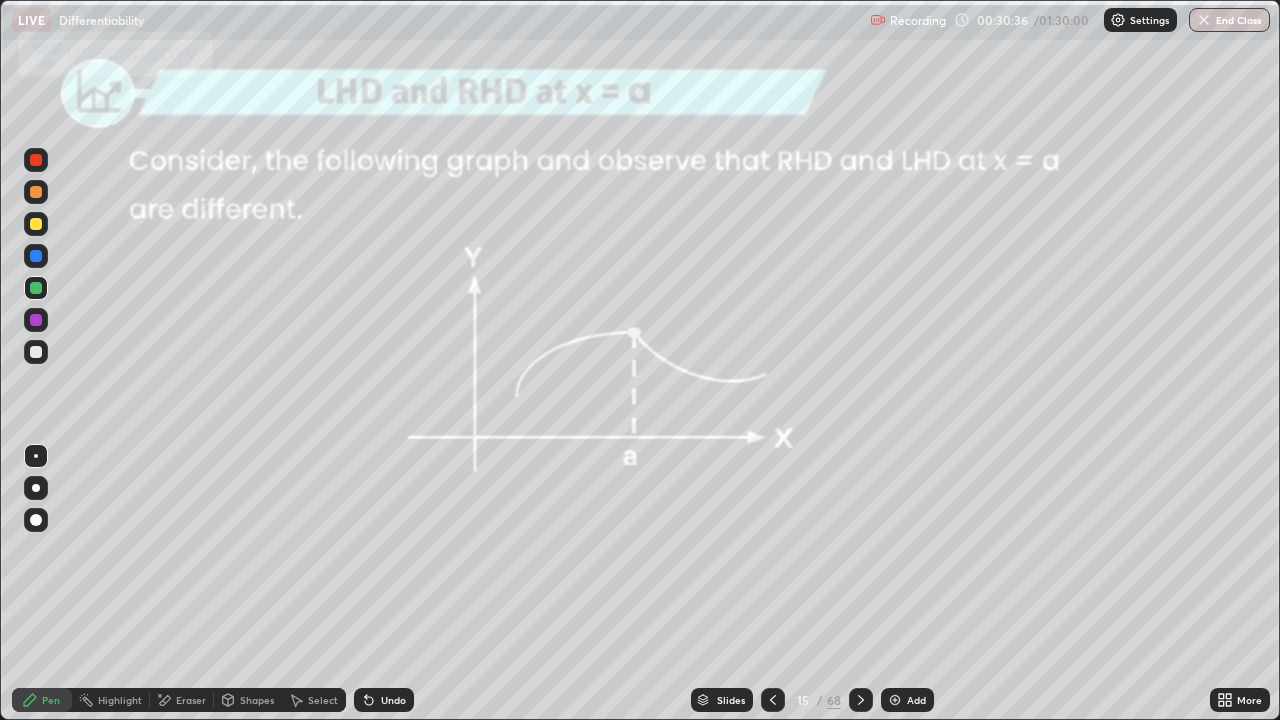 click on "Shapes" at bounding box center [257, 700] 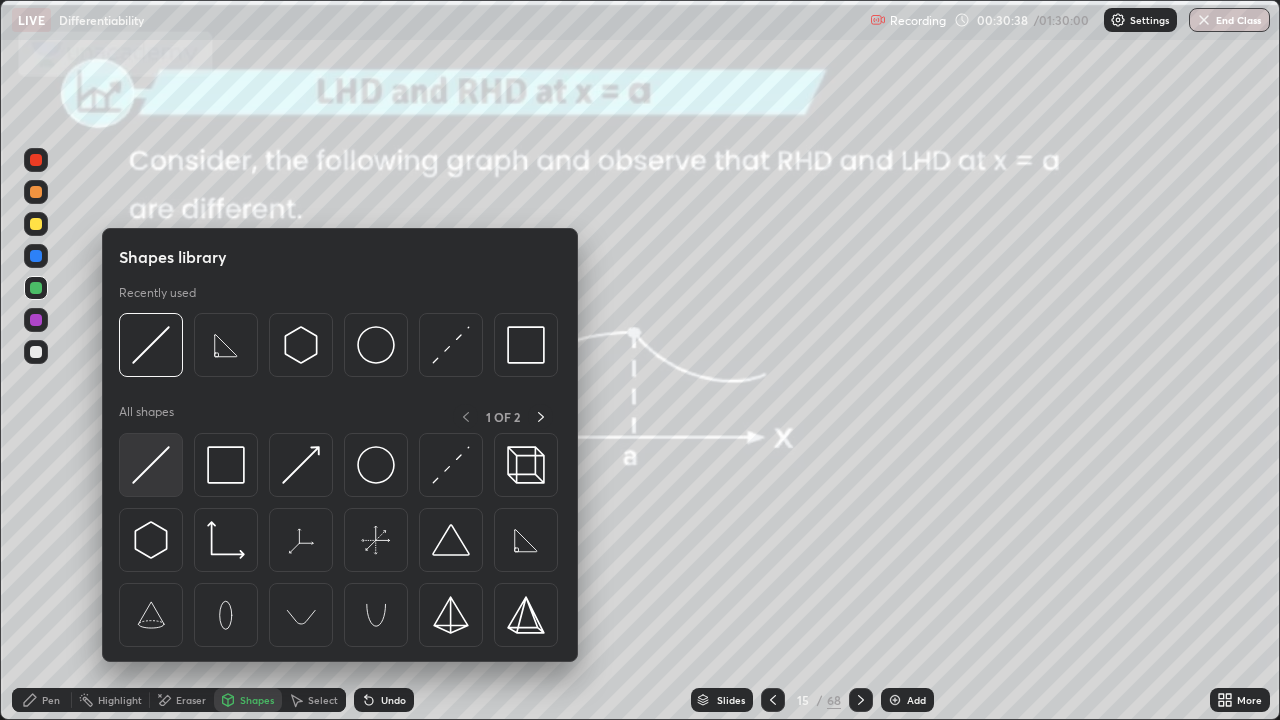click at bounding box center (151, 465) 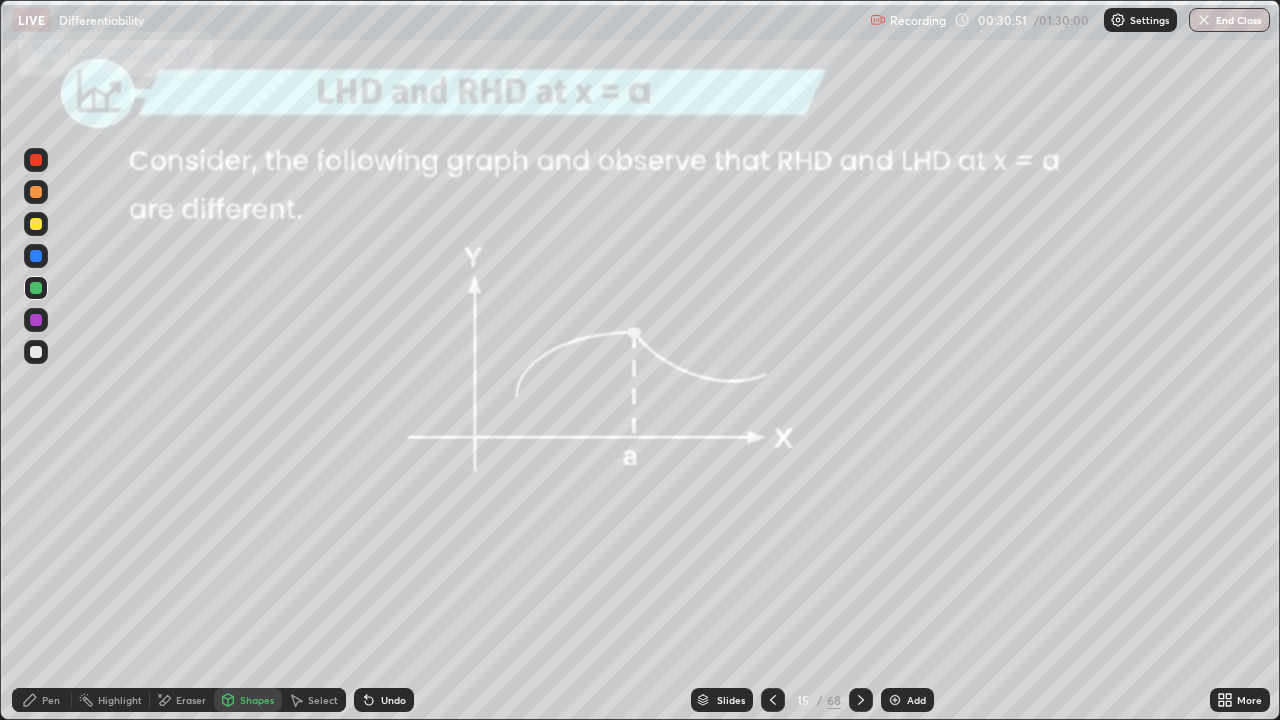 click at bounding box center (36, 192) 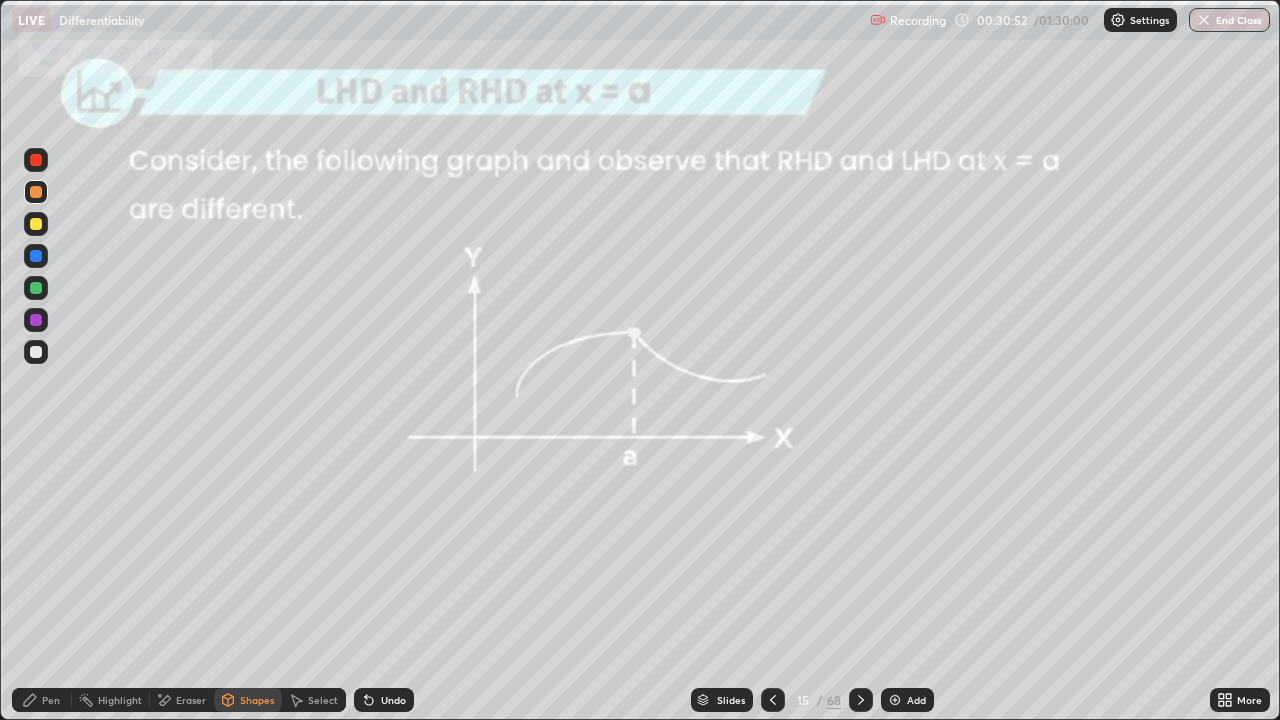click at bounding box center [36, 256] 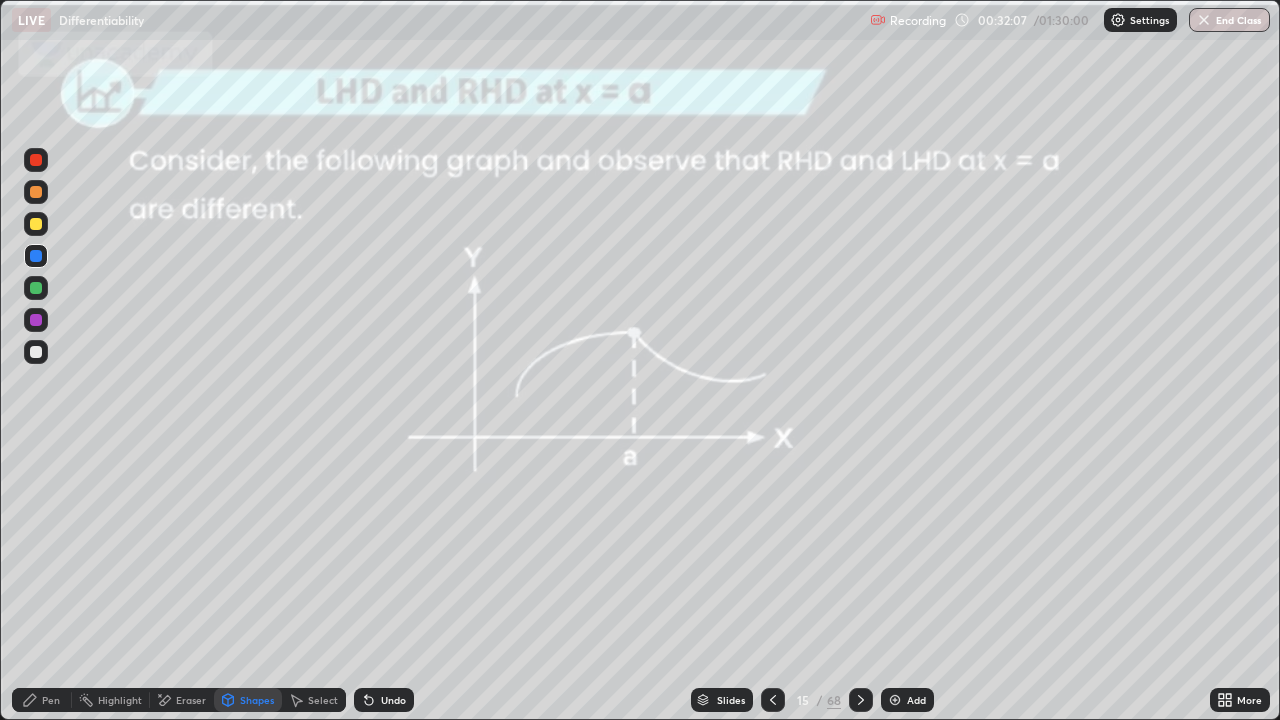 click at bounding box center [861, 700] 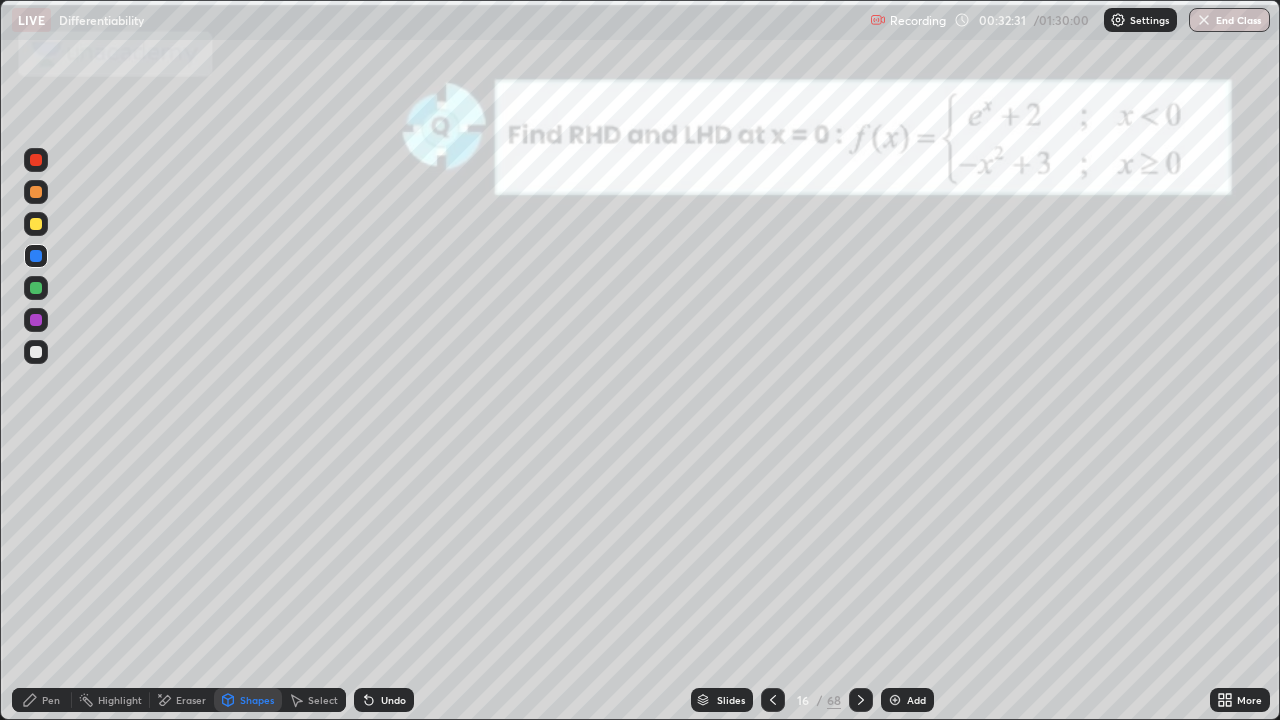 click at bounding box center (36, 160) 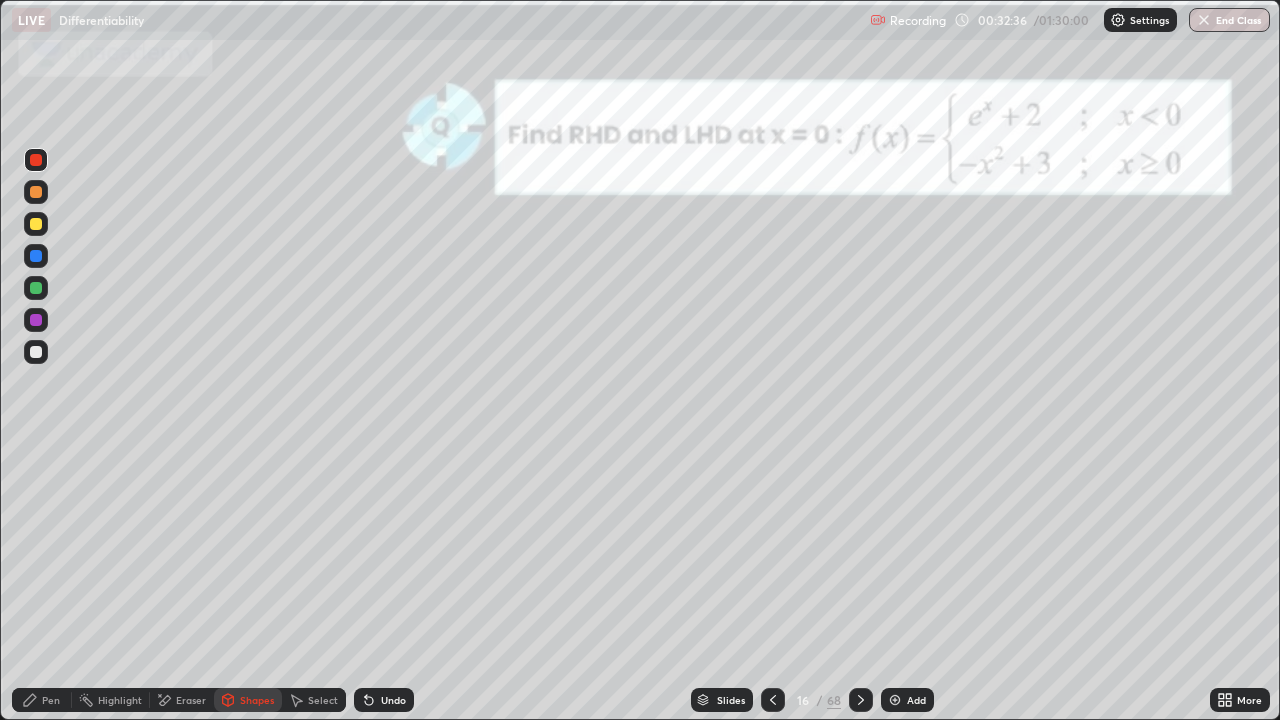 click on "Undo" at bounding box center [384, 700] 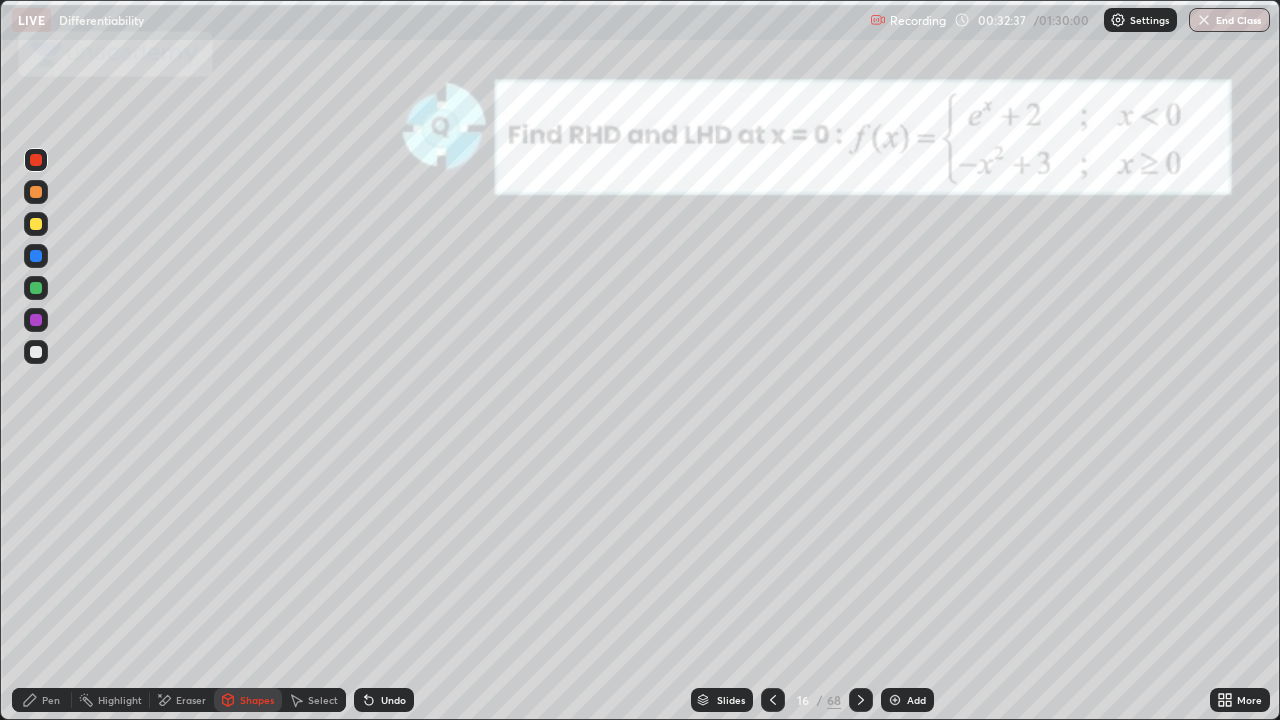 click at bounding box center [36, 288] 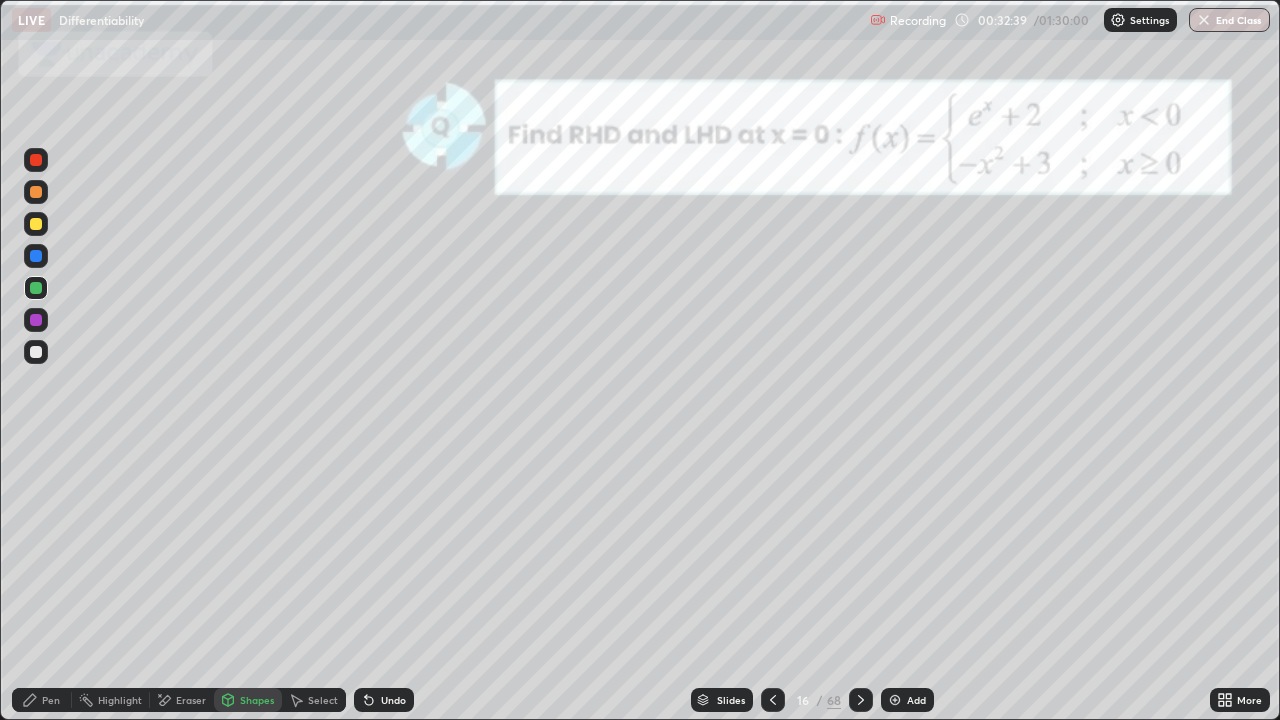 click on "Undo" at bounding box center [384, 700] 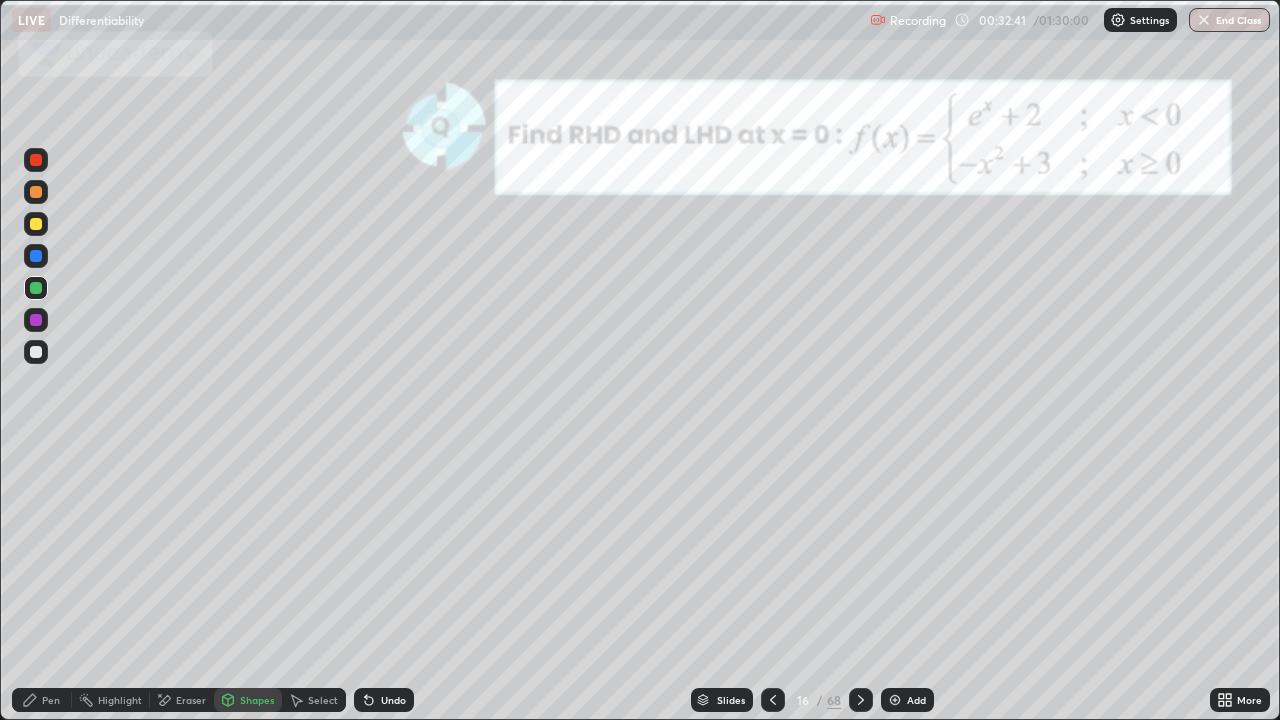 click on "Pen" at bounding box center (42, 700) 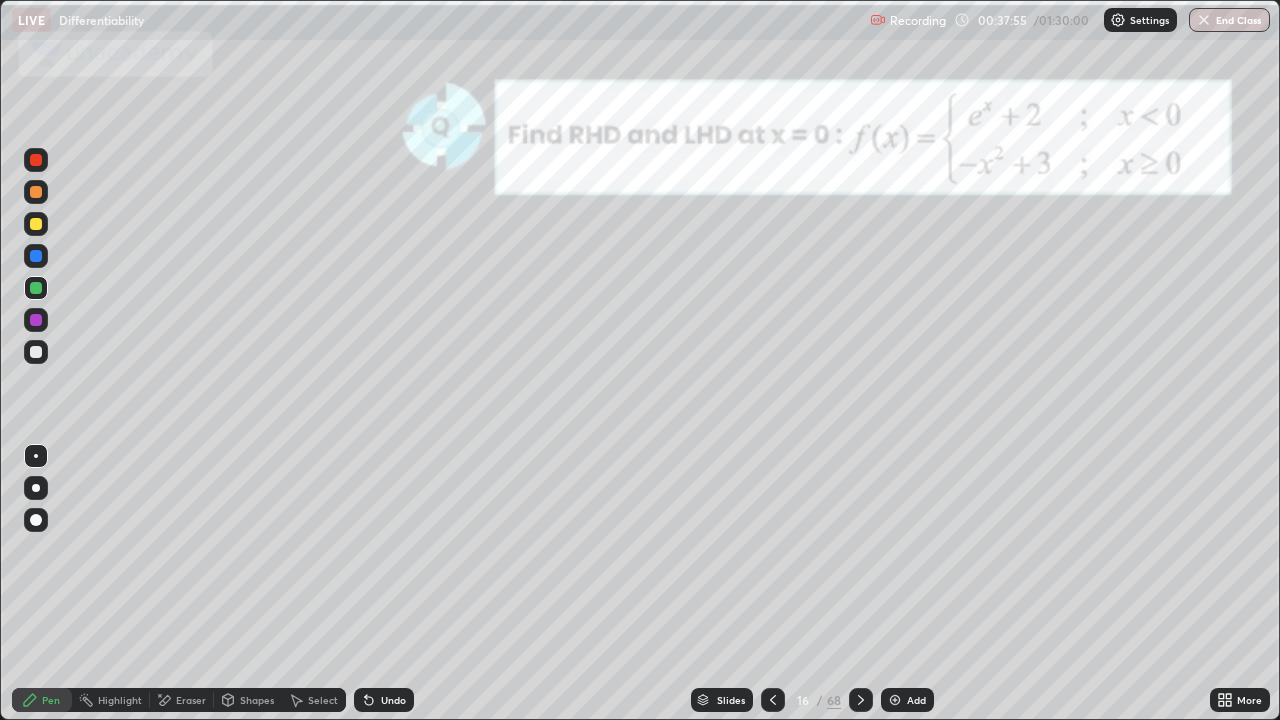 click 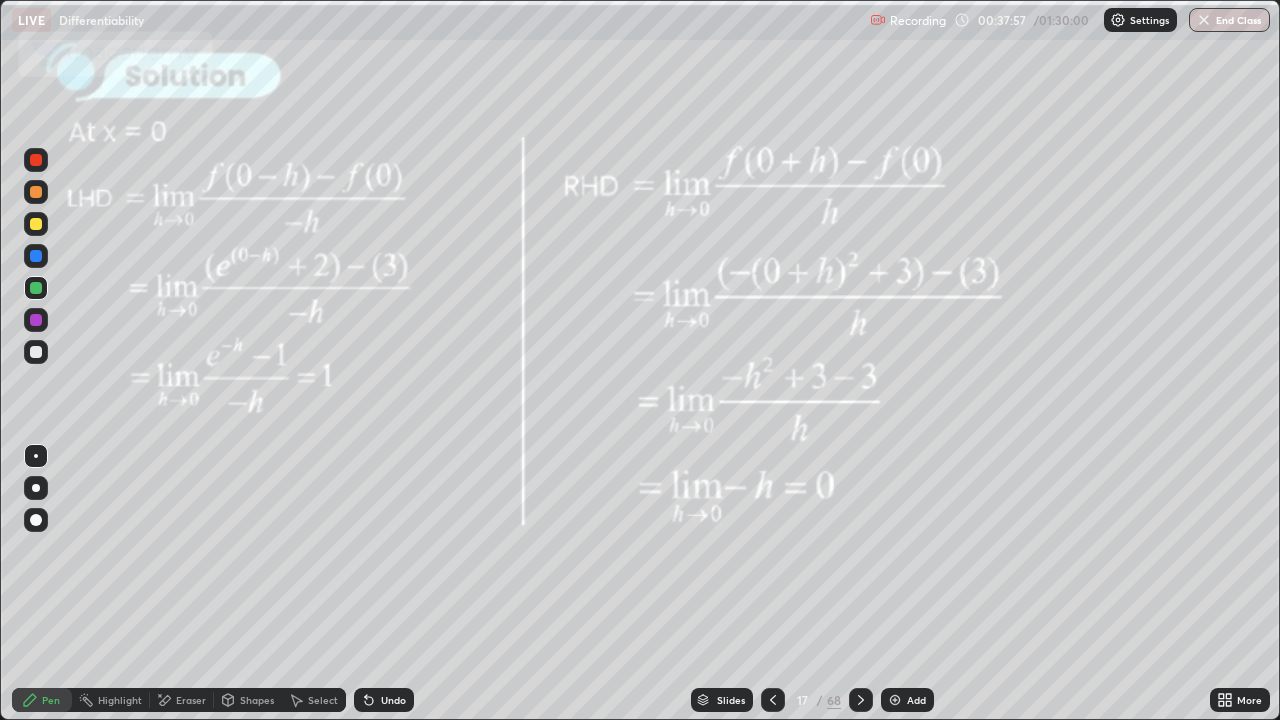 click 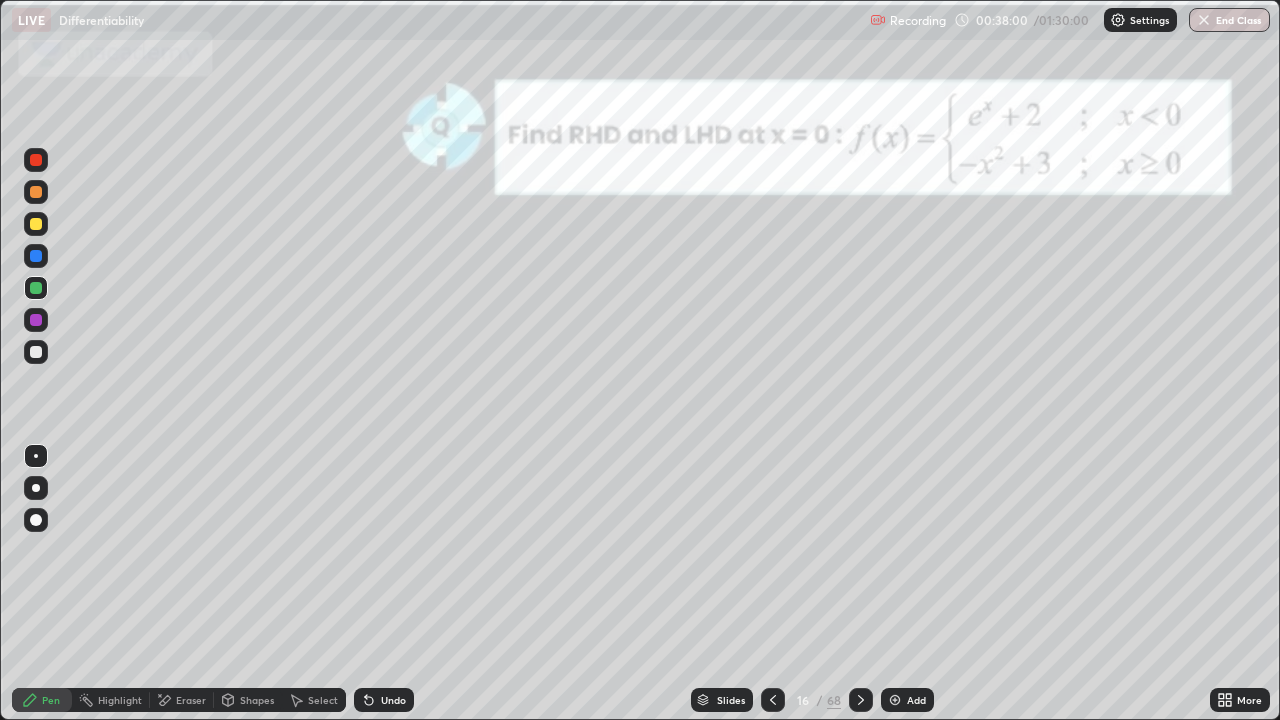 click at bounding box center (895, 700) 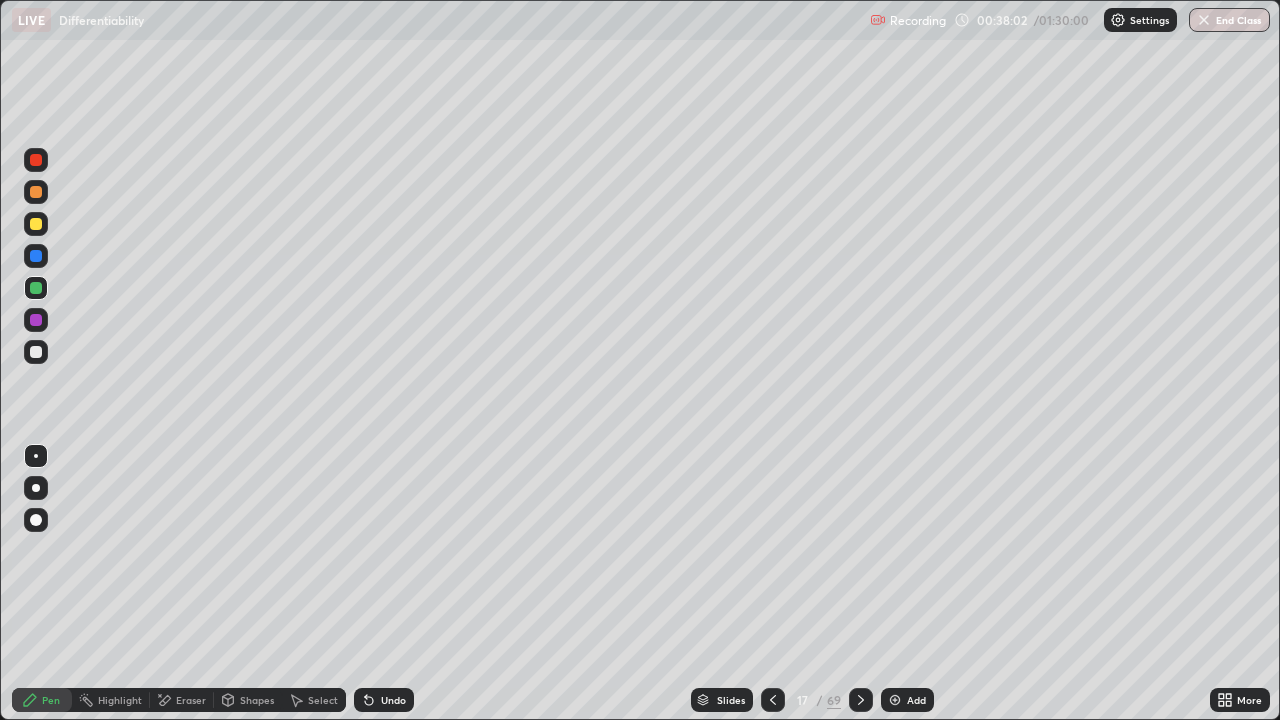 click at bounding box center [36, 224] 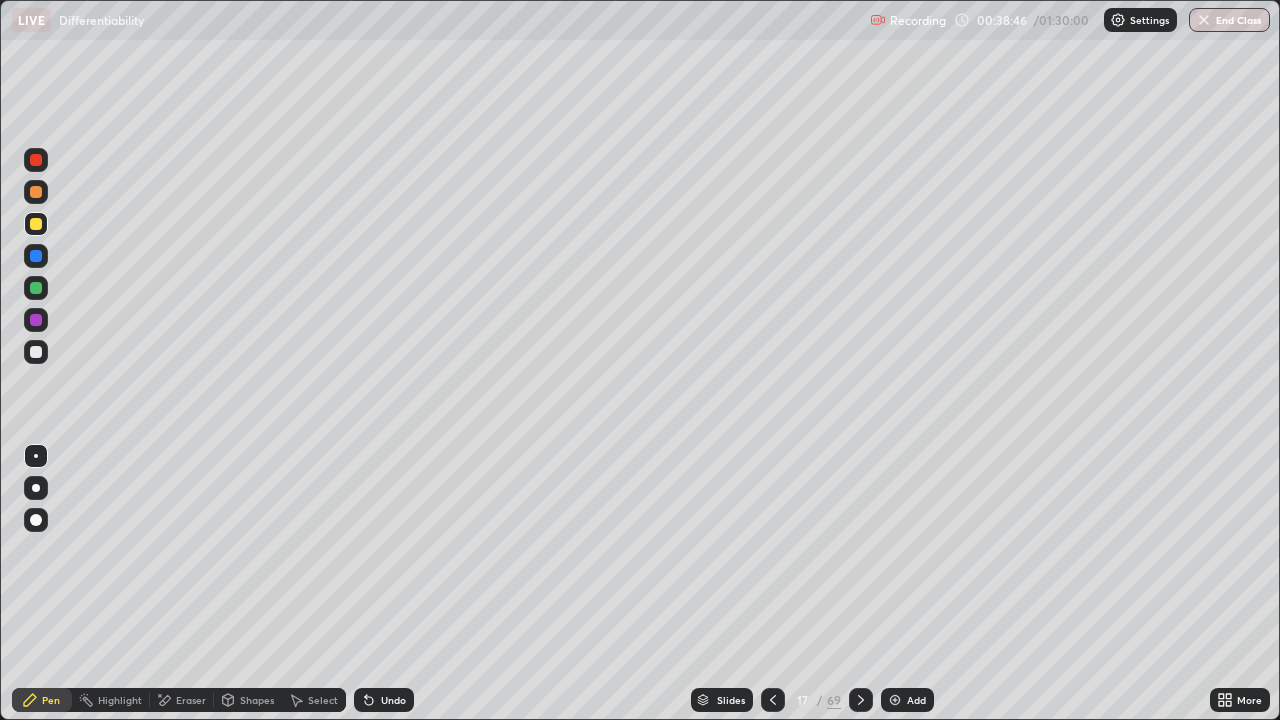 click at bounding box center [773, 700] 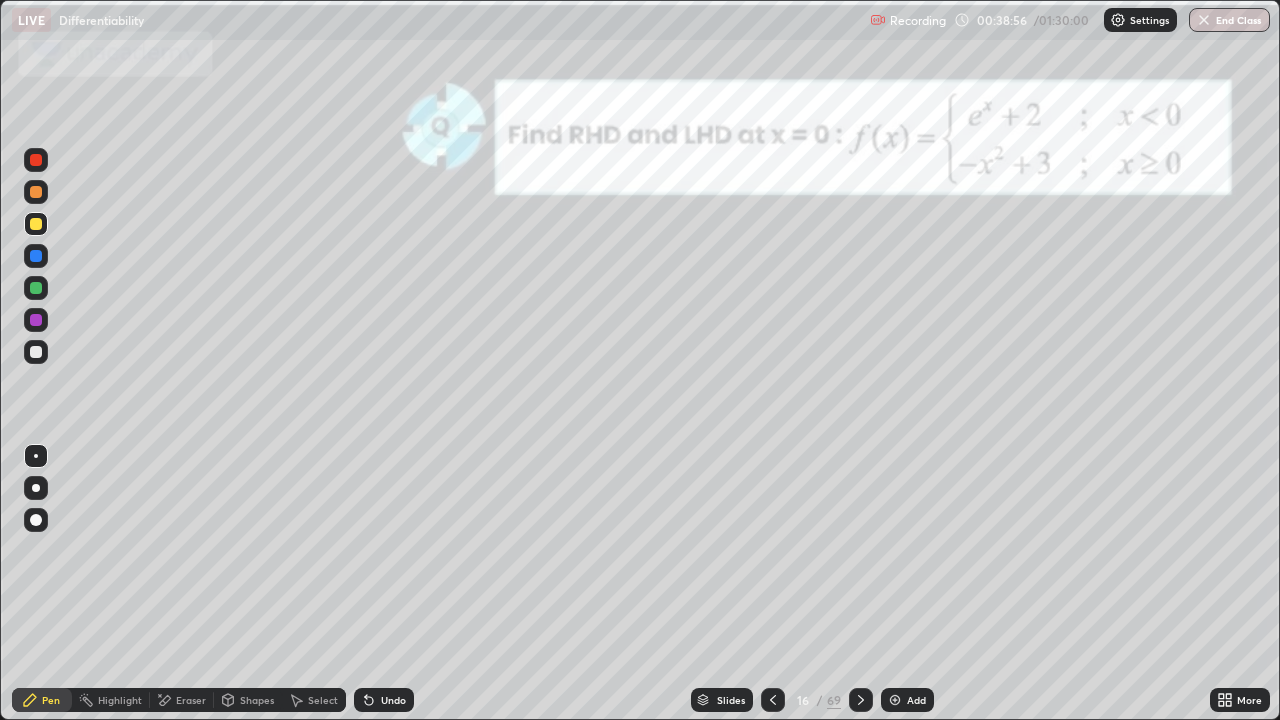 click 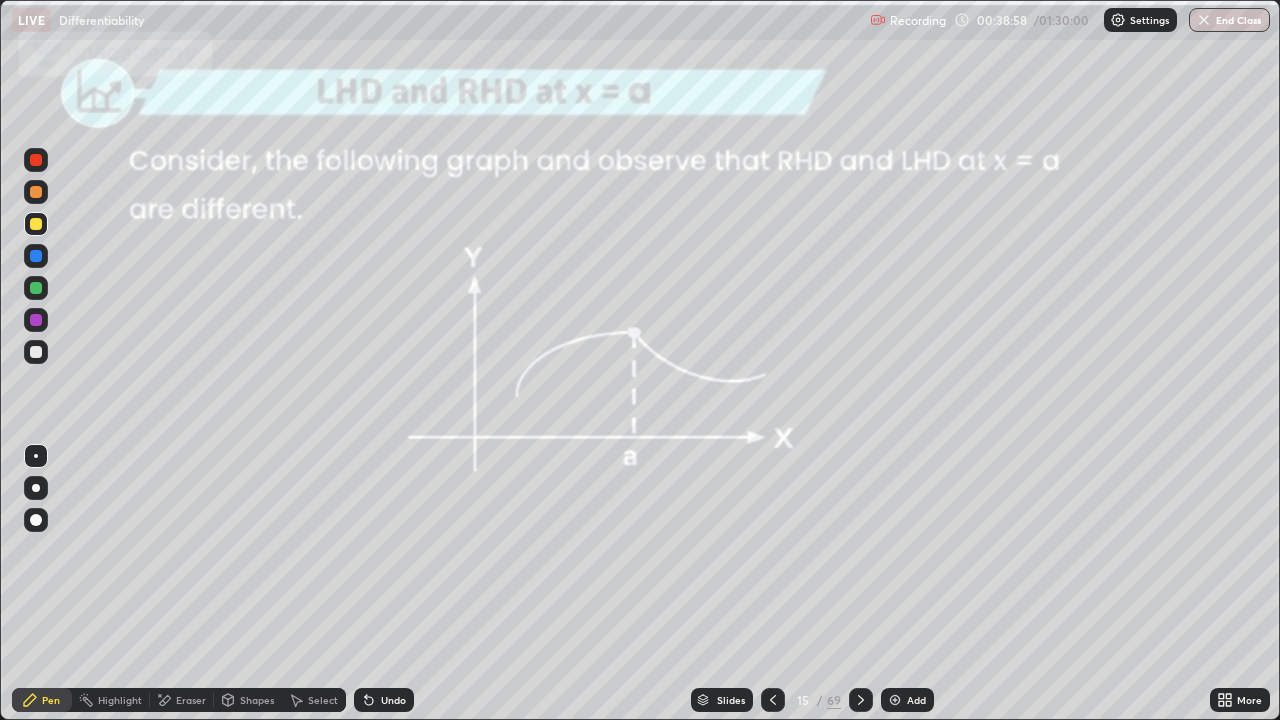 click 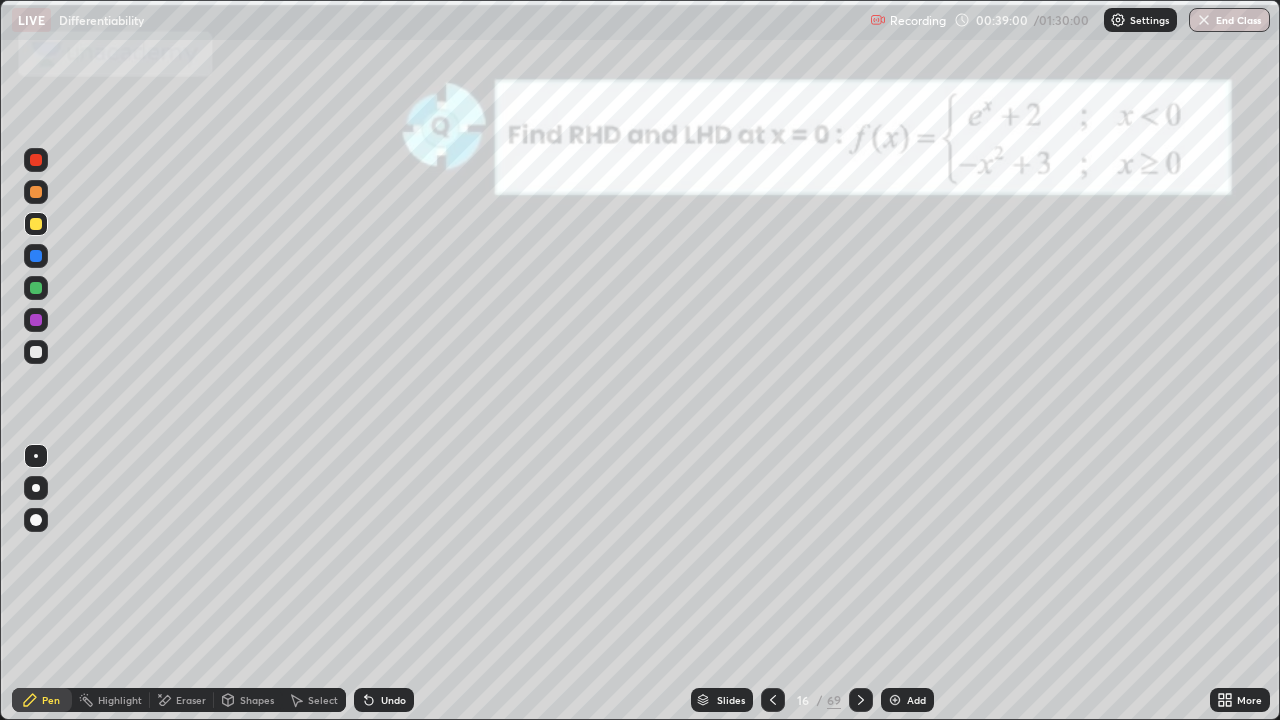 click 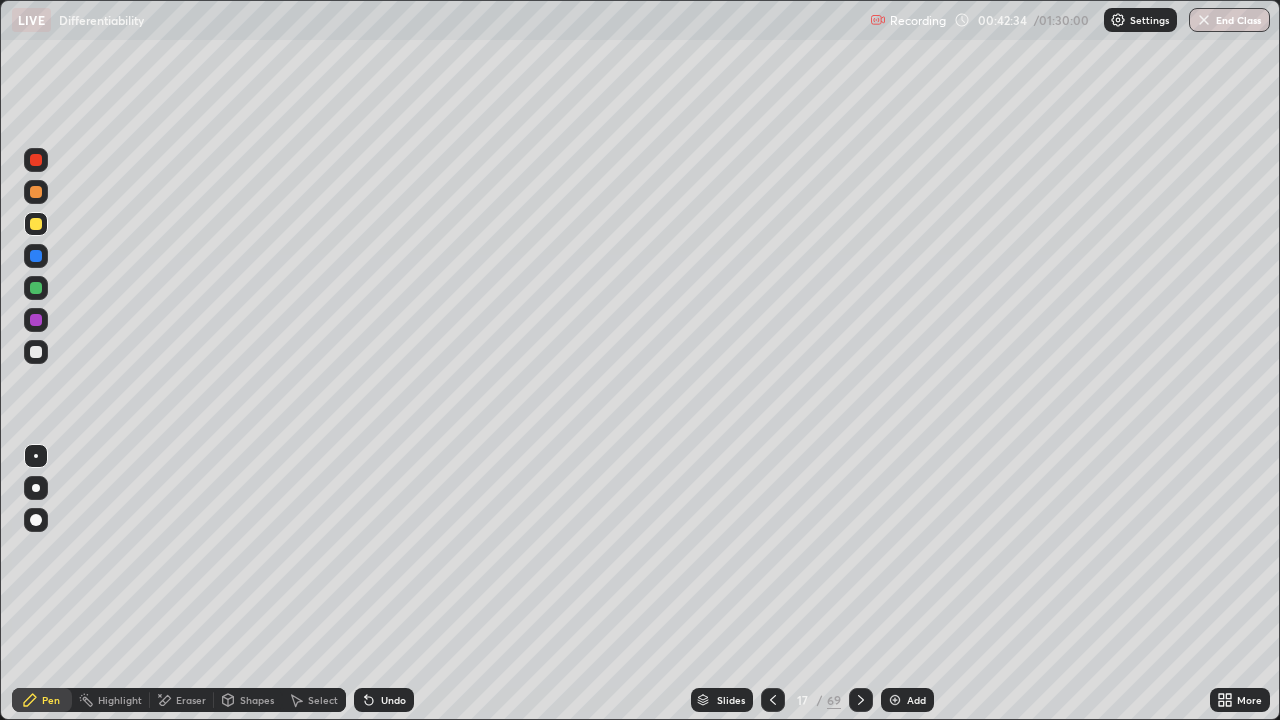 click 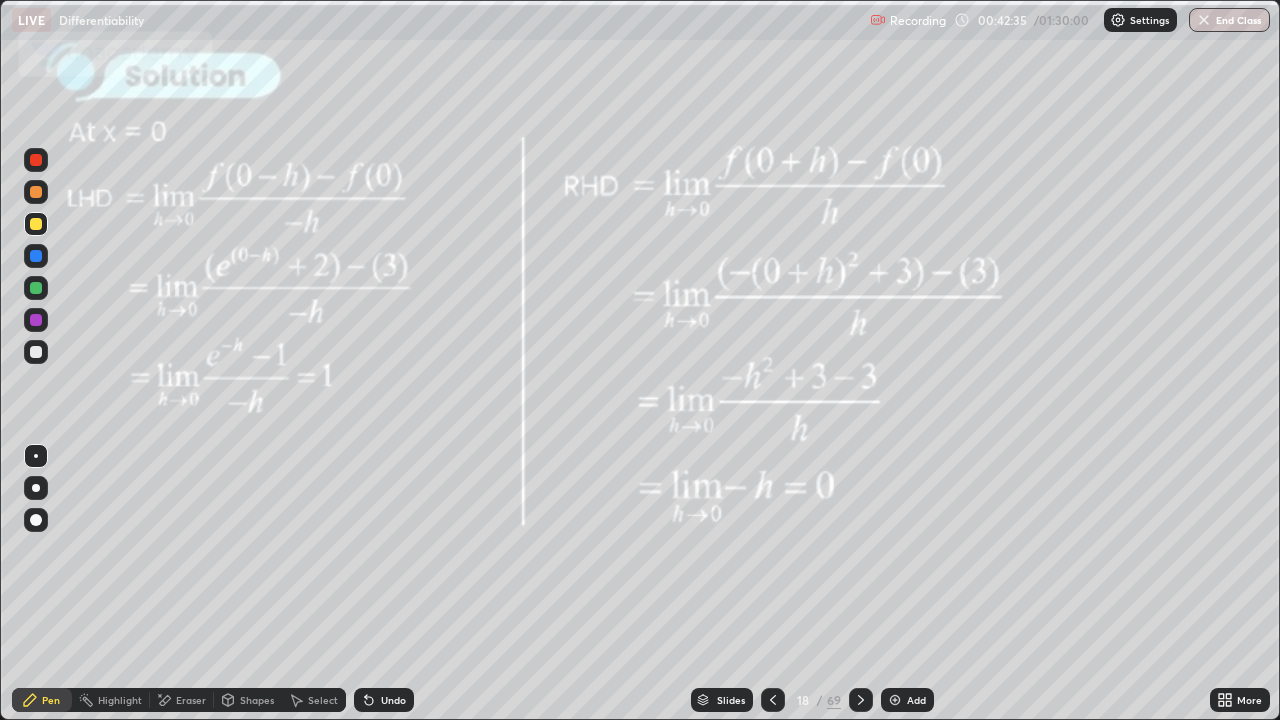 click 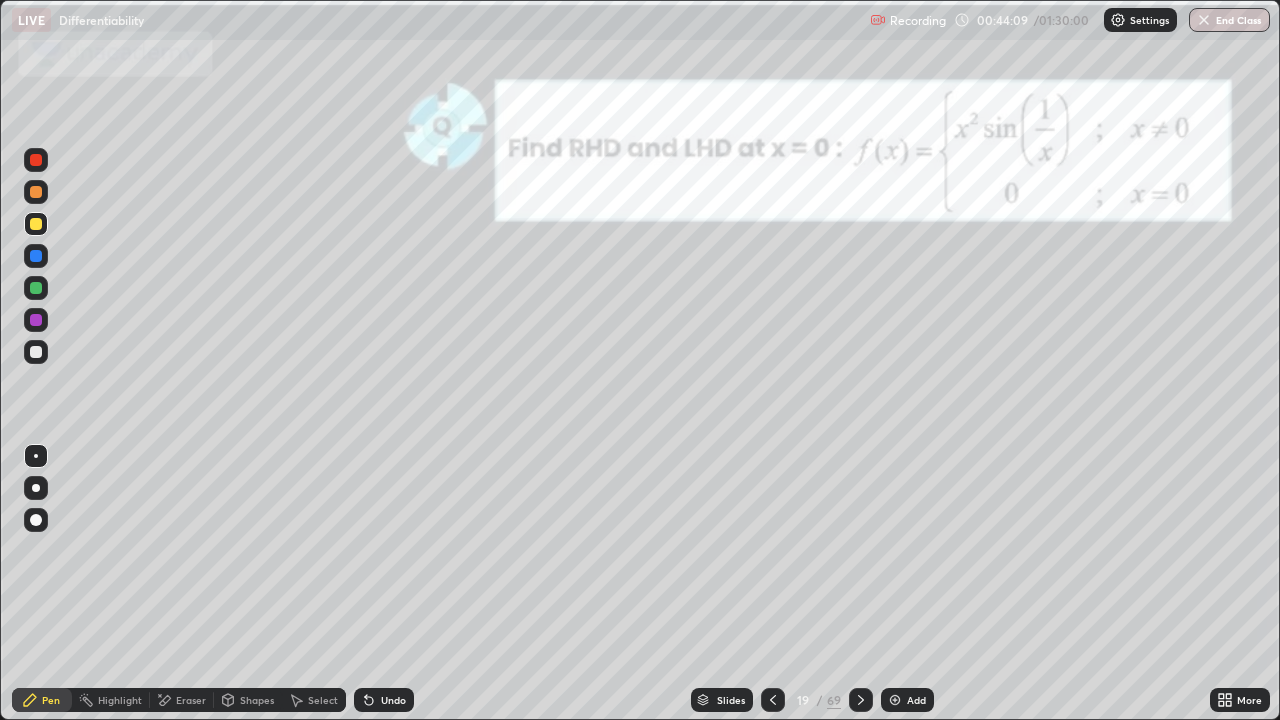 click at bounding box center (36, 224) 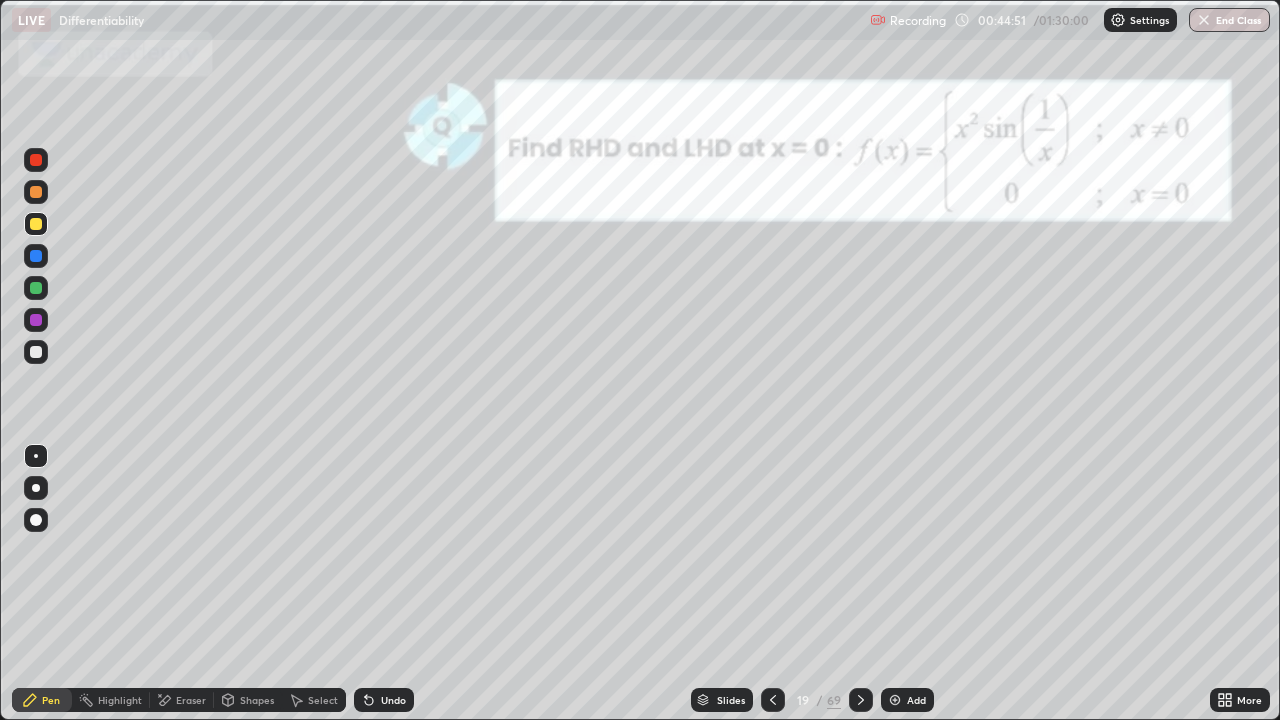 click on "Undo" at bounding box center [384, 700] 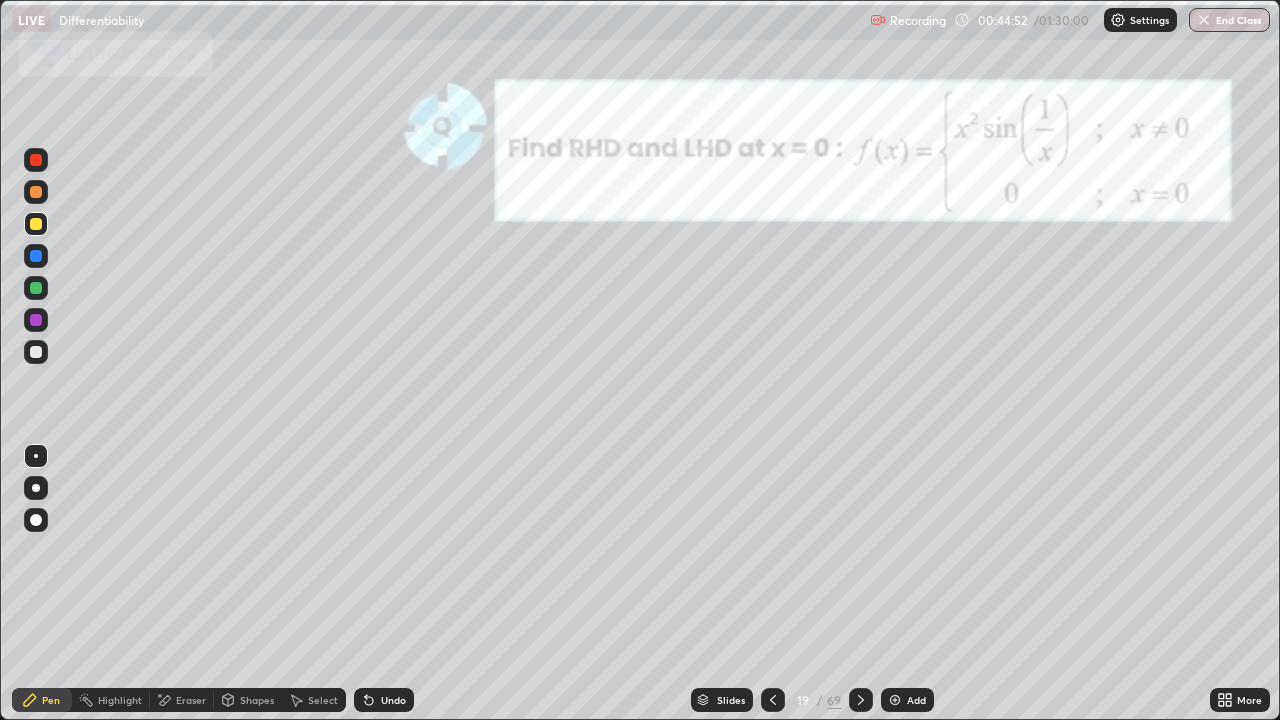 click on "Undo" at bounding box center (384, 700) 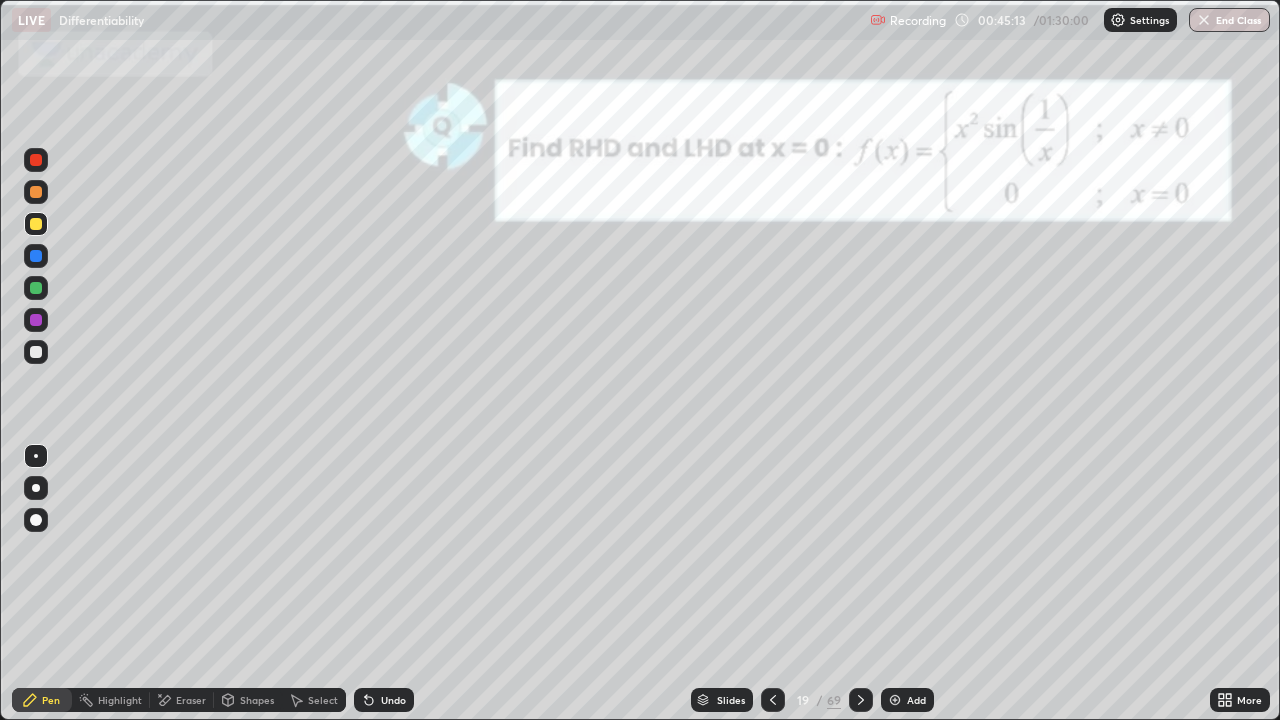 click at bounding box center [36, 320] 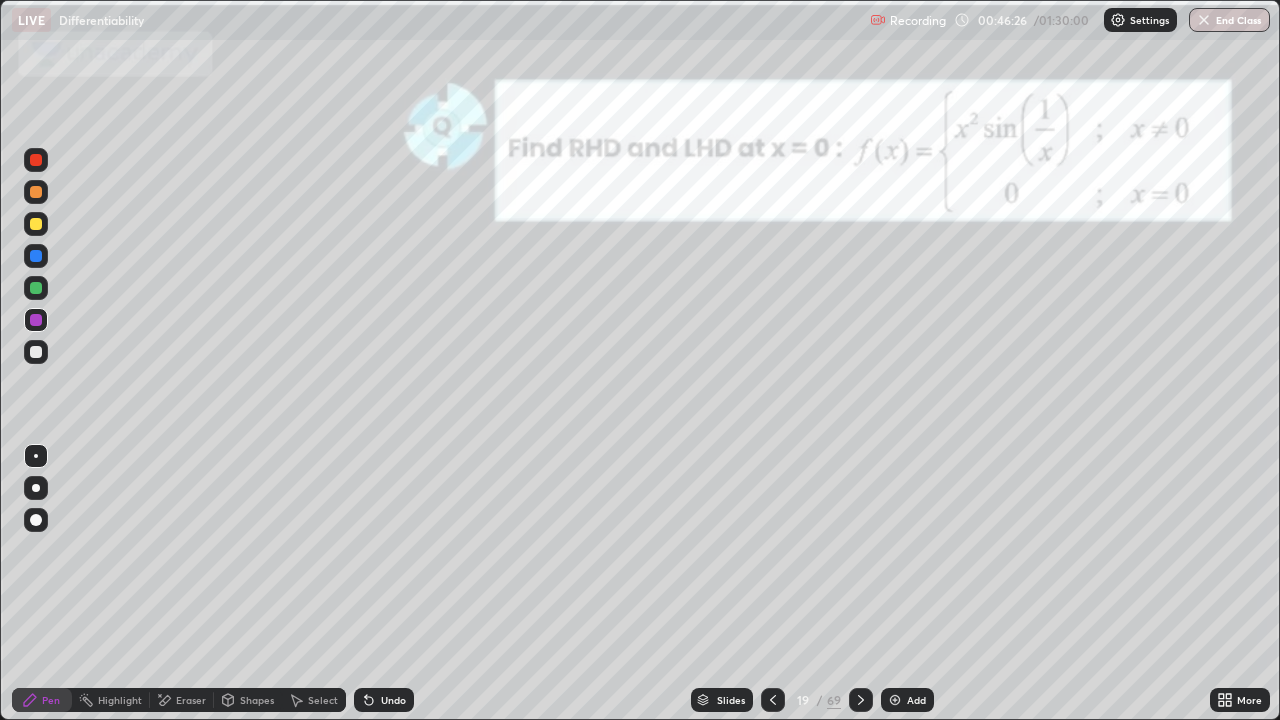 click on "Undo" at bounding box center [393, 700] 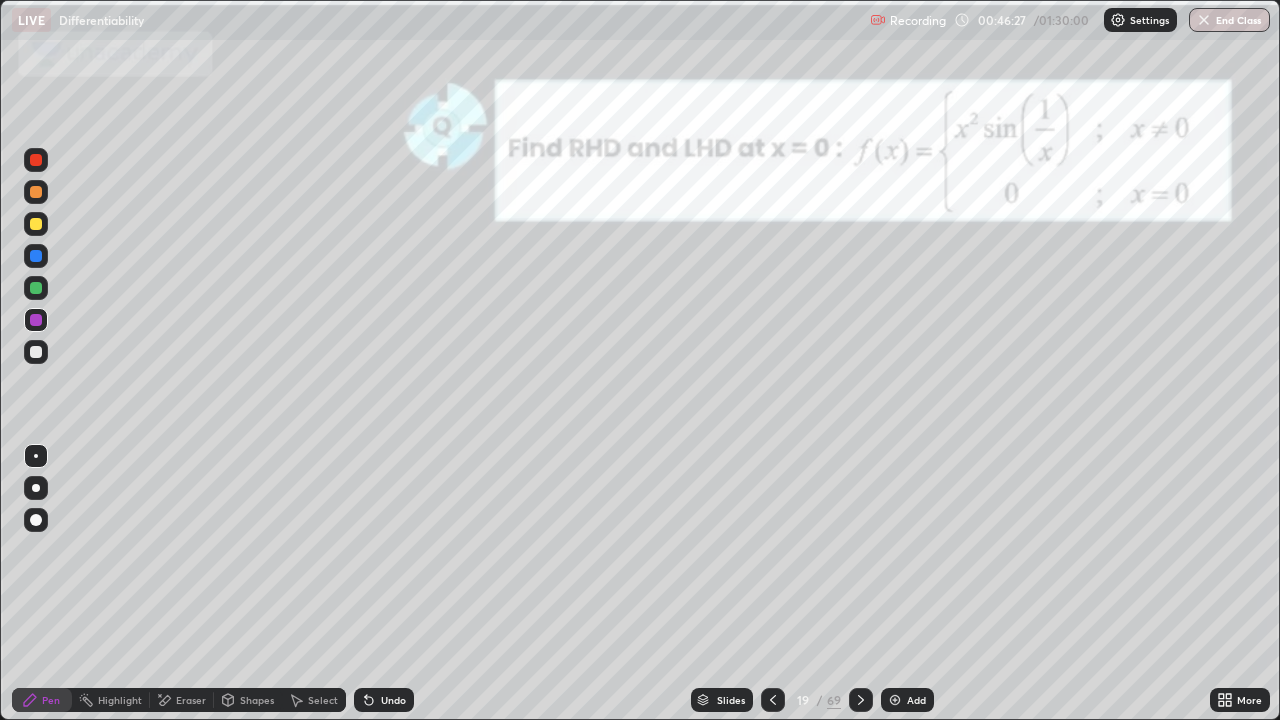 click on "Undo" at bounding box center [384, 700] 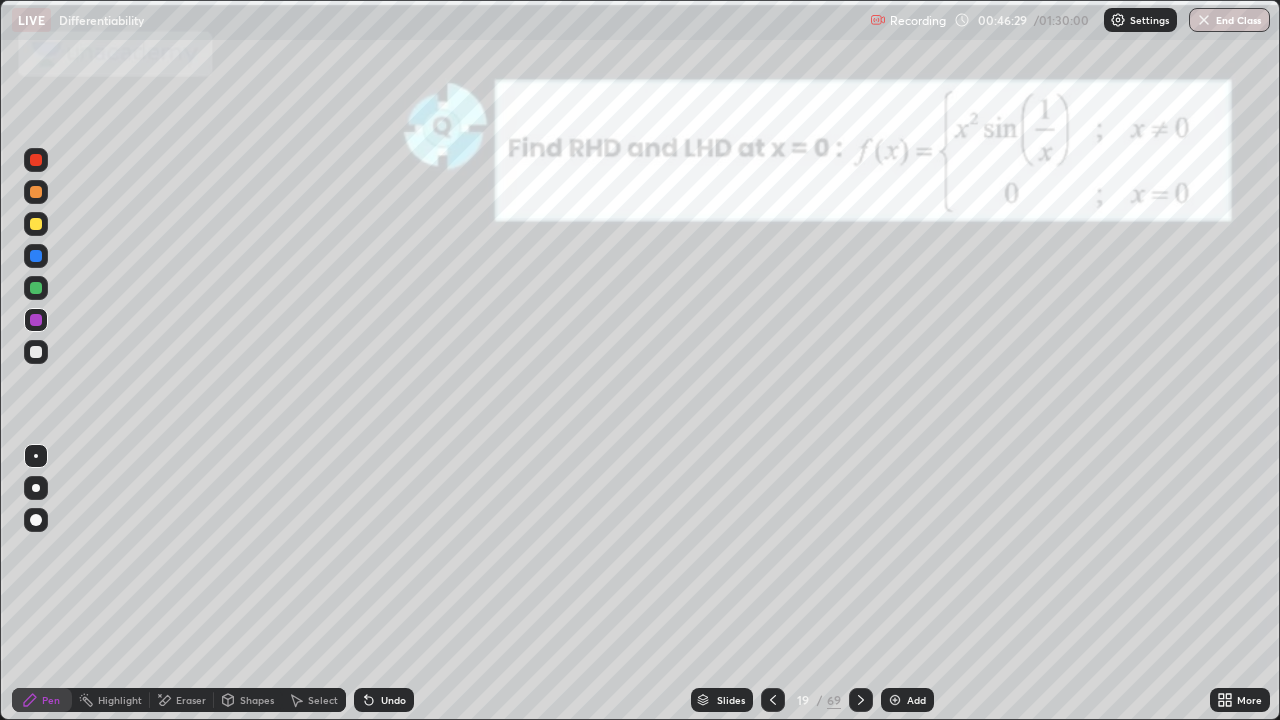 click at bounding box center (36, 288) 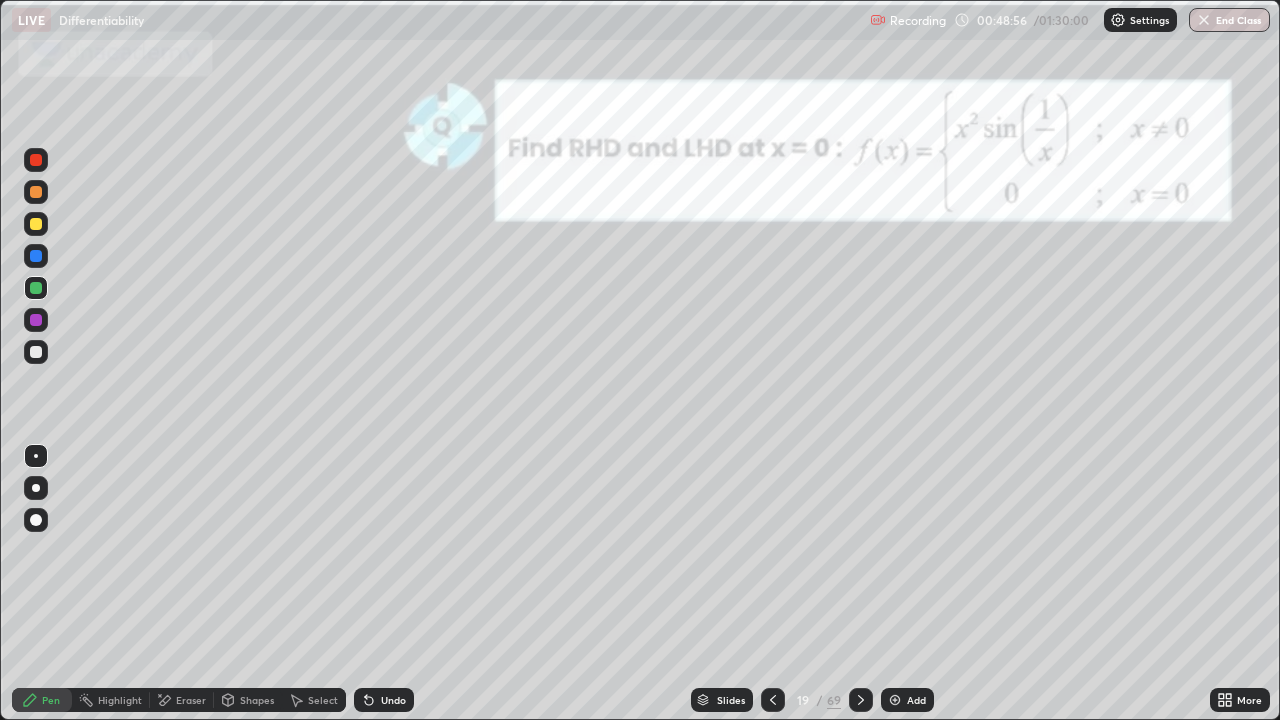 click on "Slides" at bounding box center [731, 700] 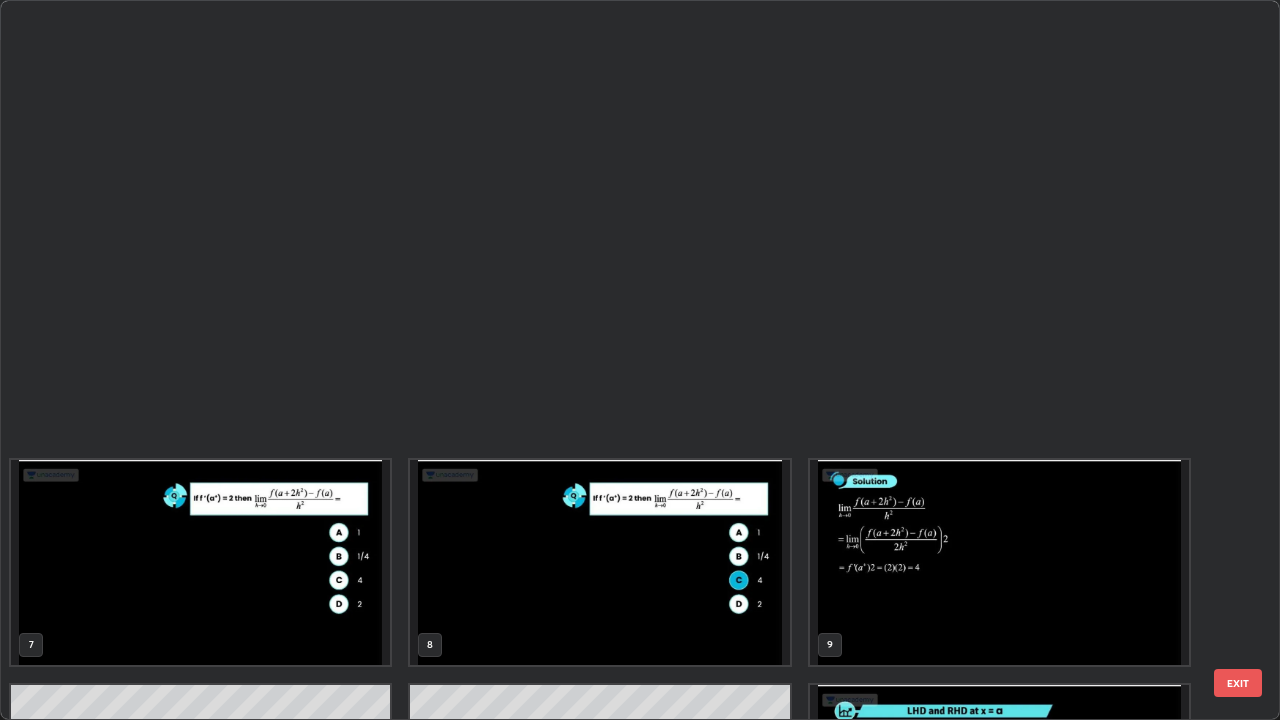 scroll, scrollTop: 854, scrollLeft: 0, axis: vertical 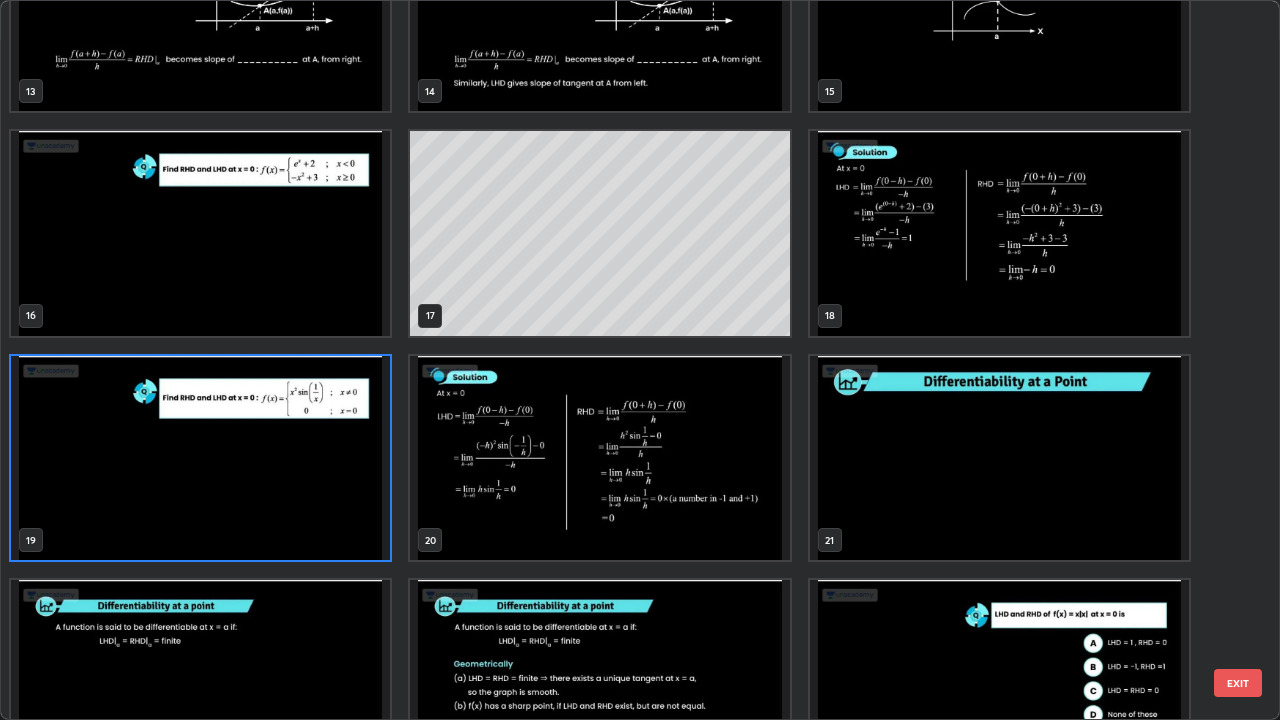 click at bounding box center (200, 682) 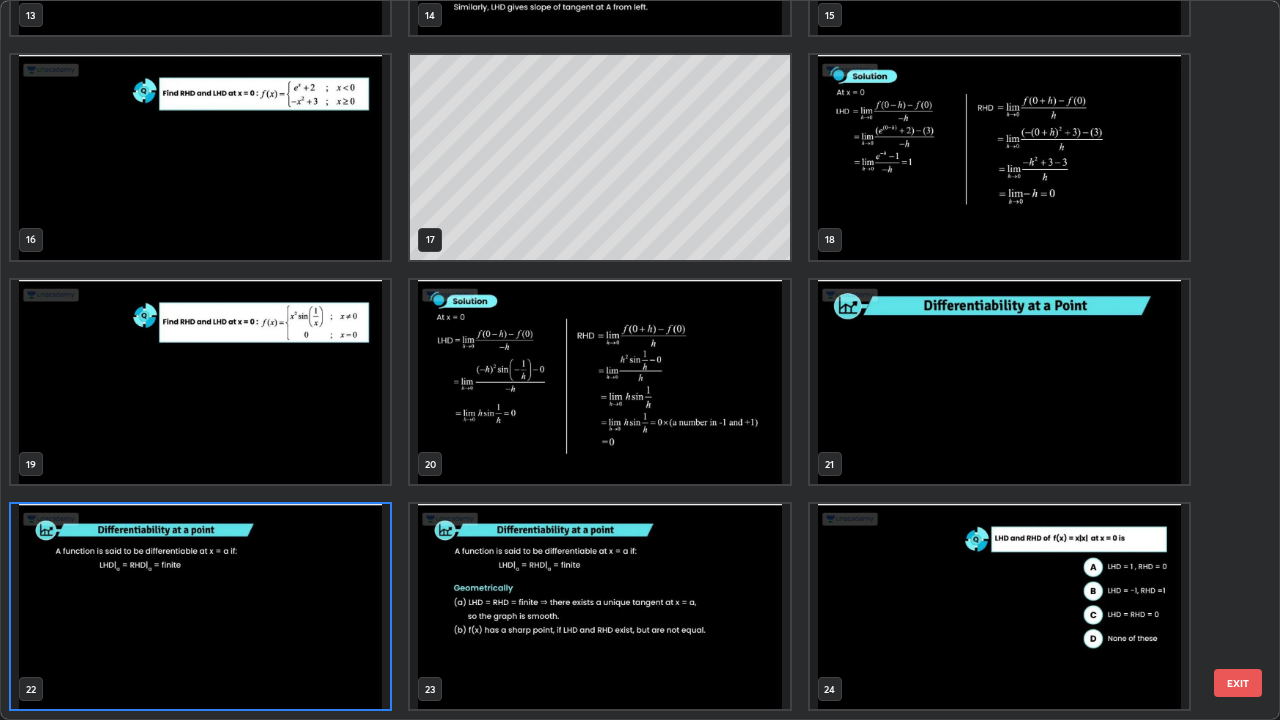click at bounding box center [200, 606] 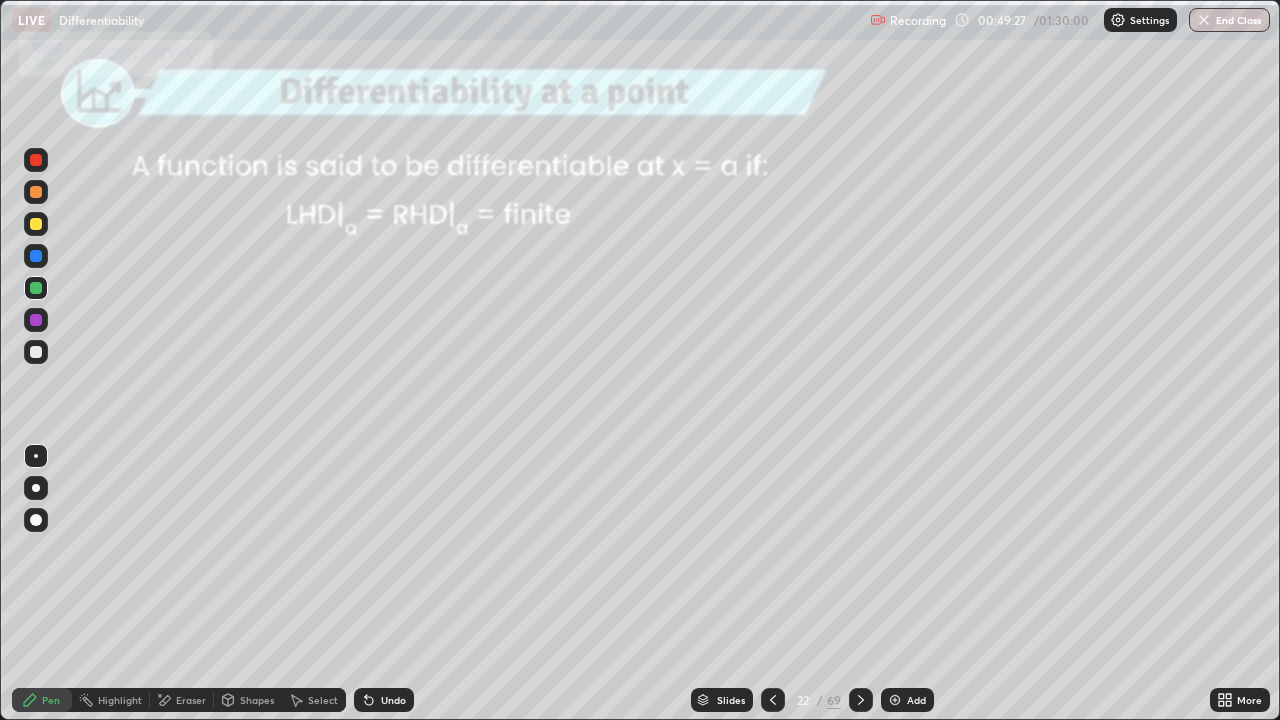 click 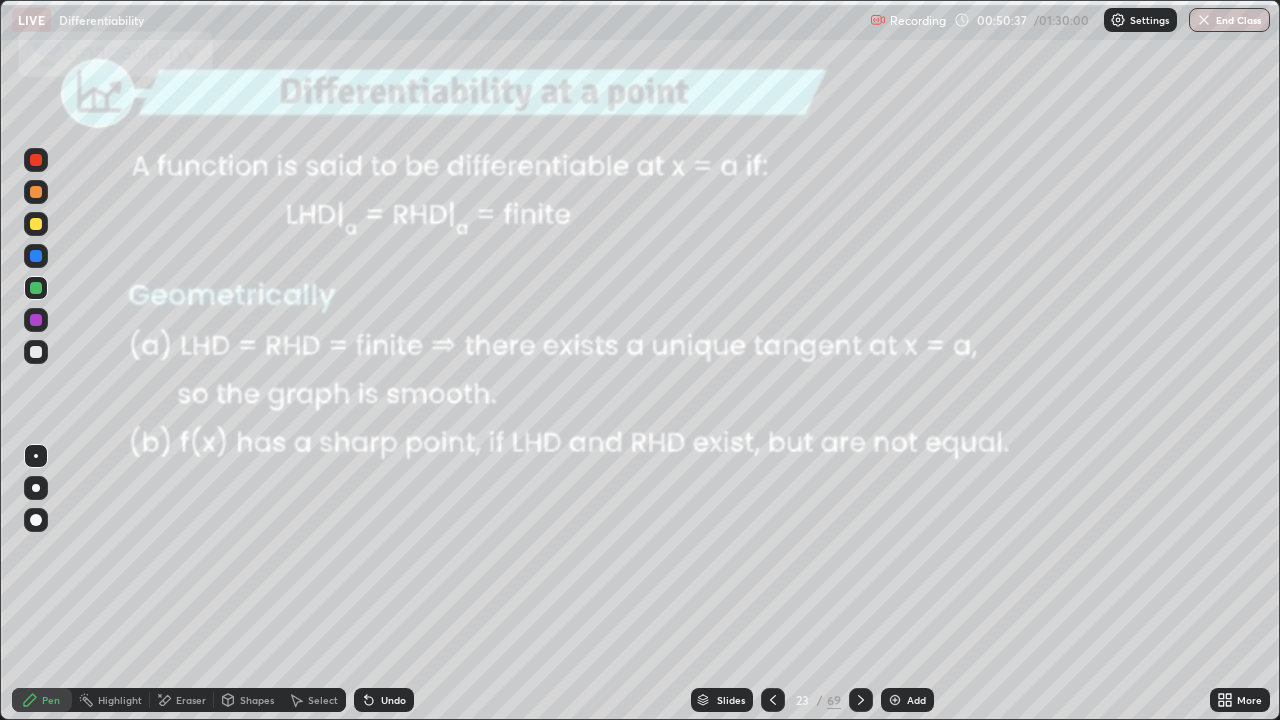 click on "Eraser" at bounding box center [191, 700] 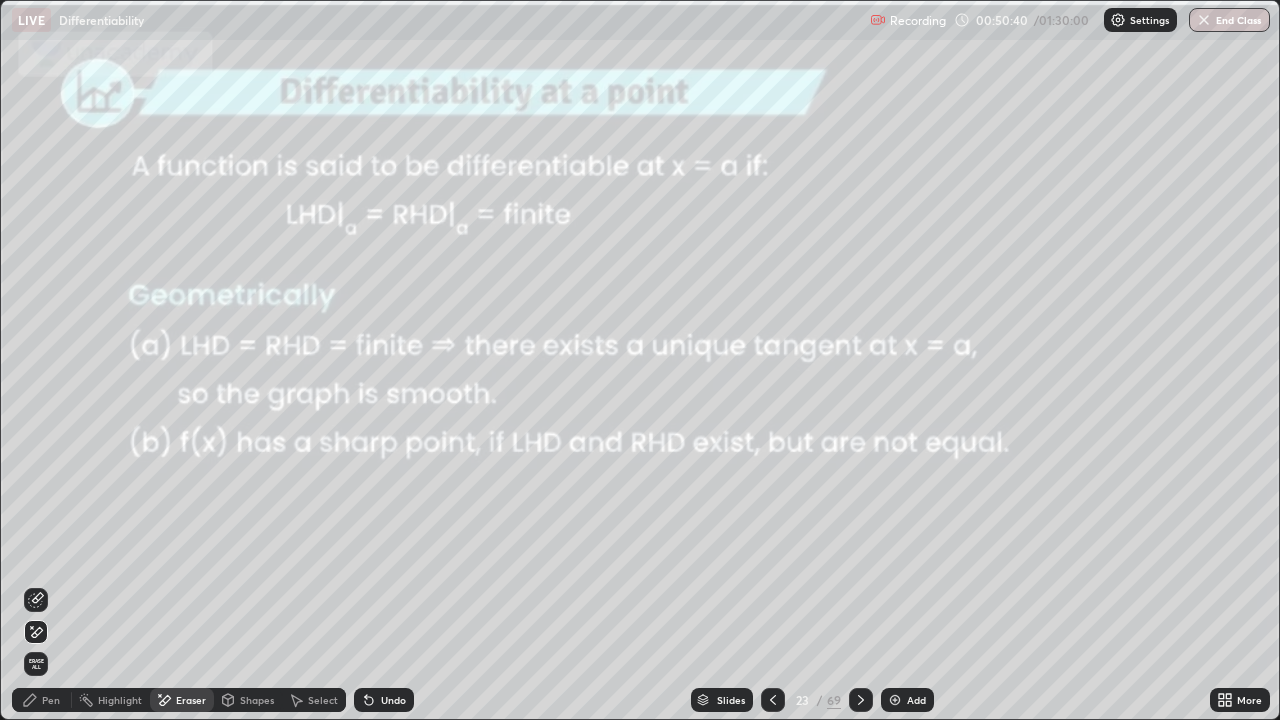 click on "Pen" at bounding box center [51, 700] 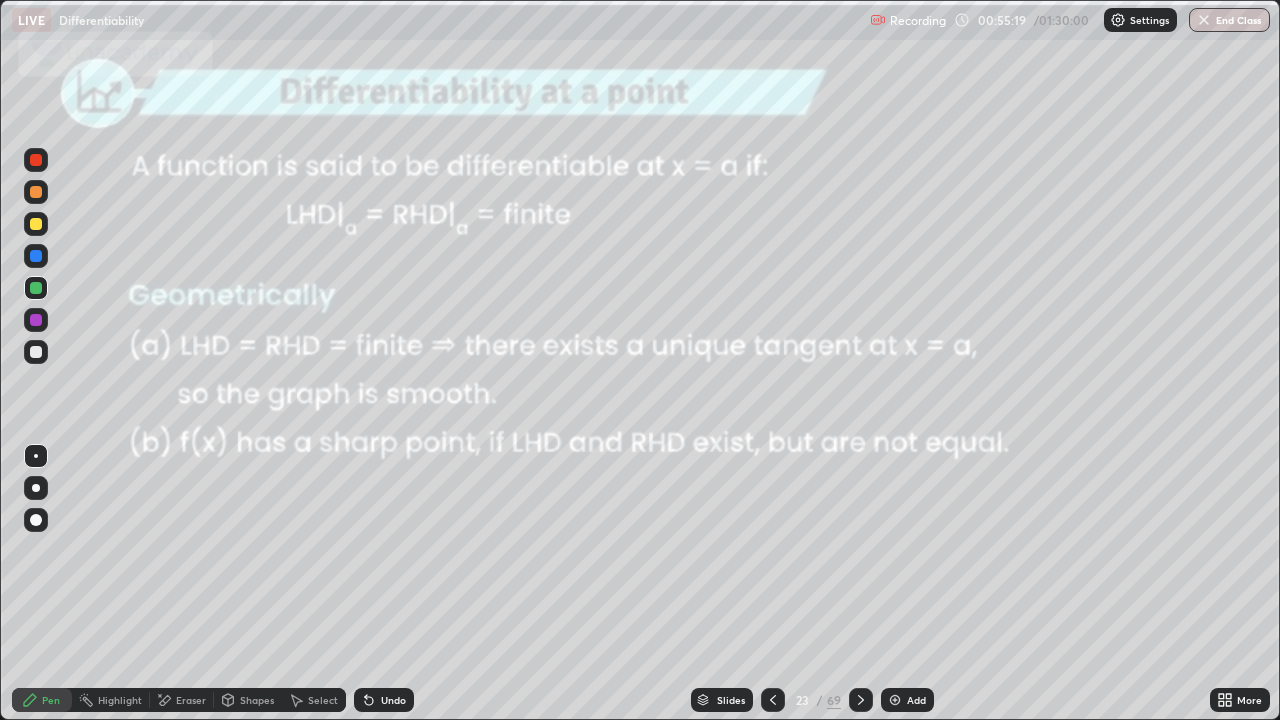 click on "Slides" at bounding box center [731, 700] 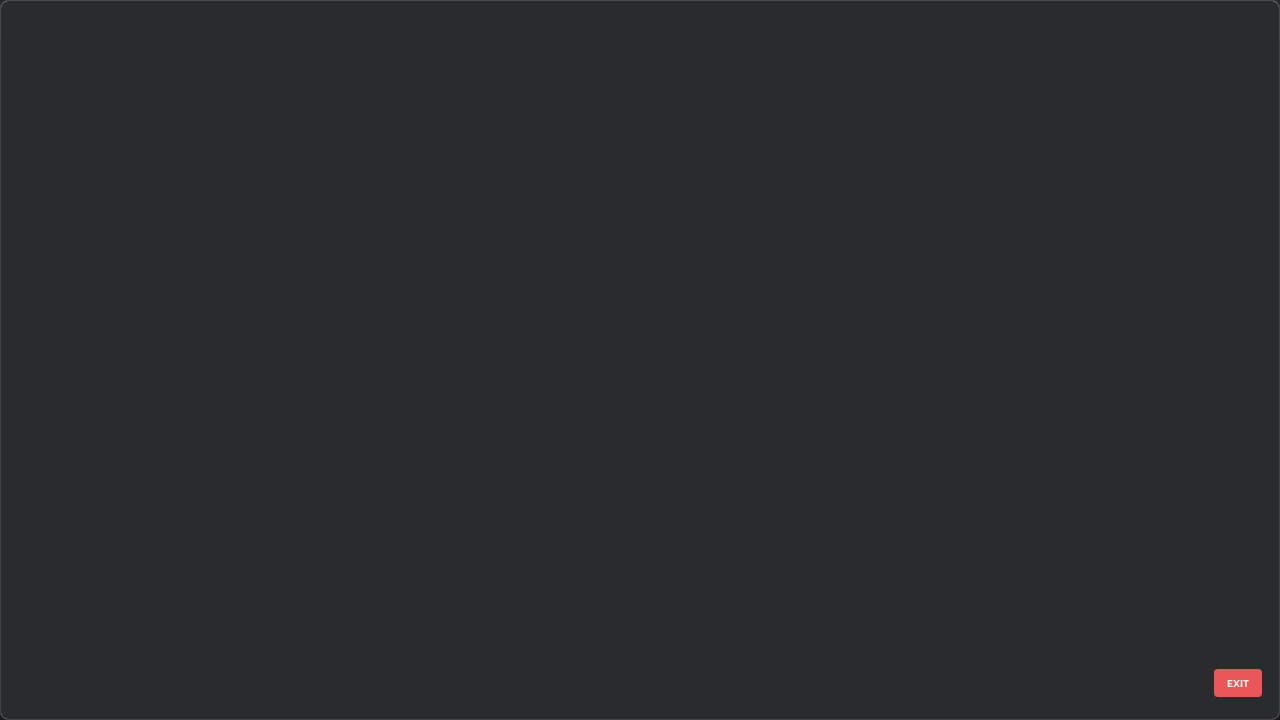scroll, scrollTop: 1079, scrollLeft: 0, axis: vertical 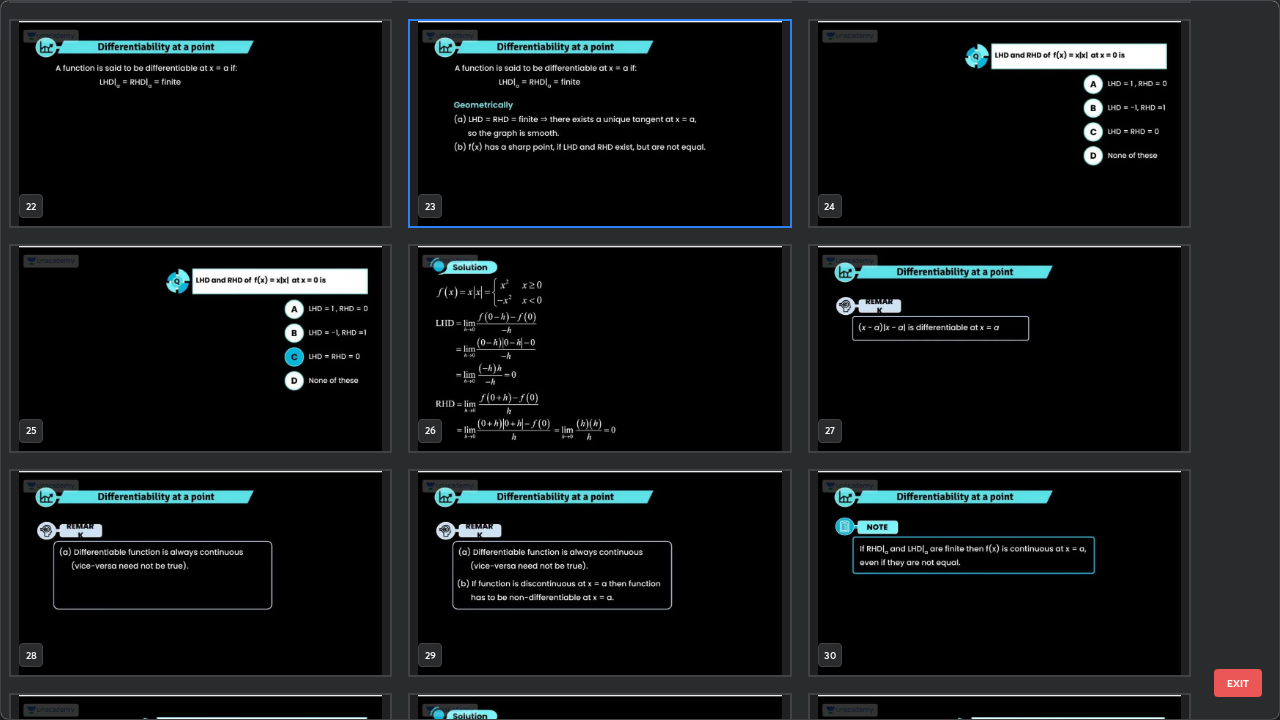 click at bounding box center (200, 573) 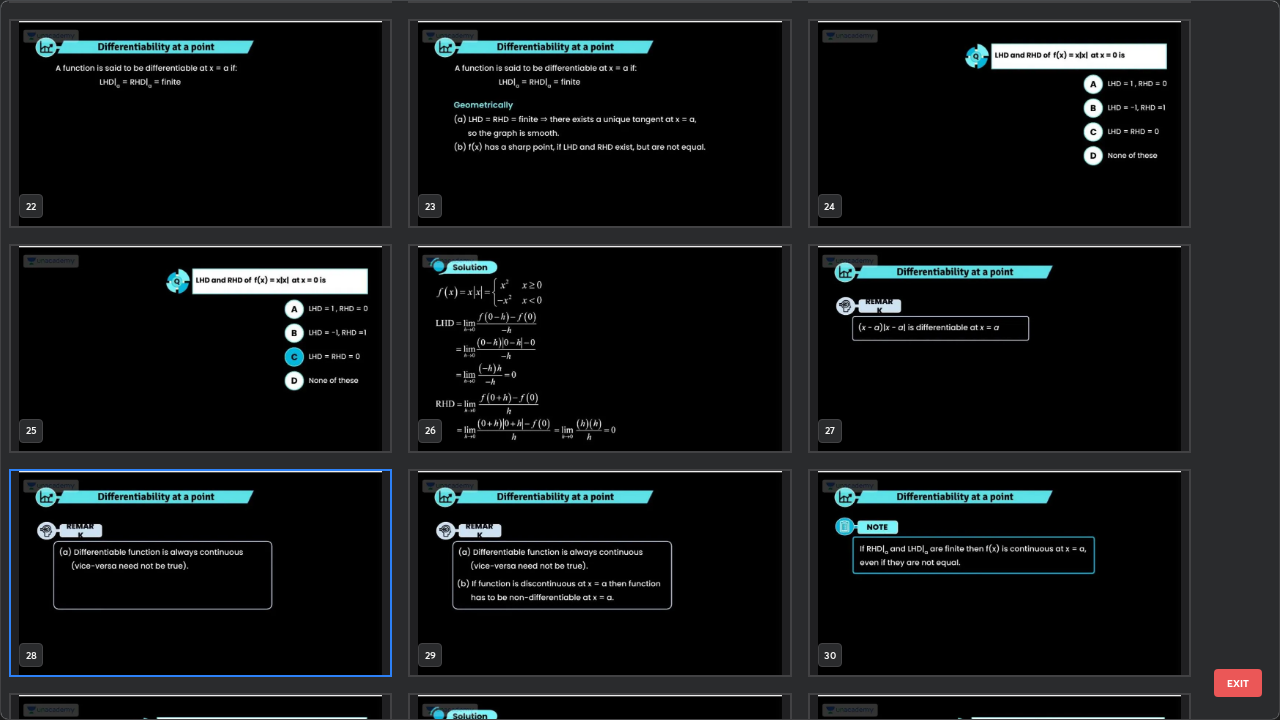 click at bounding box center [200, 573] 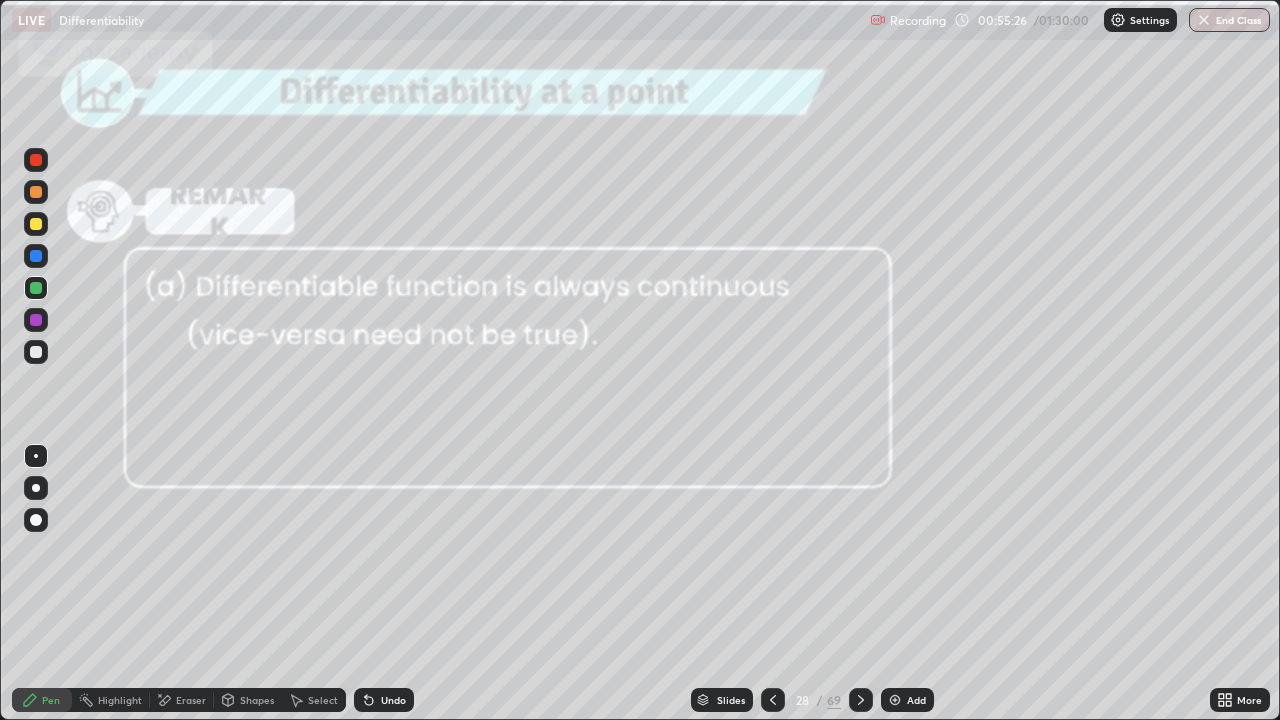click at bounding box center [200, 573] 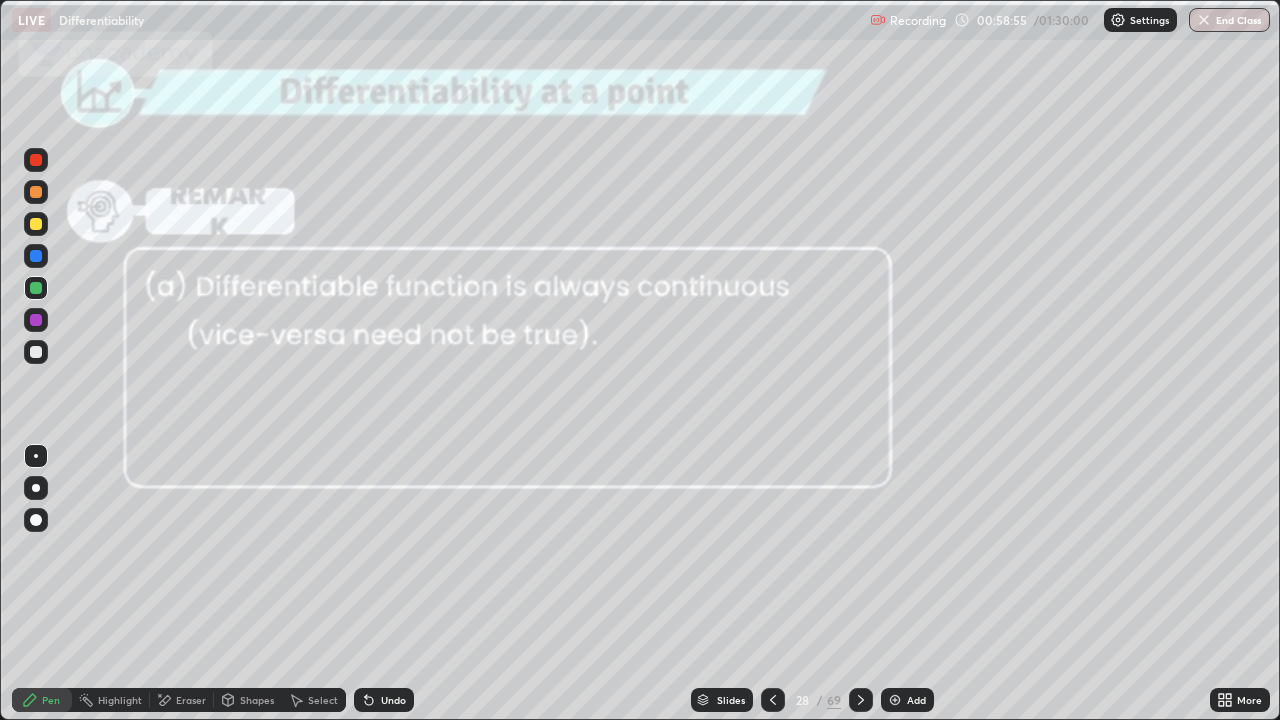 click 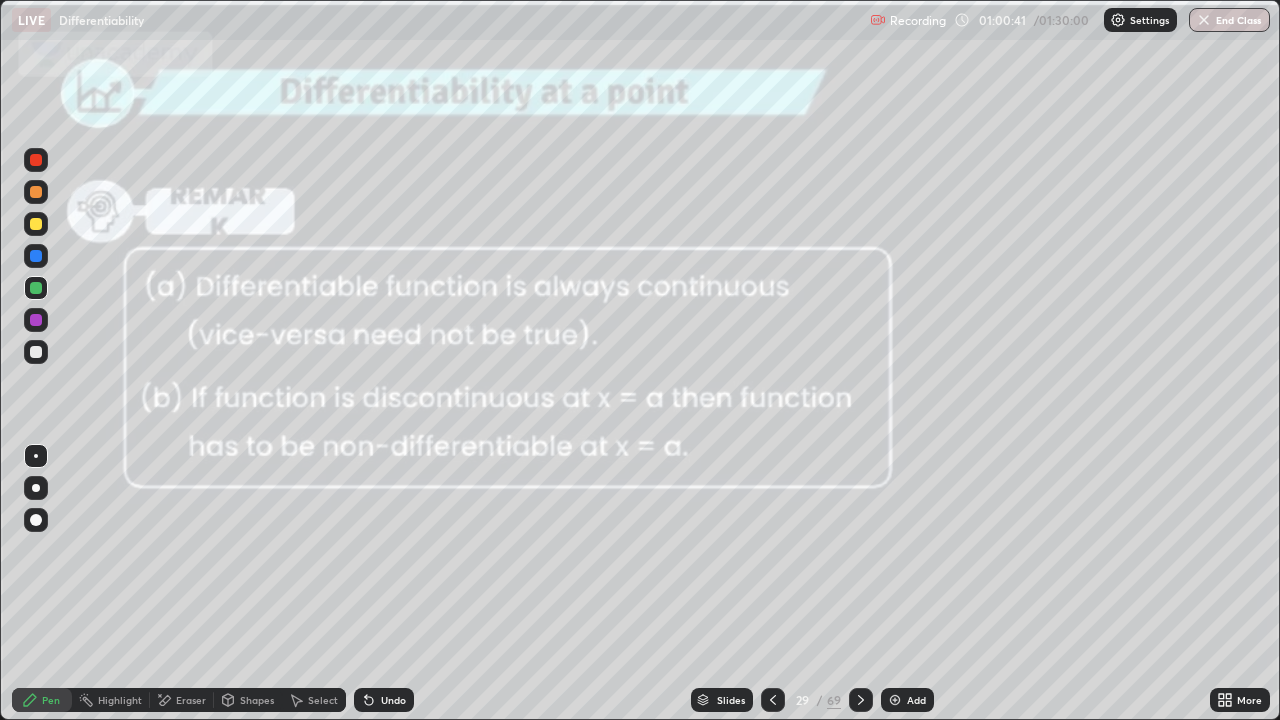 click on "Slides" at bounding box center [731, 700] 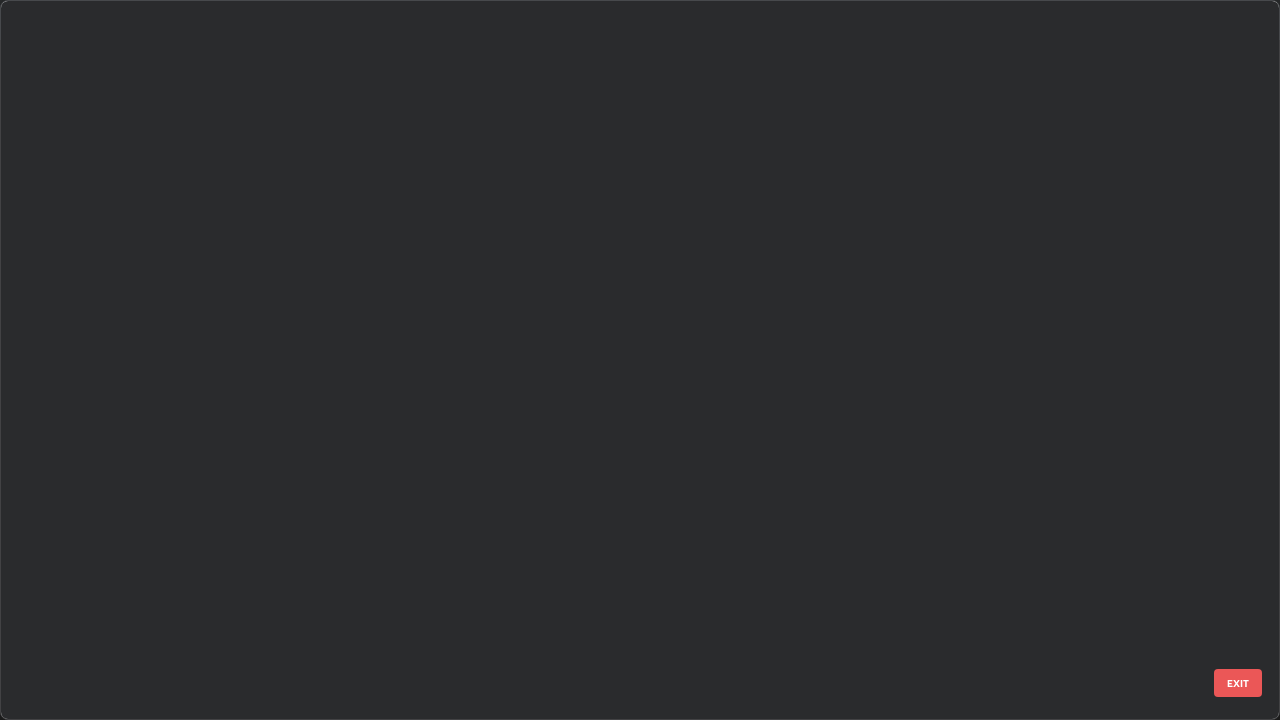 scroll, scrollTop: 1528, scrollLeft: 0, axis: vertical 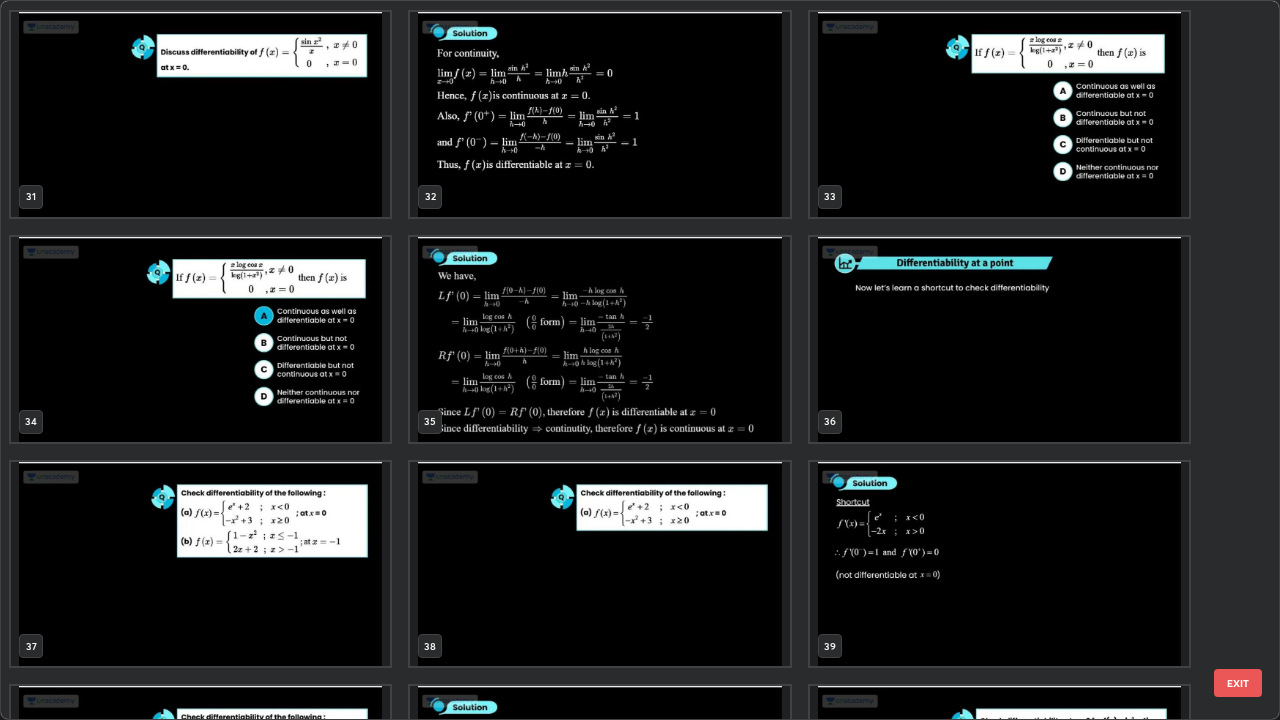 click at bounding box center (999, 339) 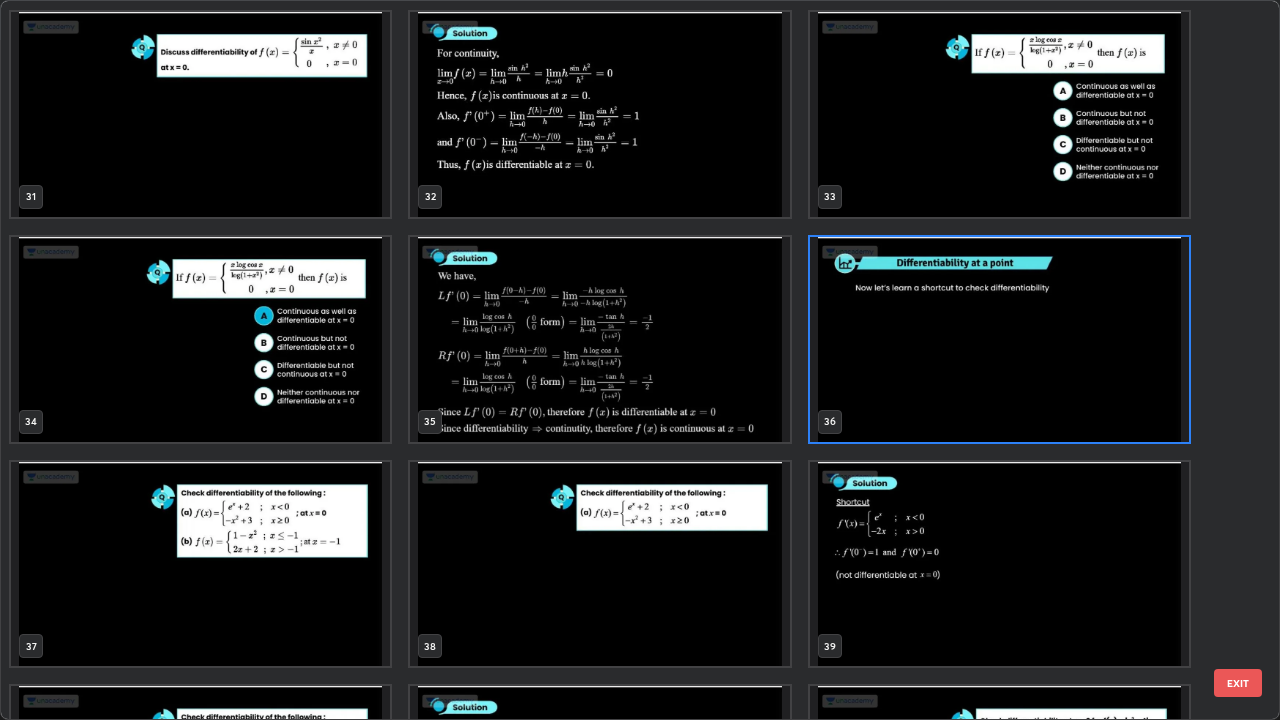 click at bounding box center (999, 339) 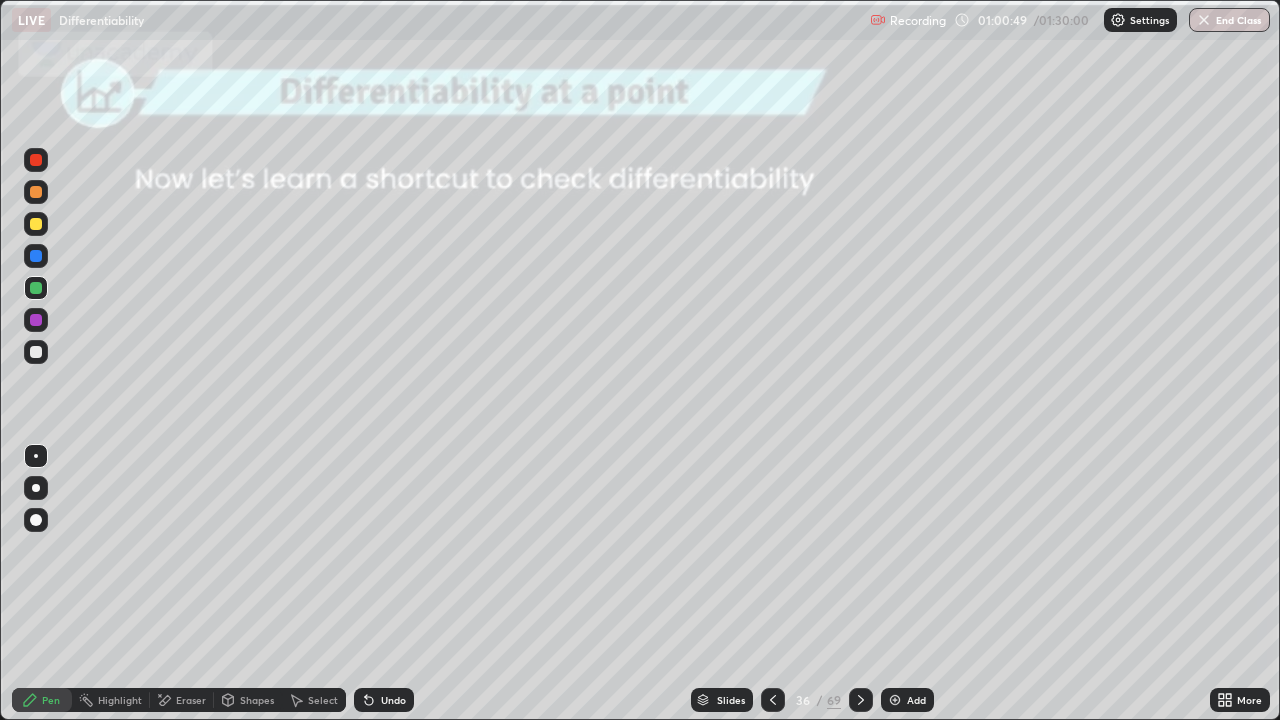 click at bounding box center [999, 339] 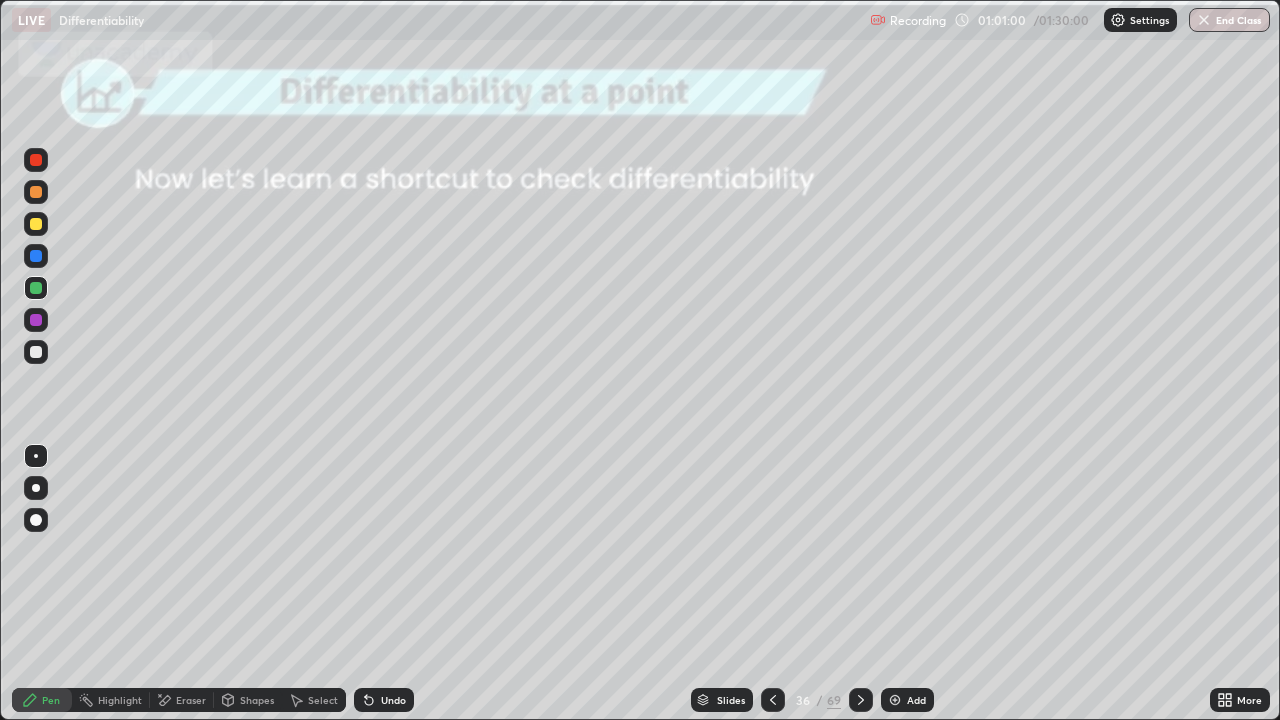 click 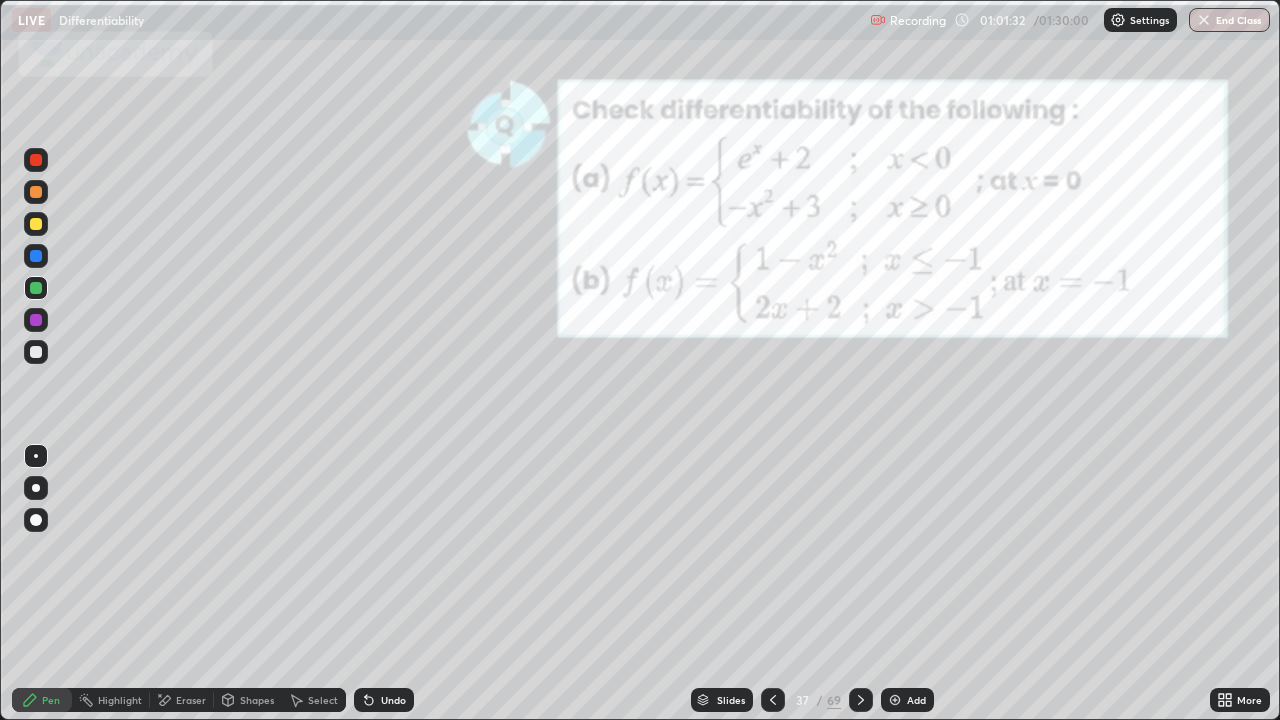 click at bounding box center (36, 256) 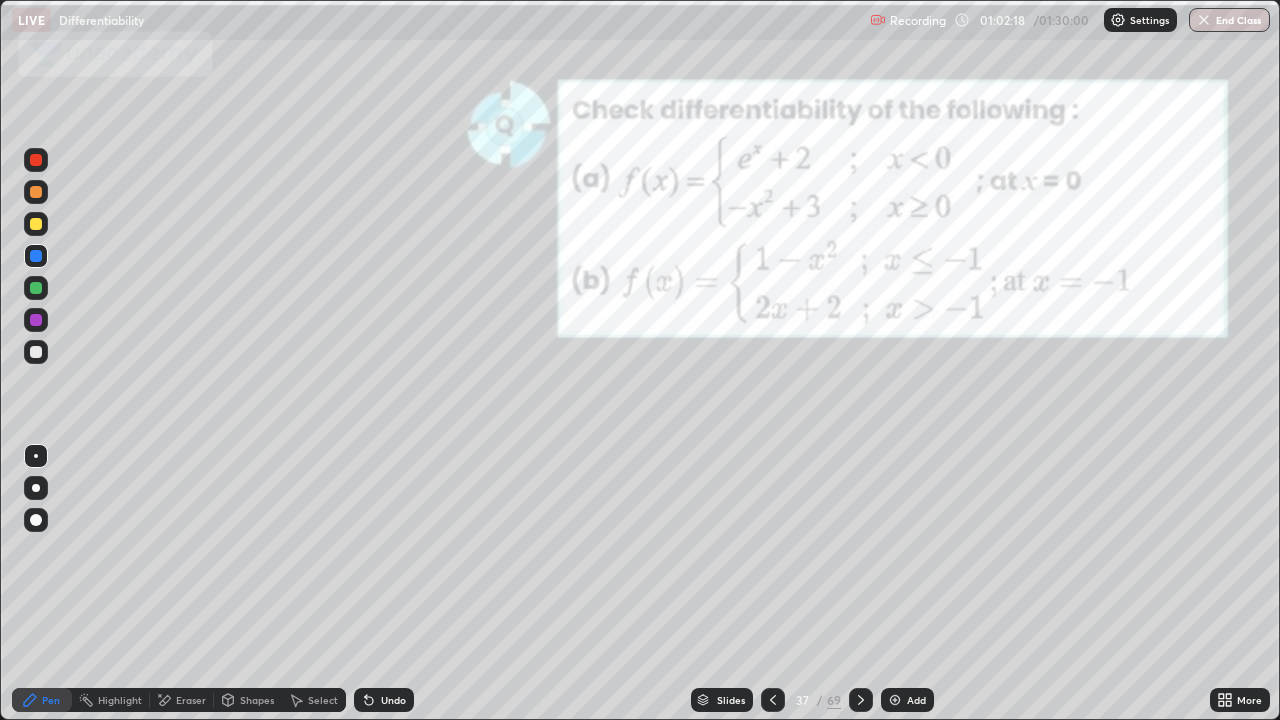 click at bounding box center (36, 256) 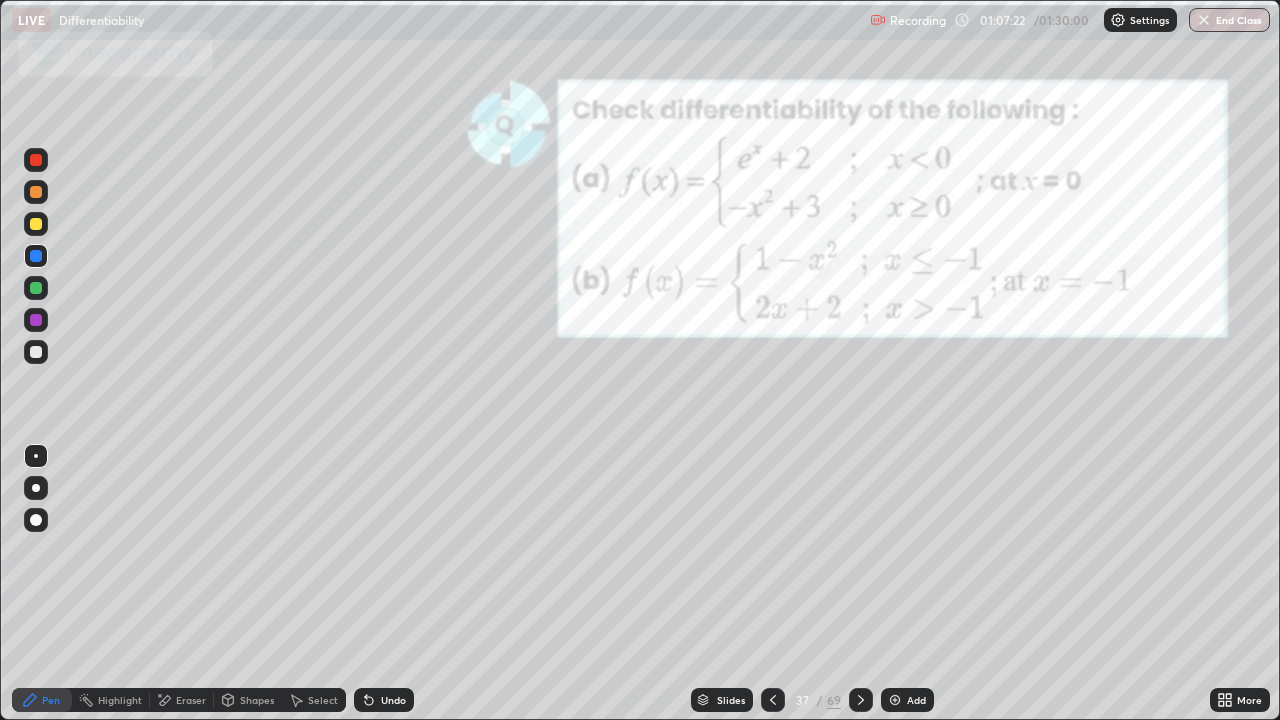 click 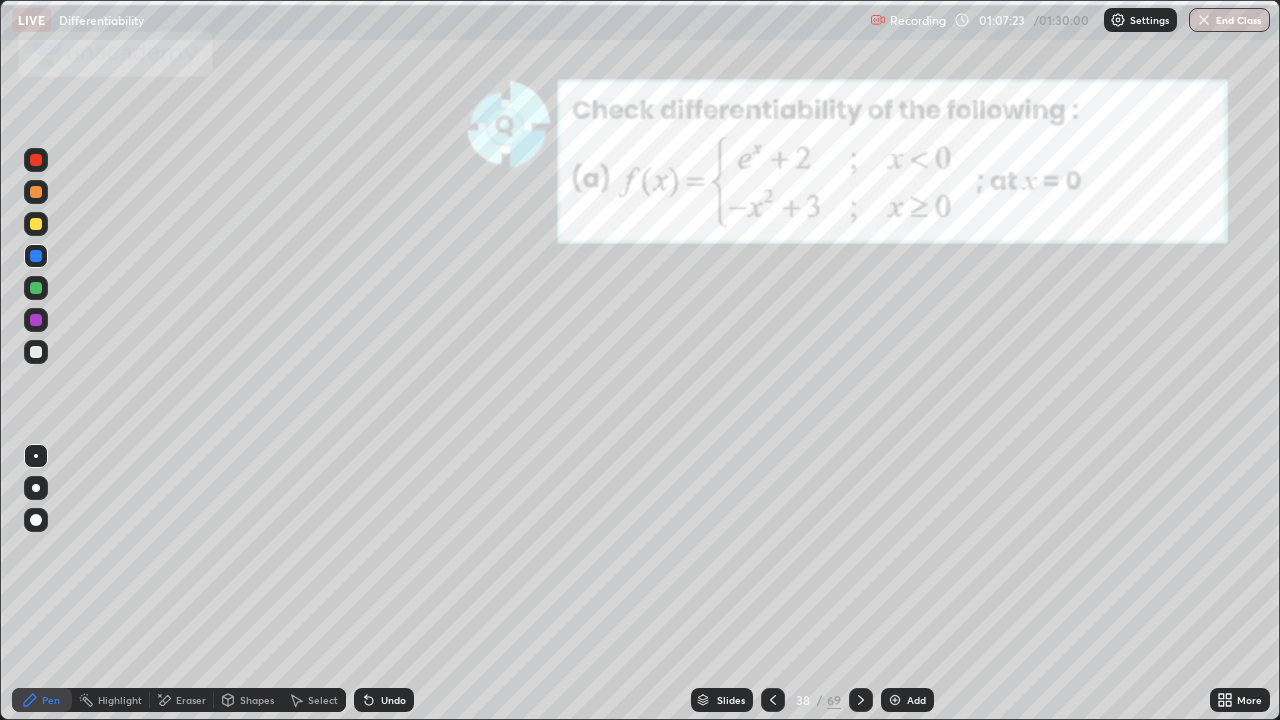 click 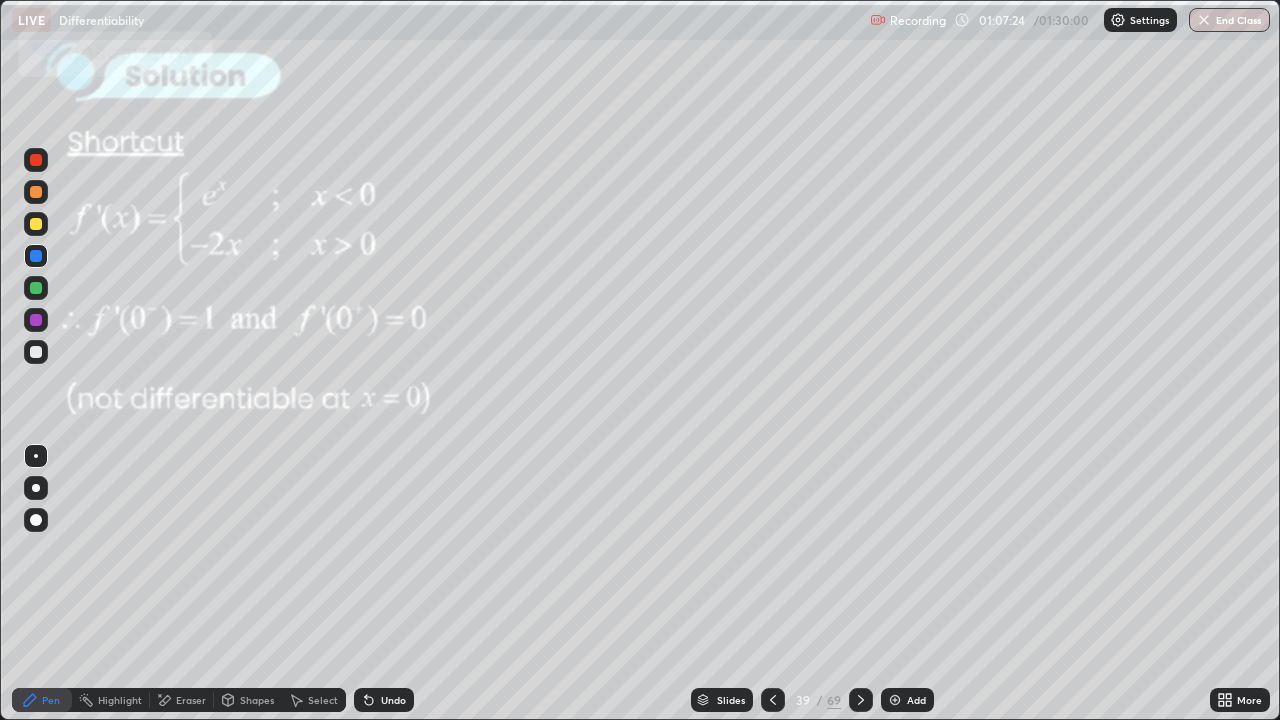 click 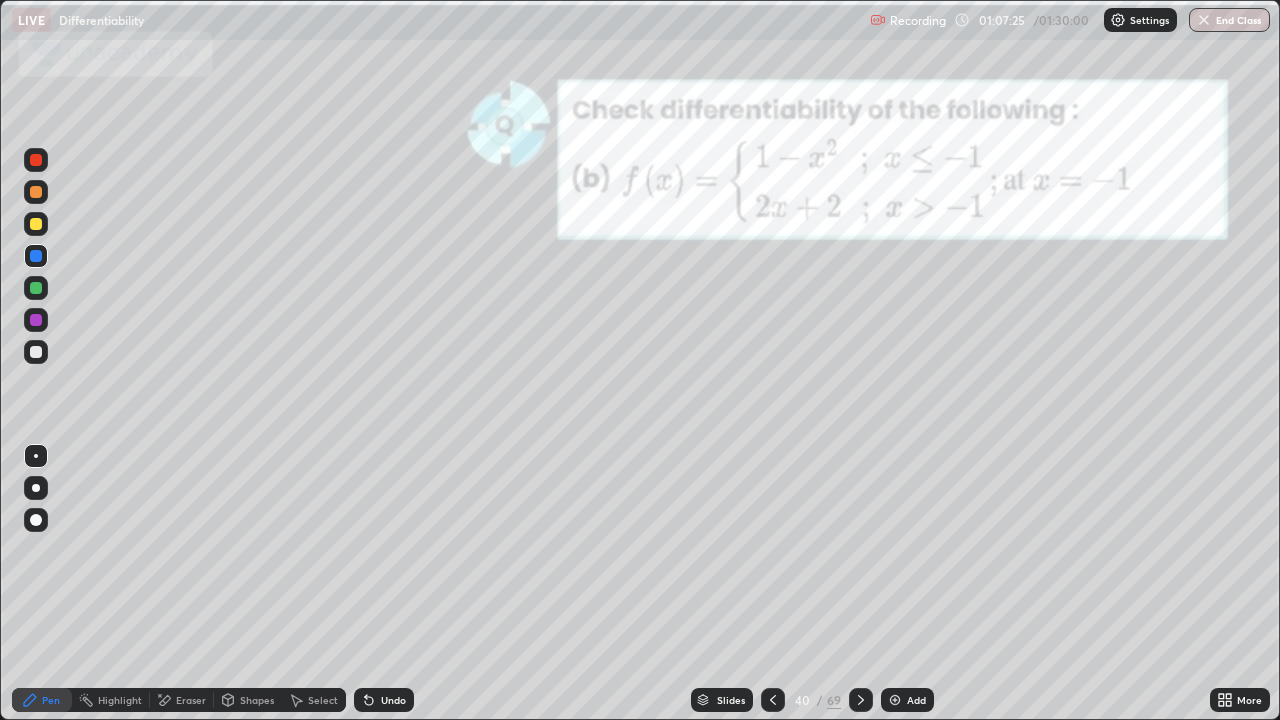 click 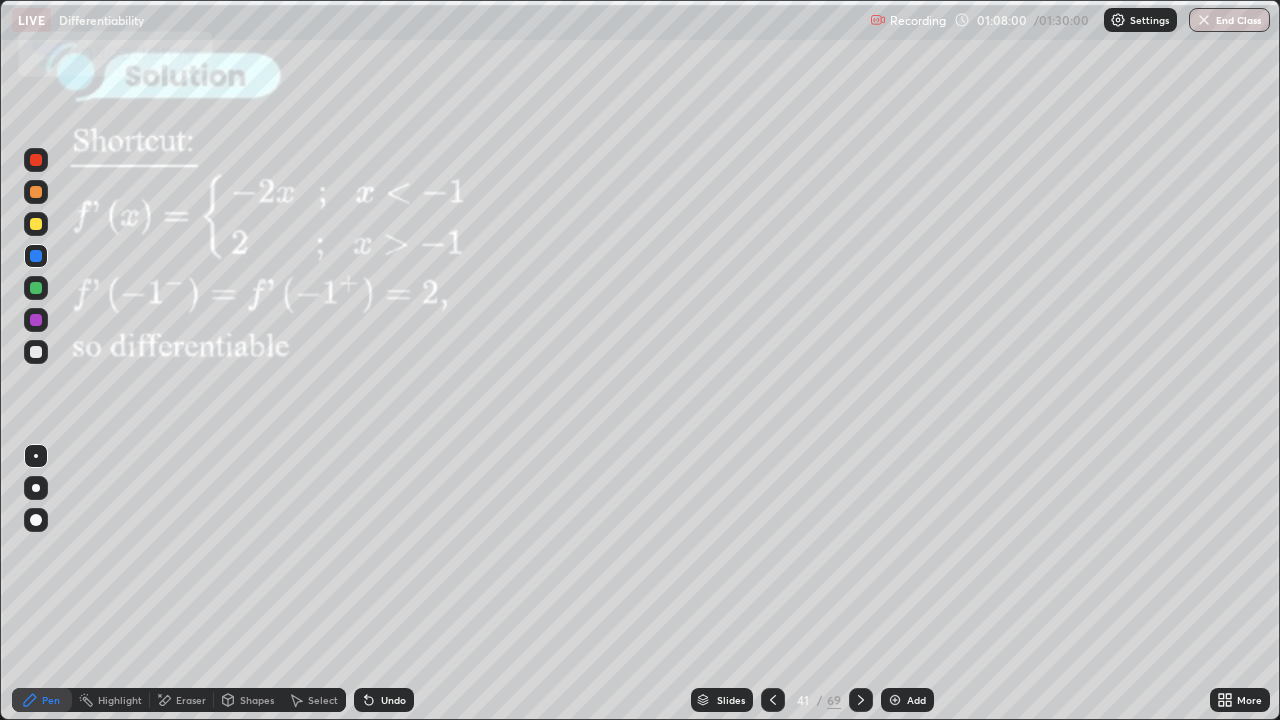 click 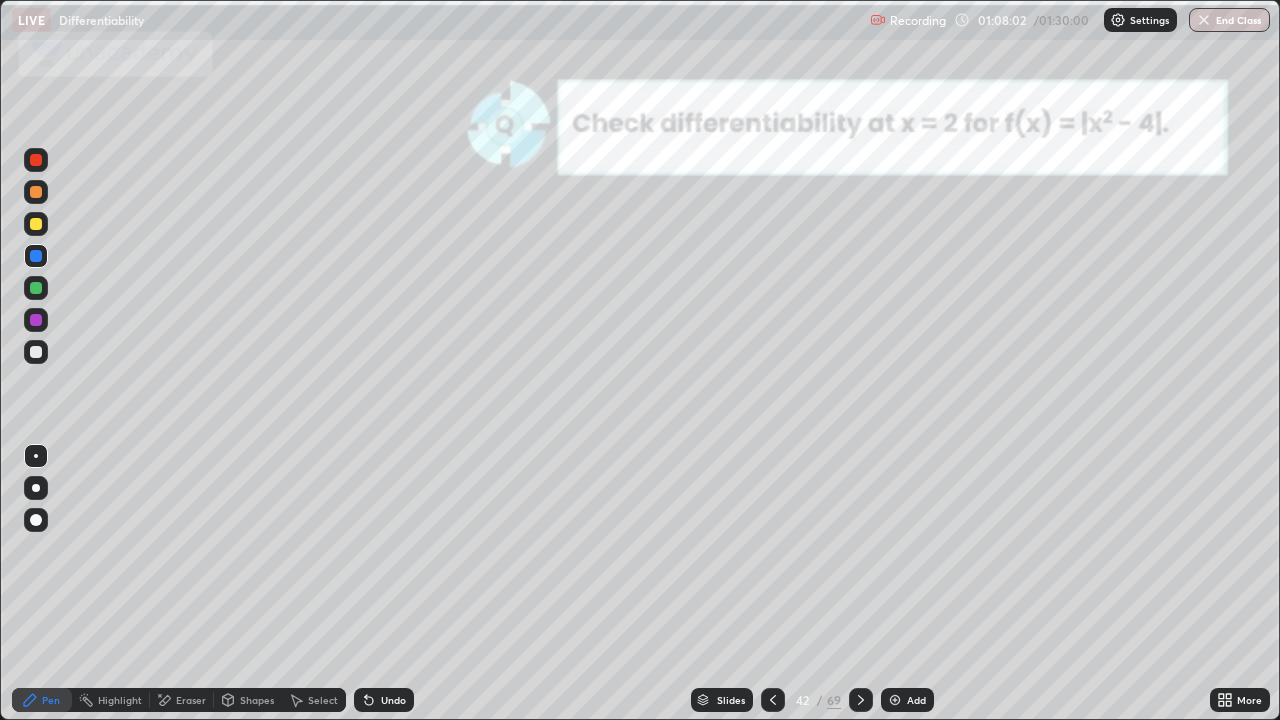 click on "Slides" at bounding box center [722, 700] 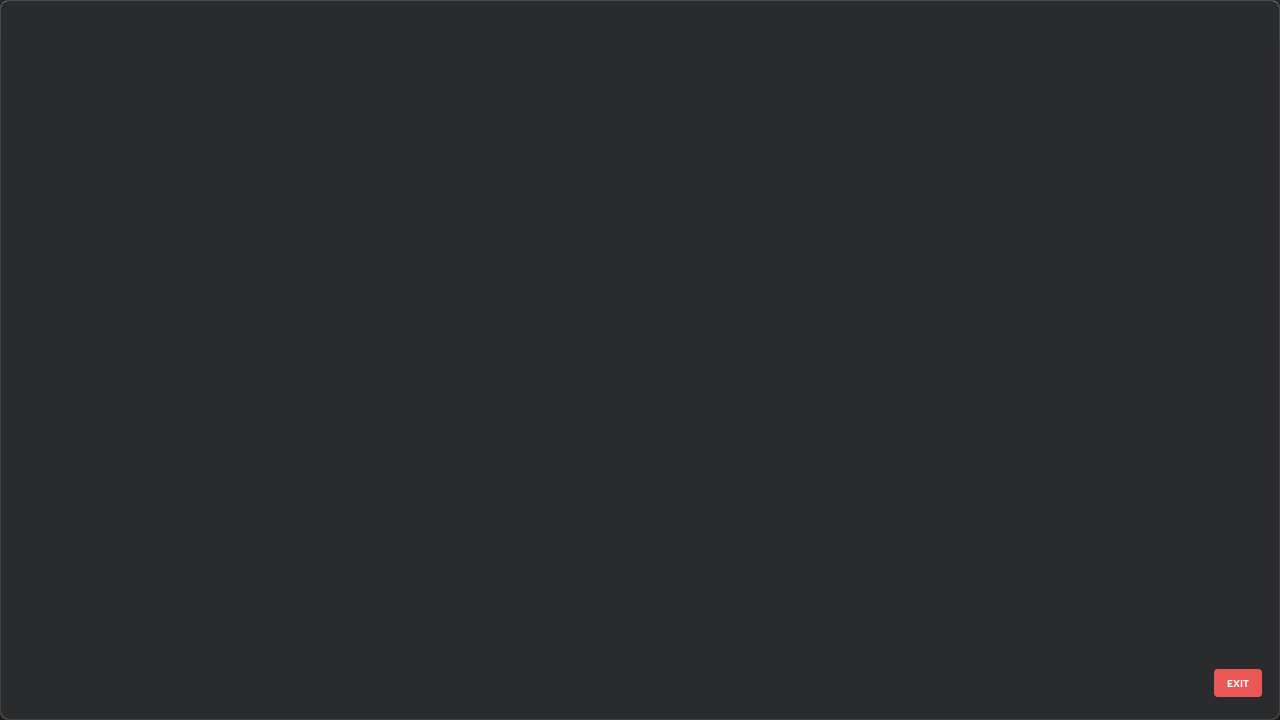 scroll, scrollTop: 2426, scrollLeft: 0, axis: vertical 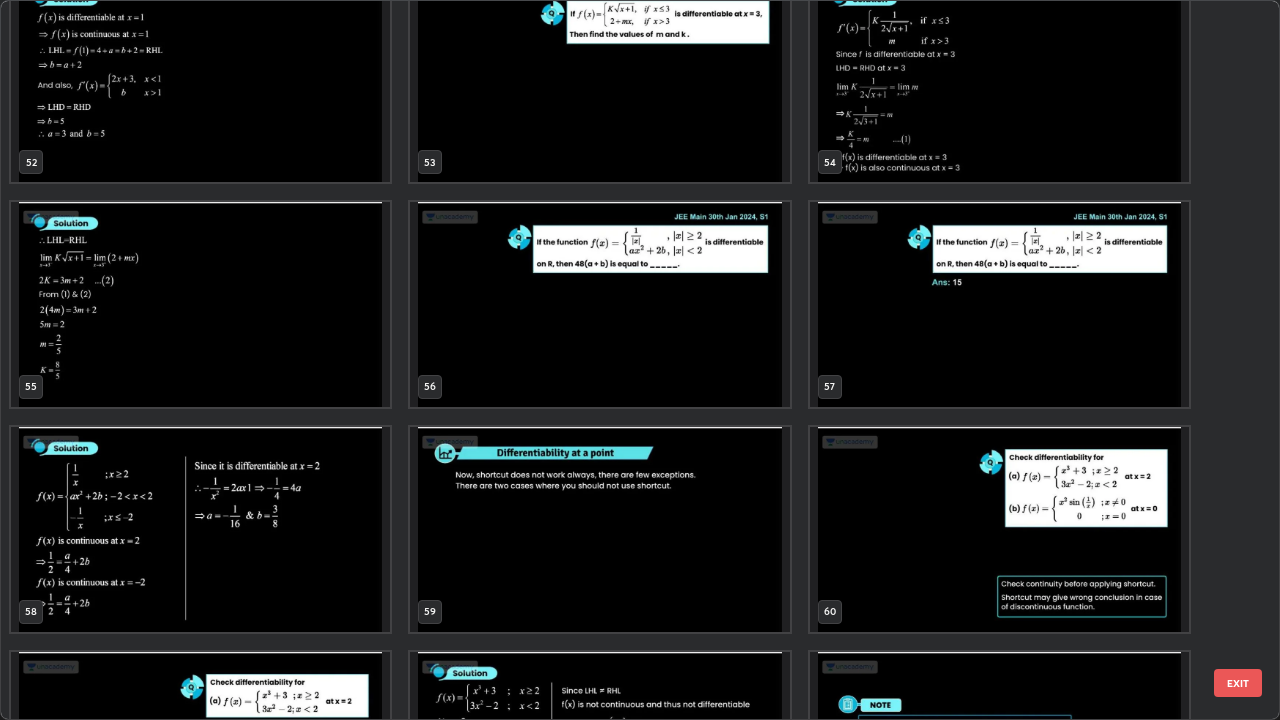 click at bounding box center [599, 529] 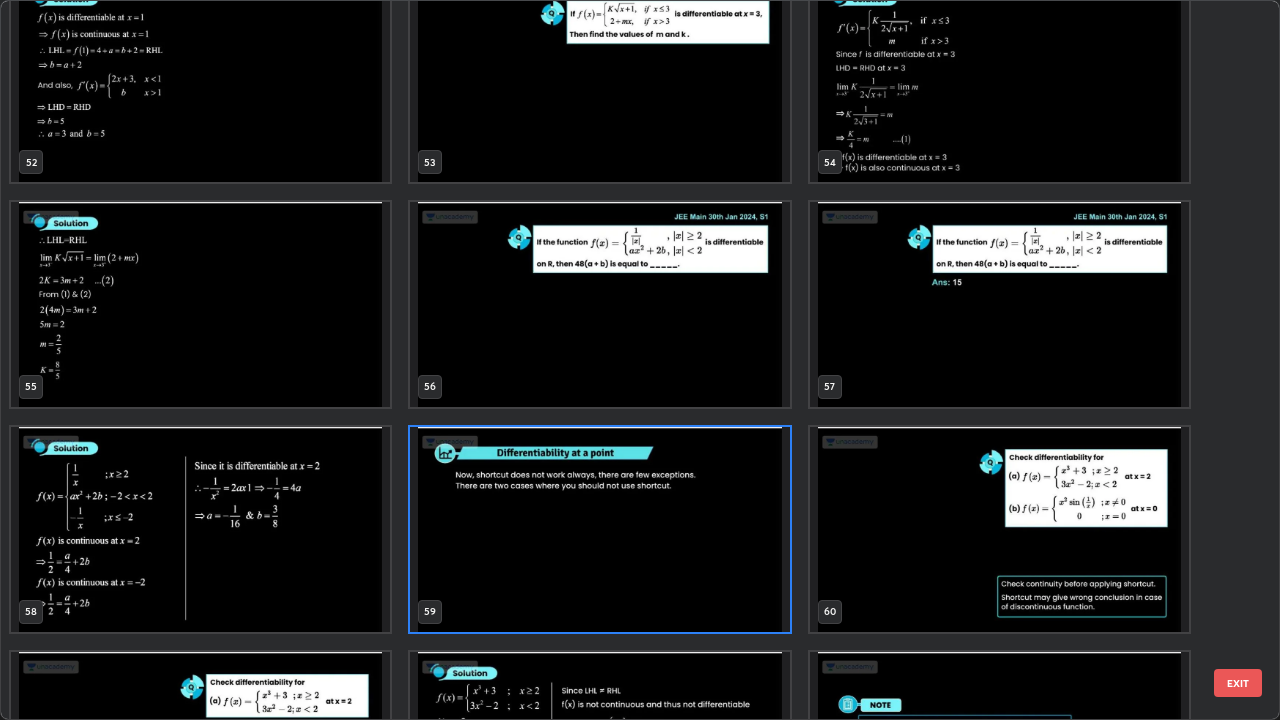 click at bounding box center [599, 529] 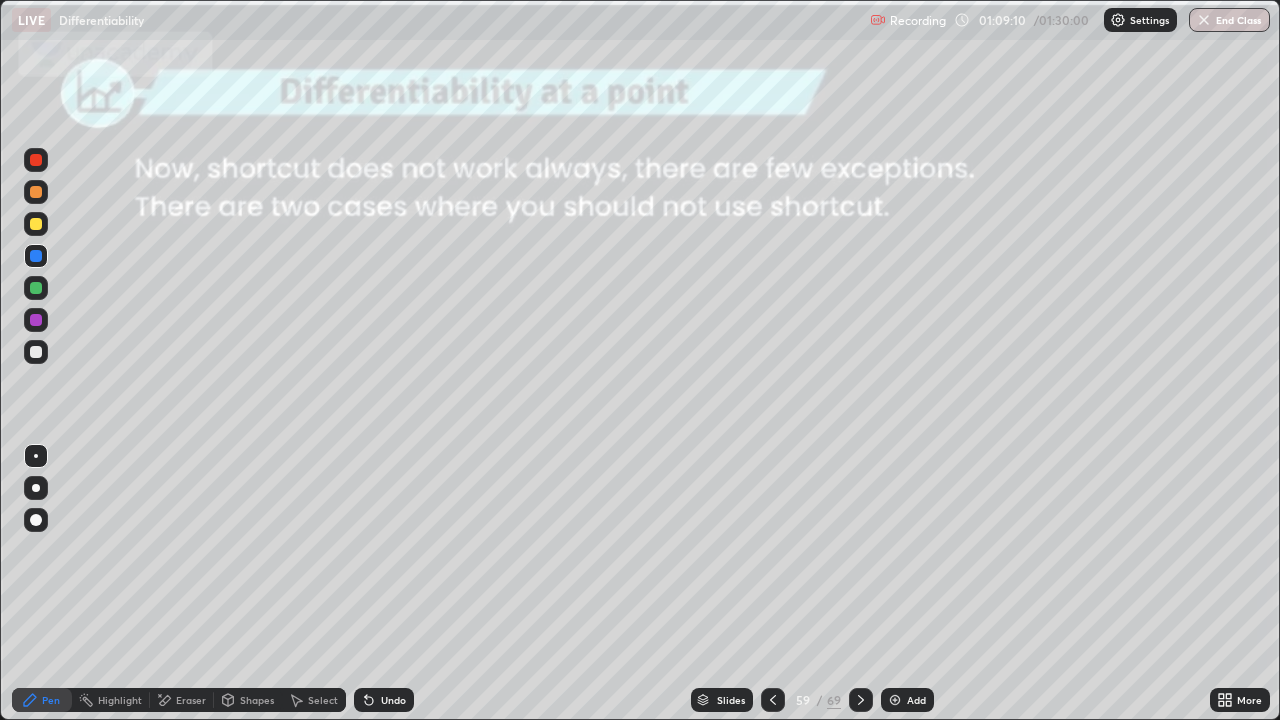 click on "Slides" at bounding box center [722, 700] 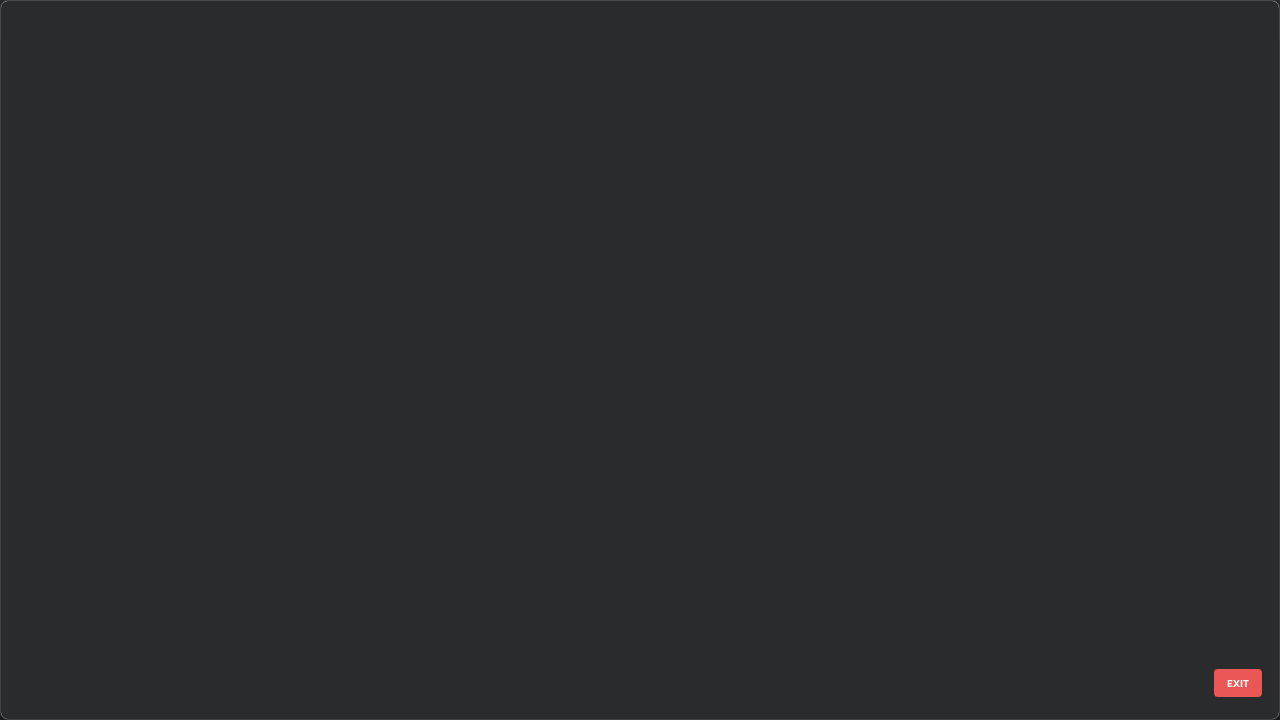 scroll, scrollTop: 3774, scrollLeft: 0, axis: vertical 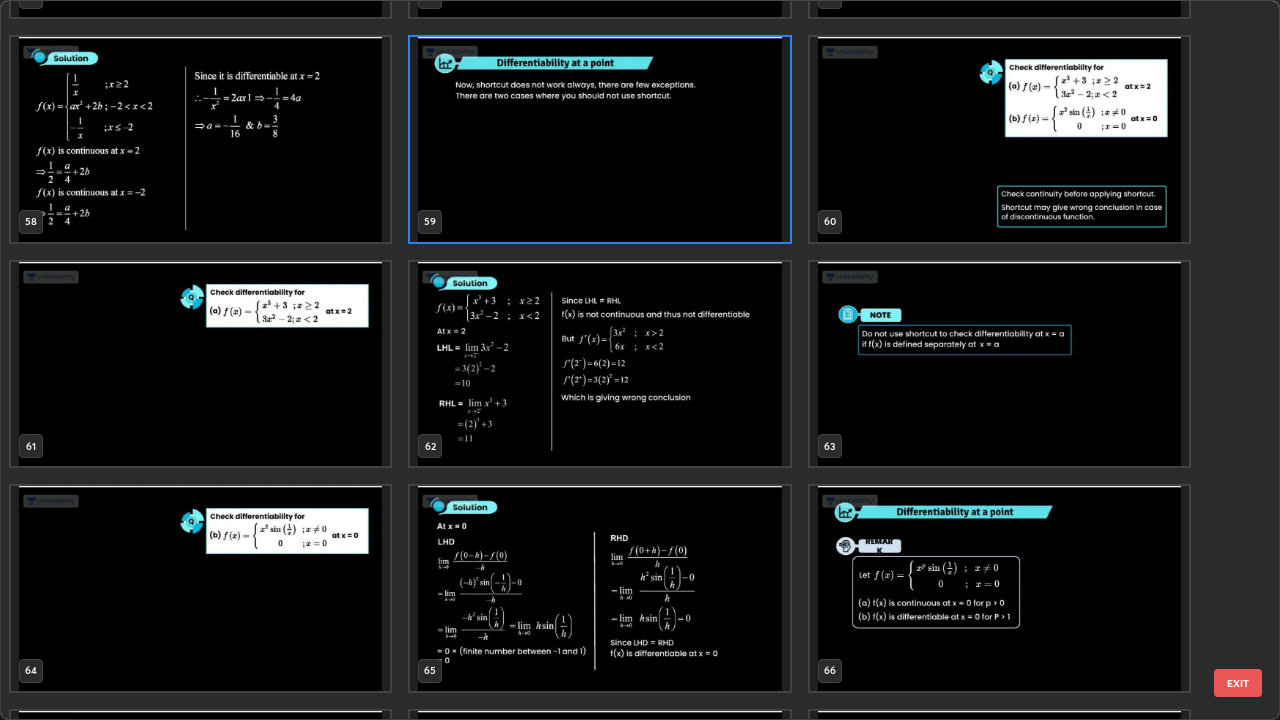 click at bounding box center (999, 364) 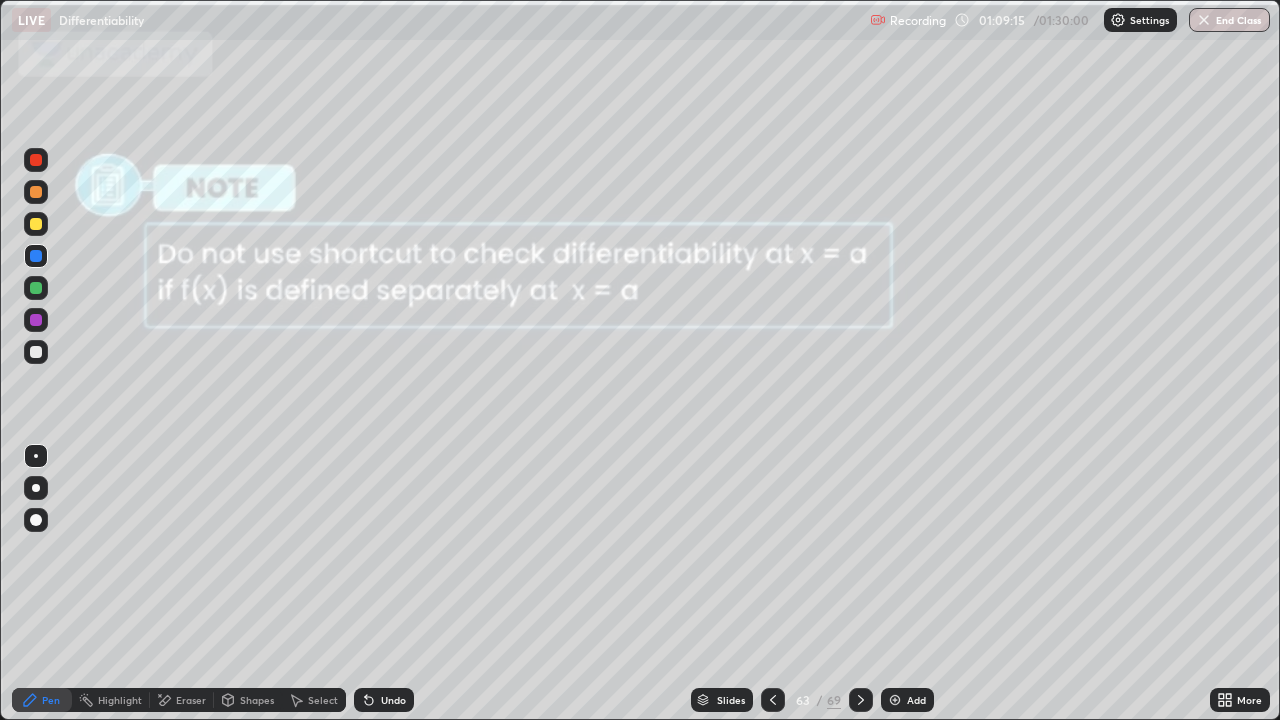 click at bounding box center (999, 364) 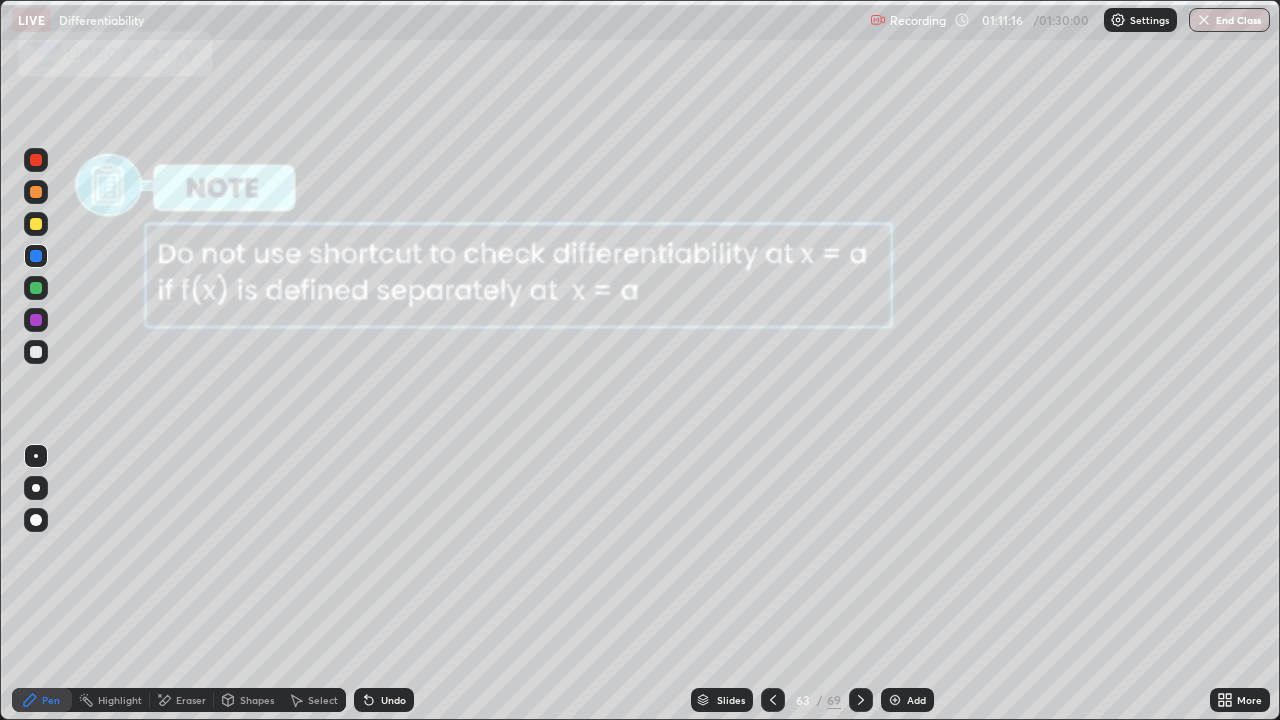 click on "Slides" at bounding box center (731, 700) 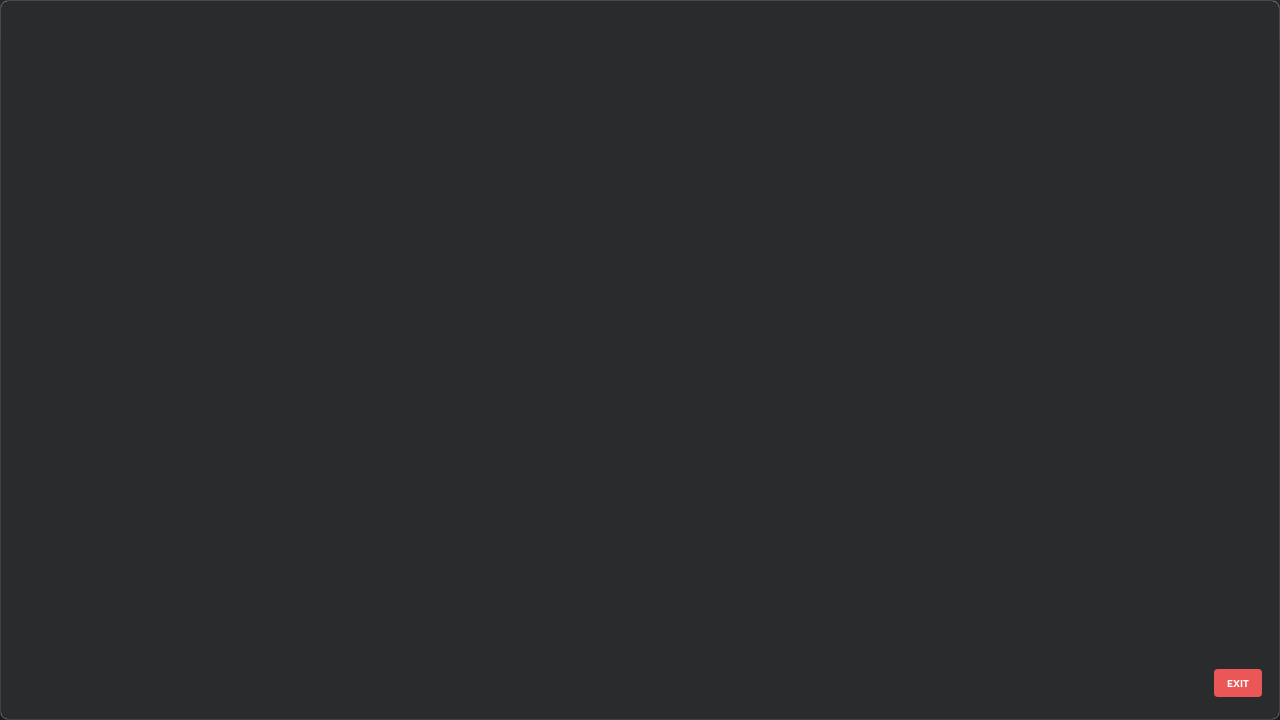 scroll, scrollTop: 3999, scrollLeft: 0, axis: vertical 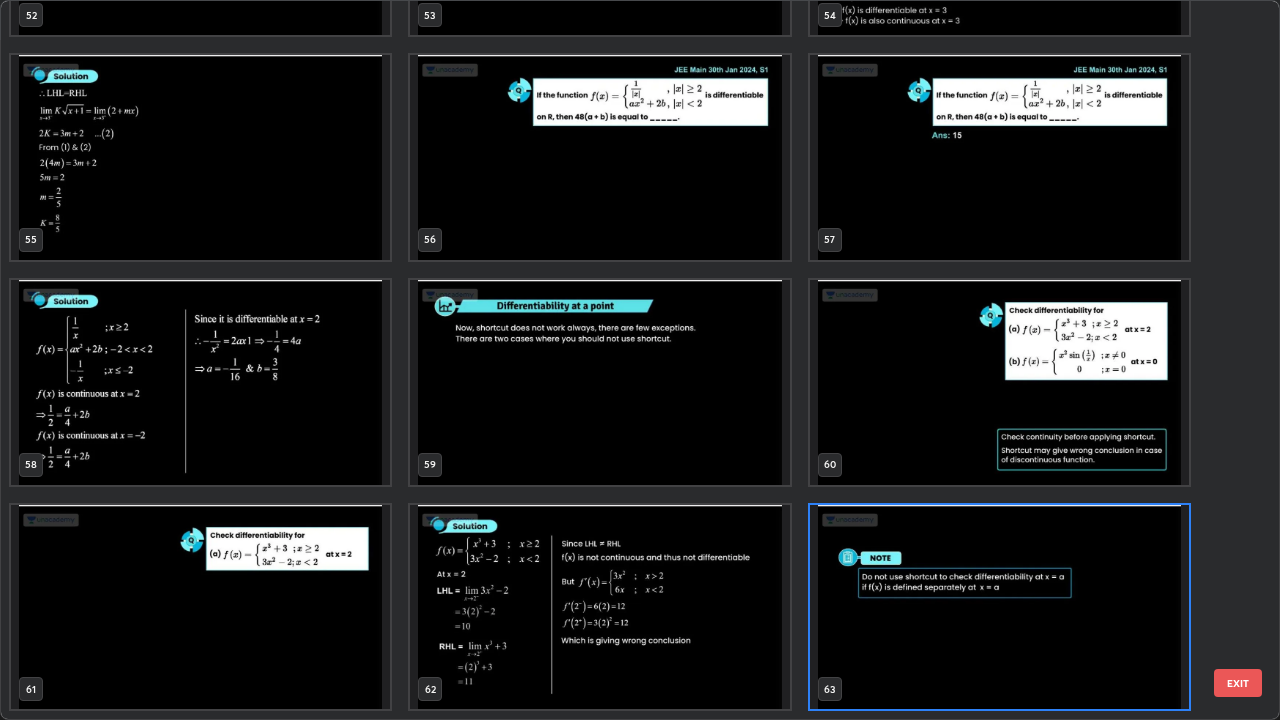 click at bounding box center [599, 382] 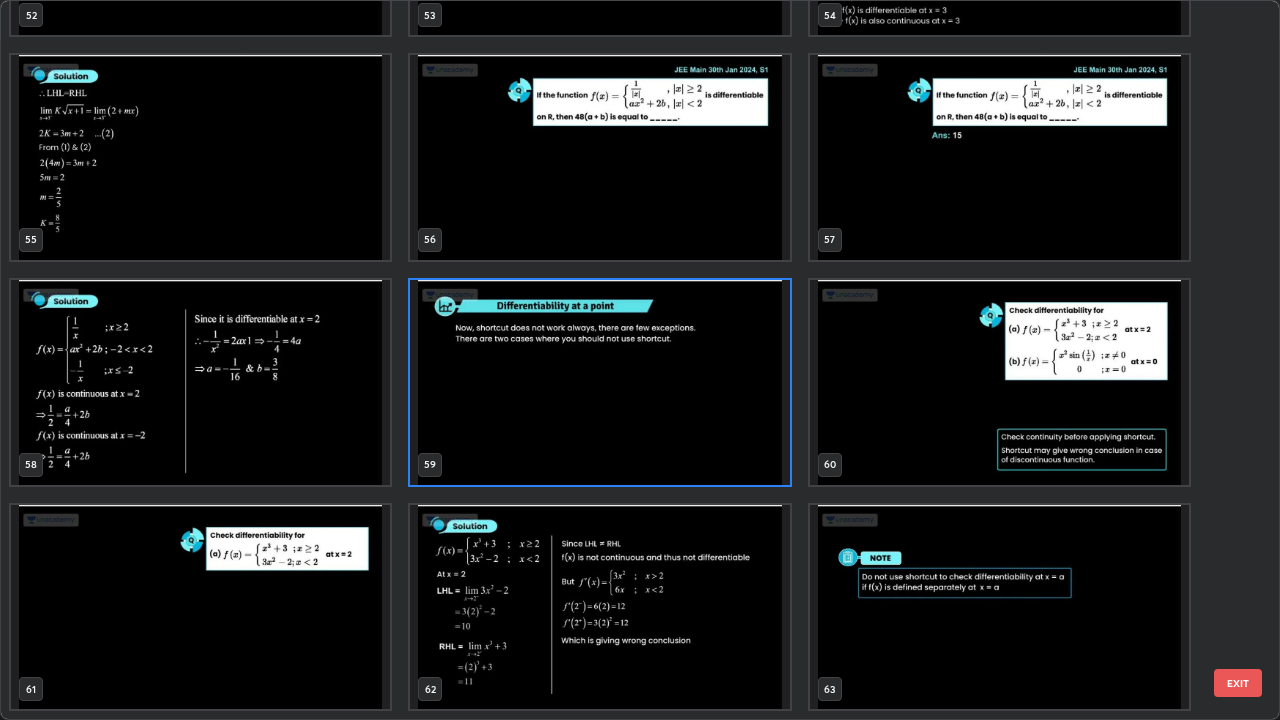 click at bounding box center [599, 382] 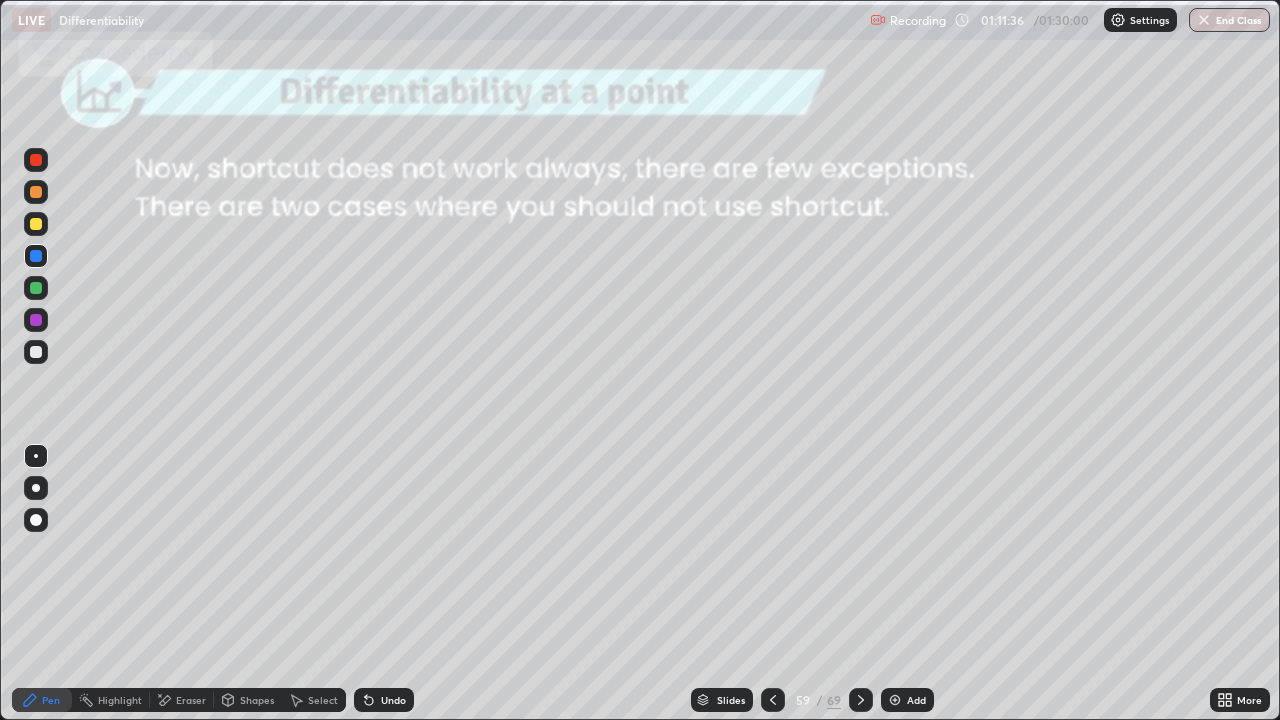 click at bounding box center [36, 288] 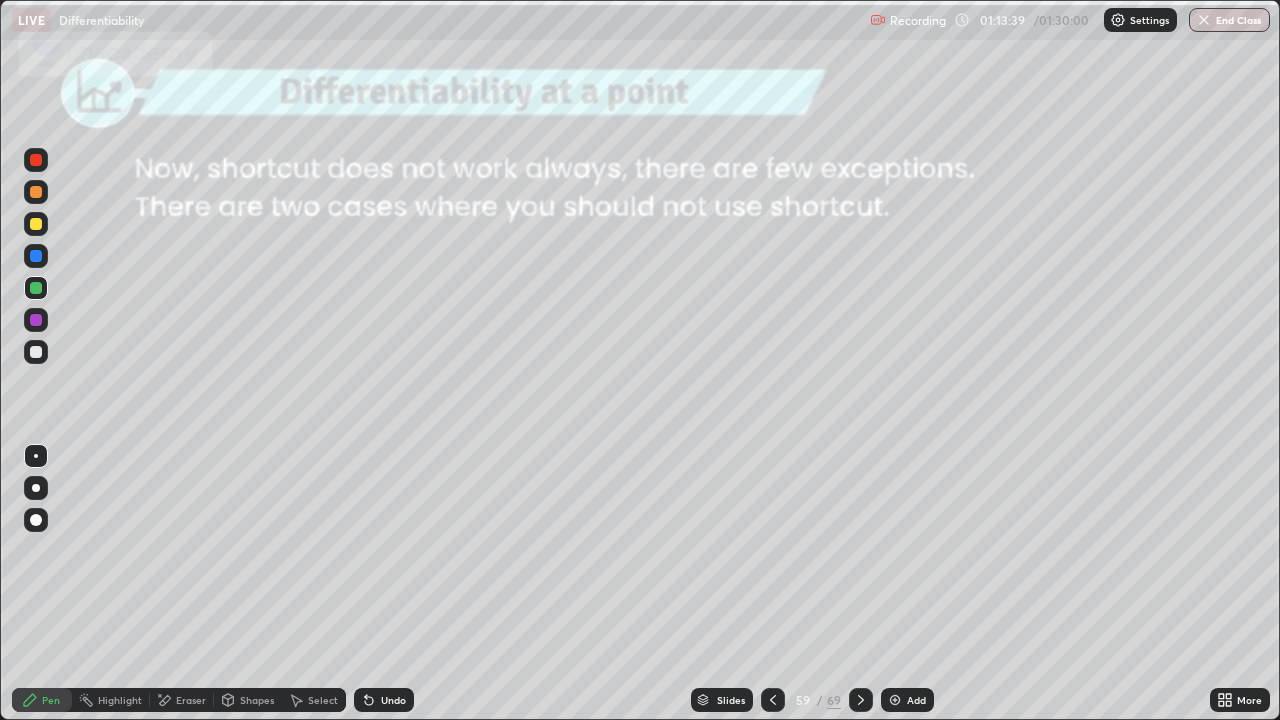 click on "Slides" at bounding box center [722, 700] 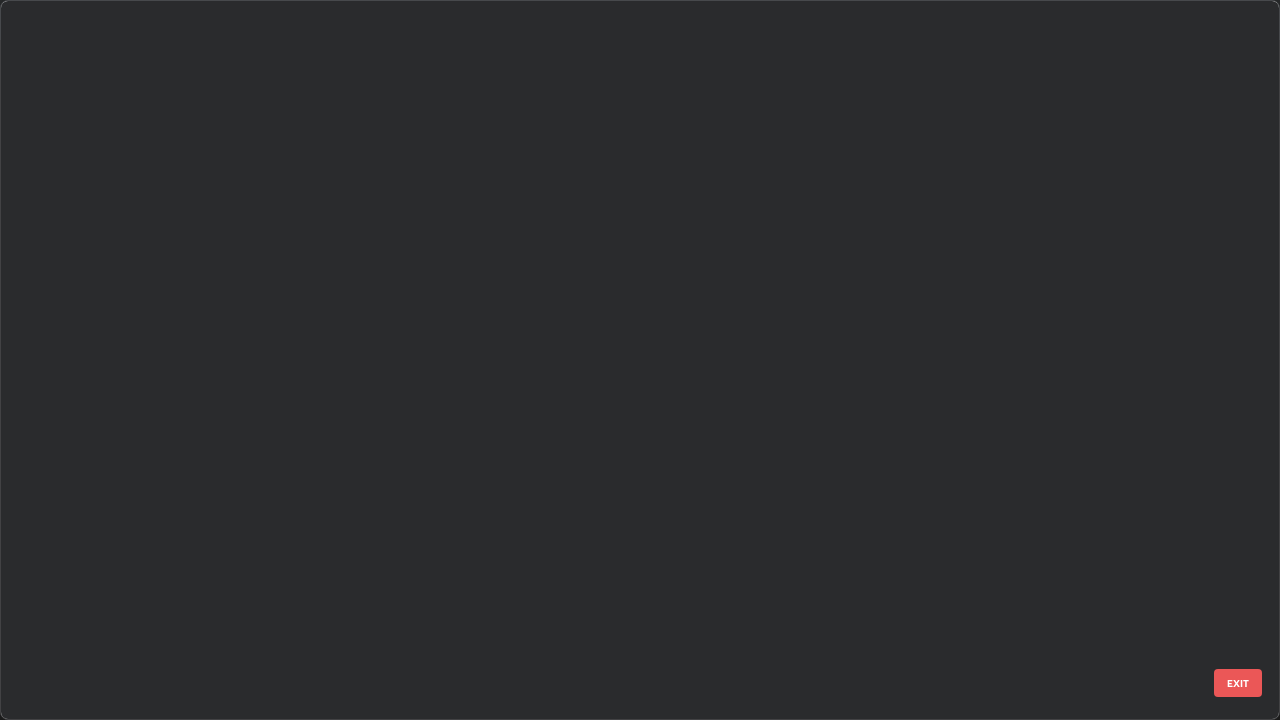 scroll, scrollTop: 3774, scrollLeft: 0, axis: vertical 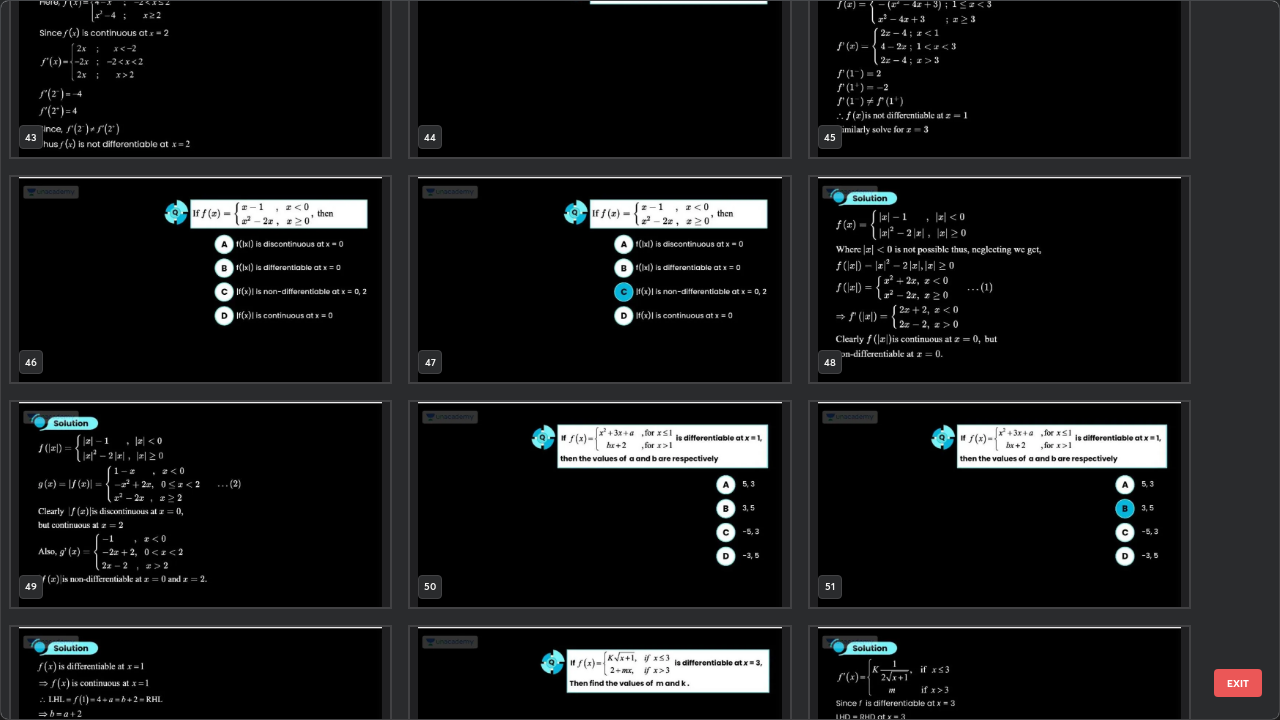 click at bounding box center [599, 504] 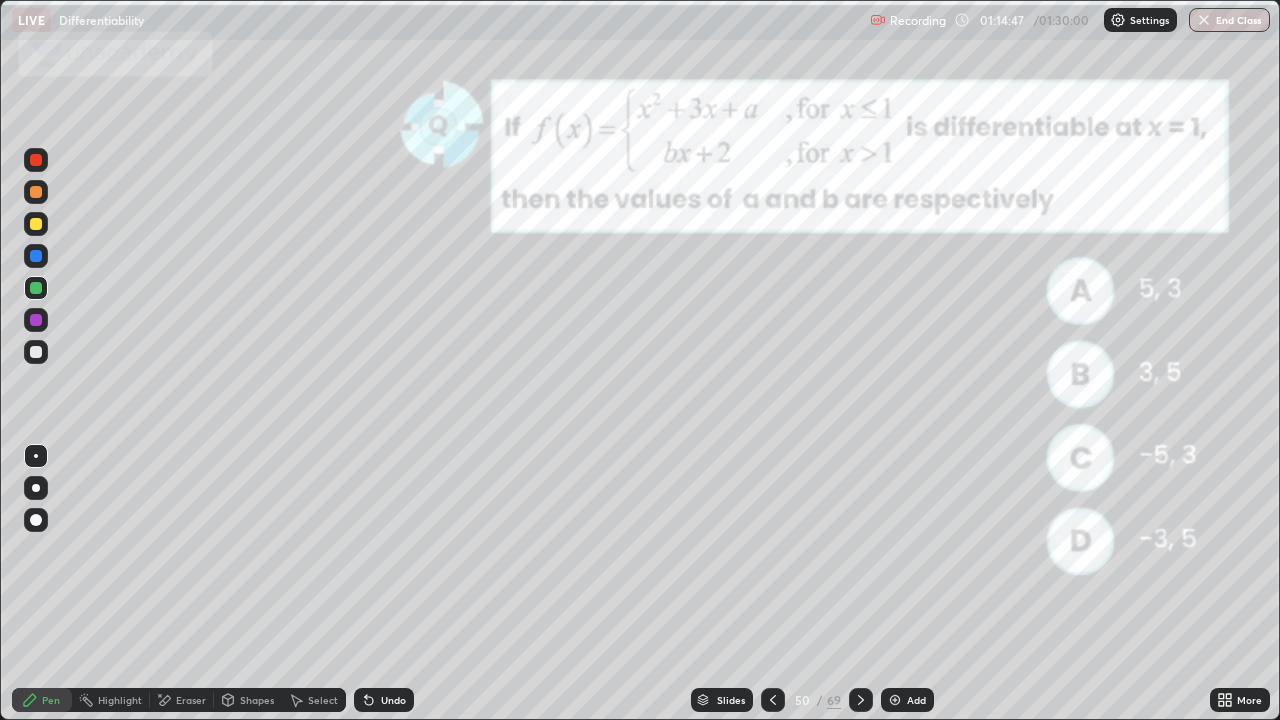 click at bounding box center [36, 256] 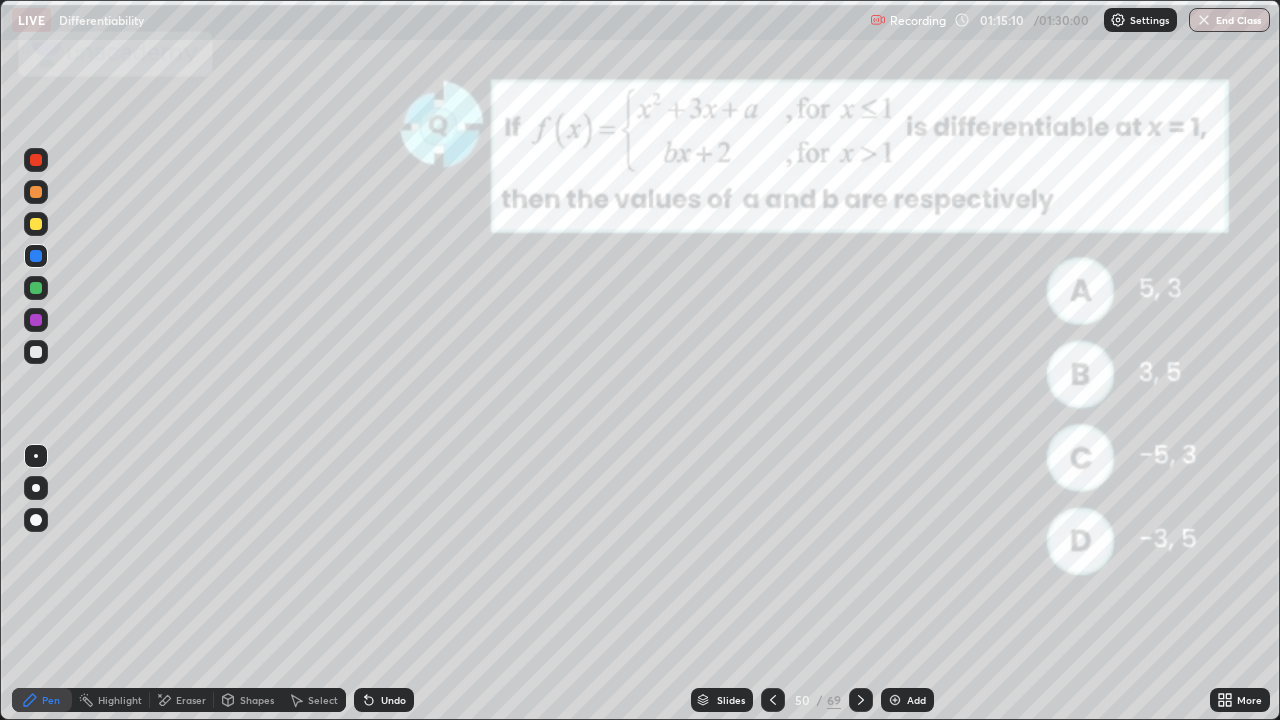 click at bounding box center [36, 224] 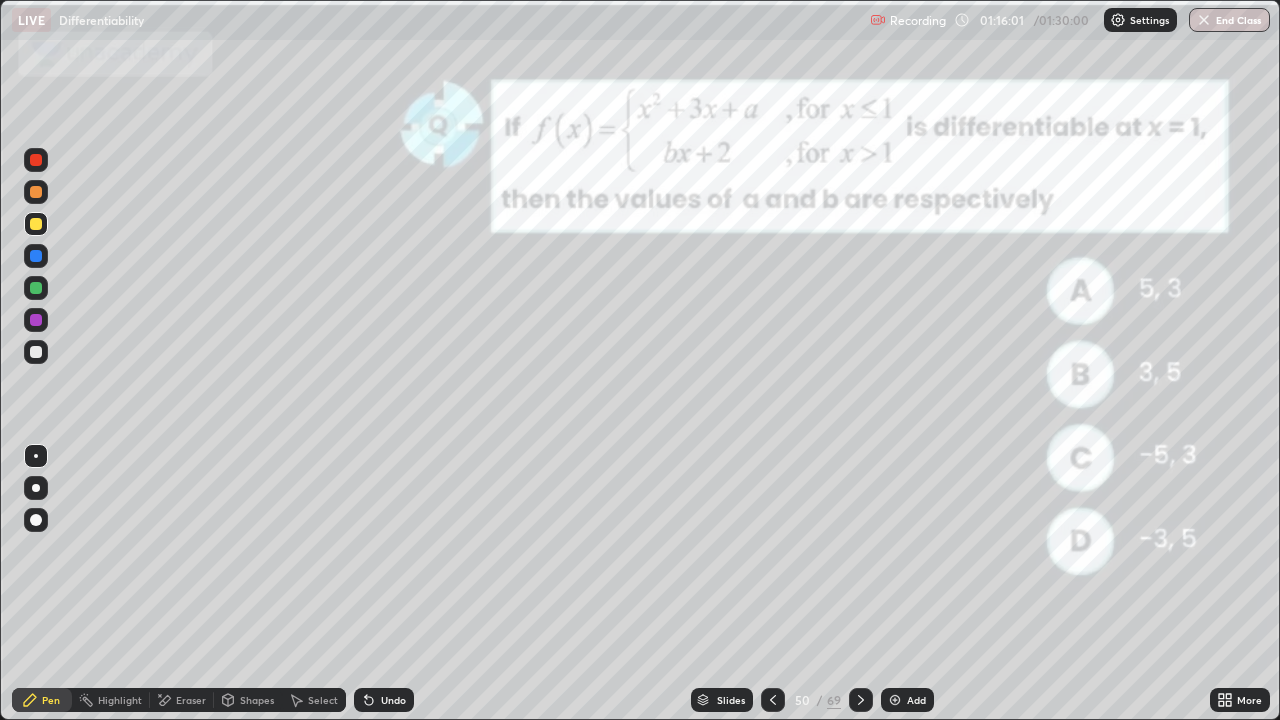 click at bounding box center (36, 256) 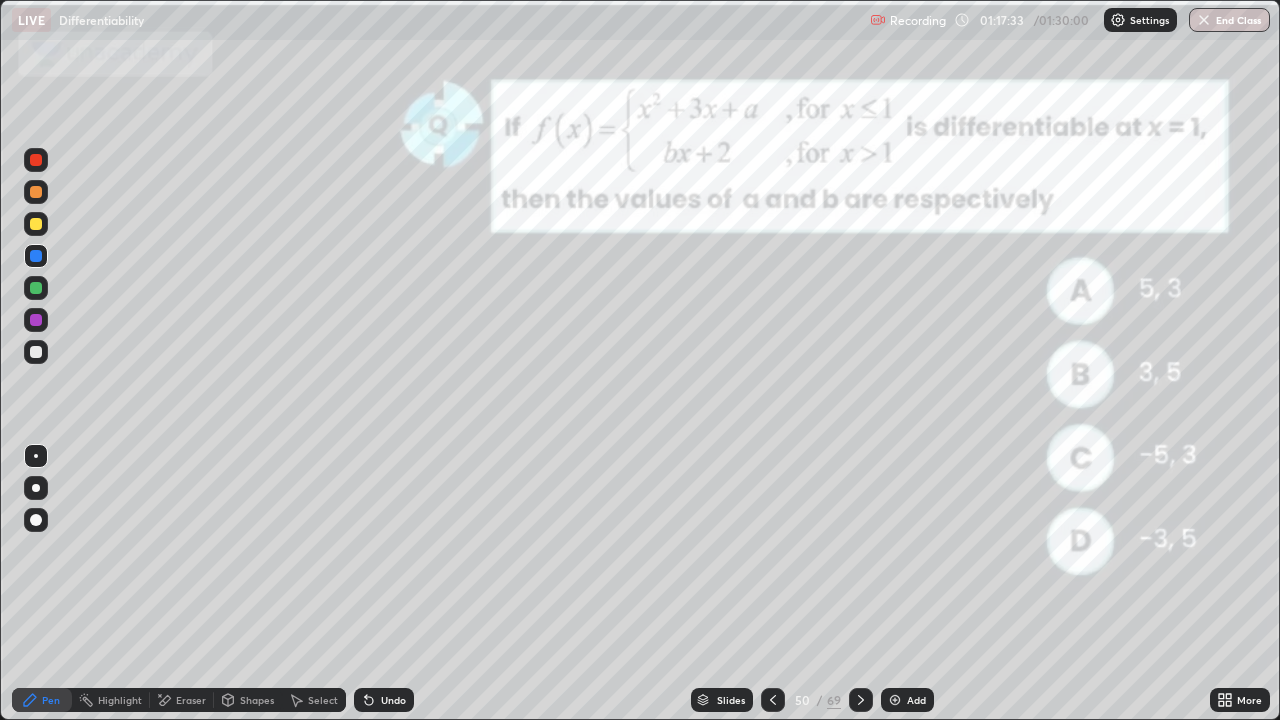 click on "Eraser" at bounding box center (191, 700) 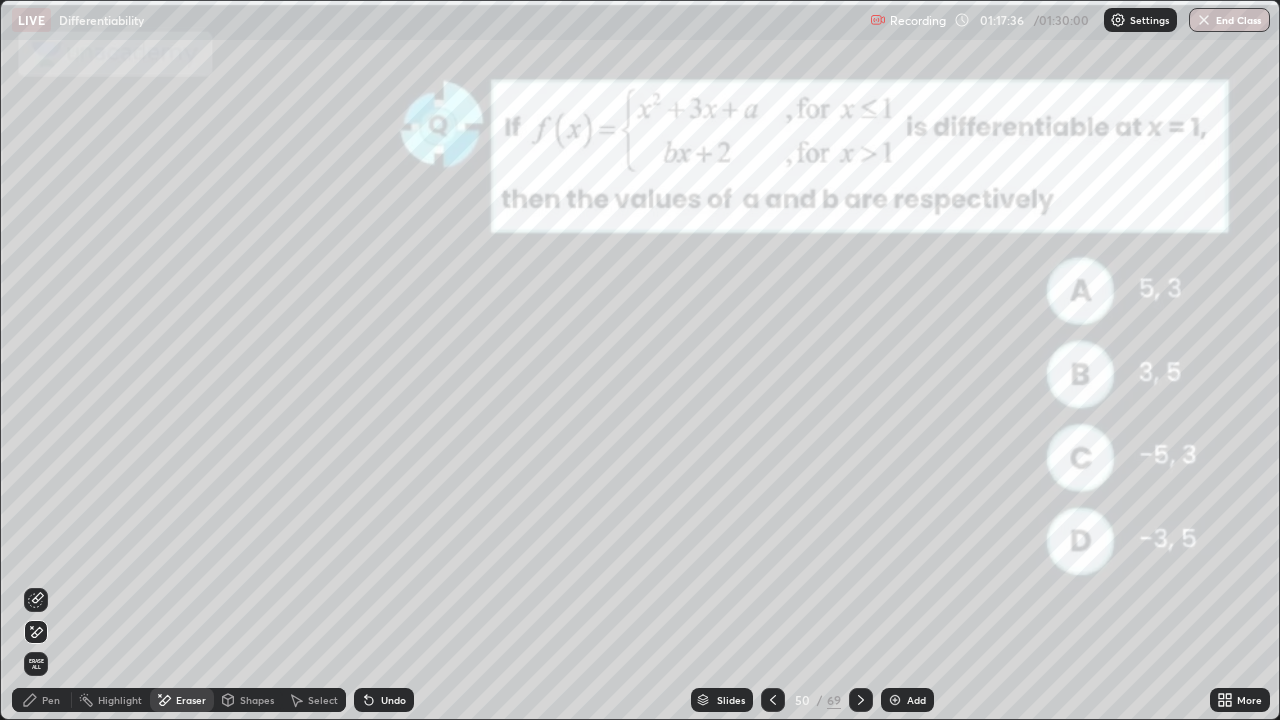 click on "Pen" at bounding box center [51, 700] 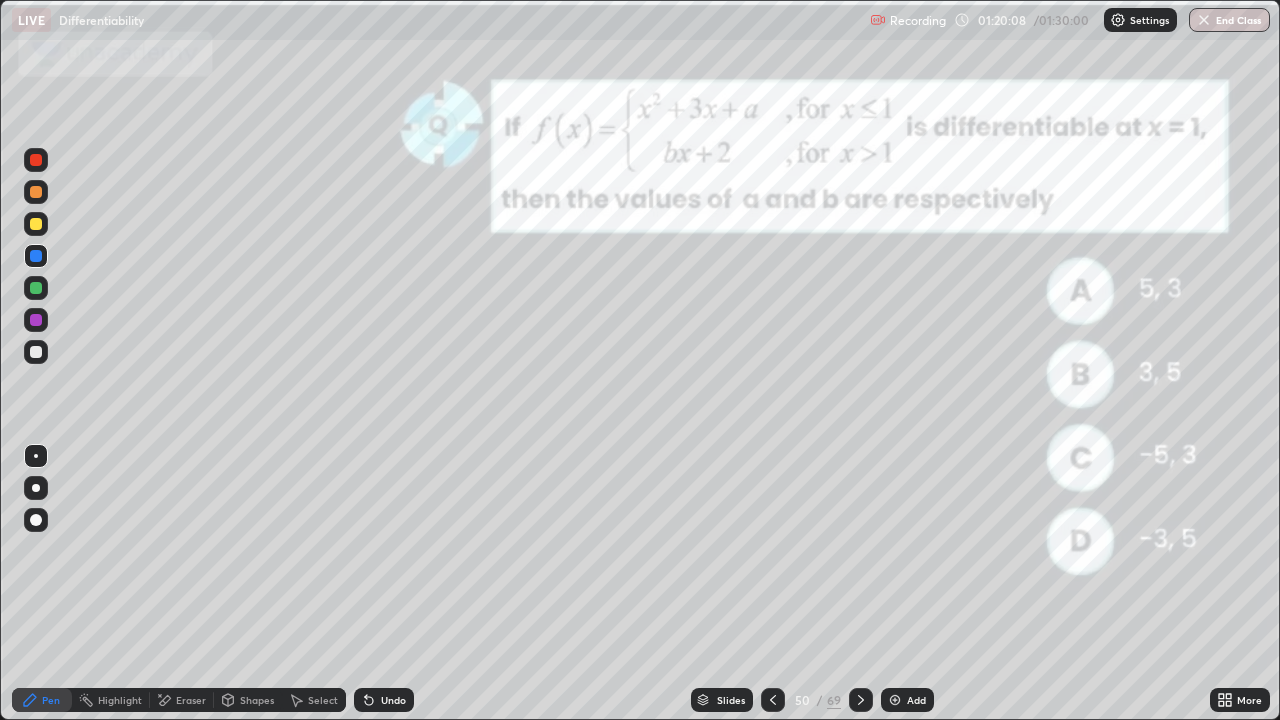 click 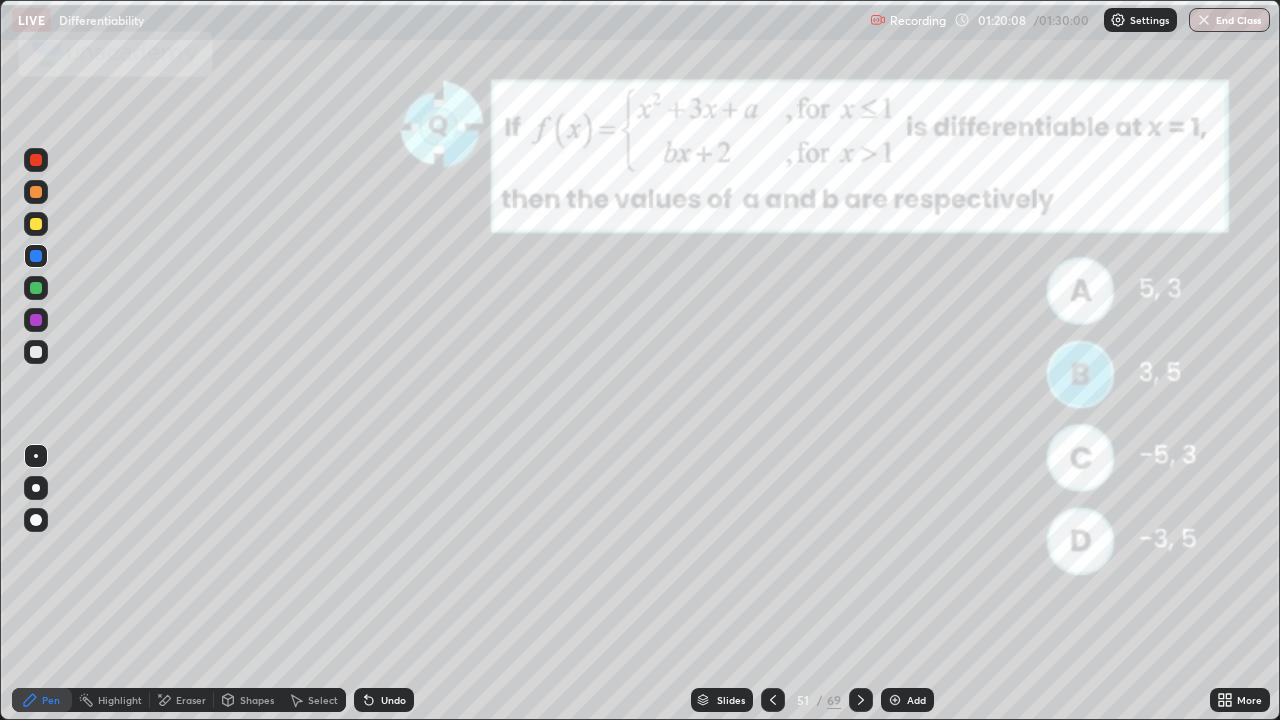 click 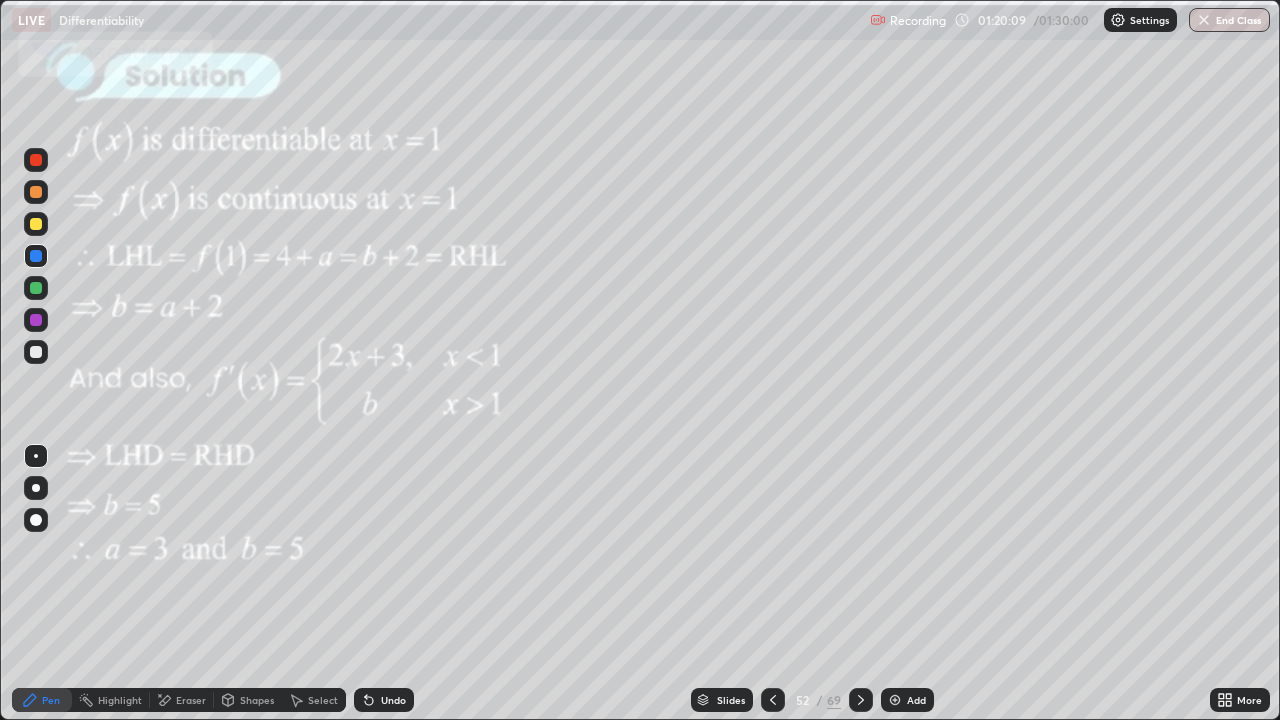 click 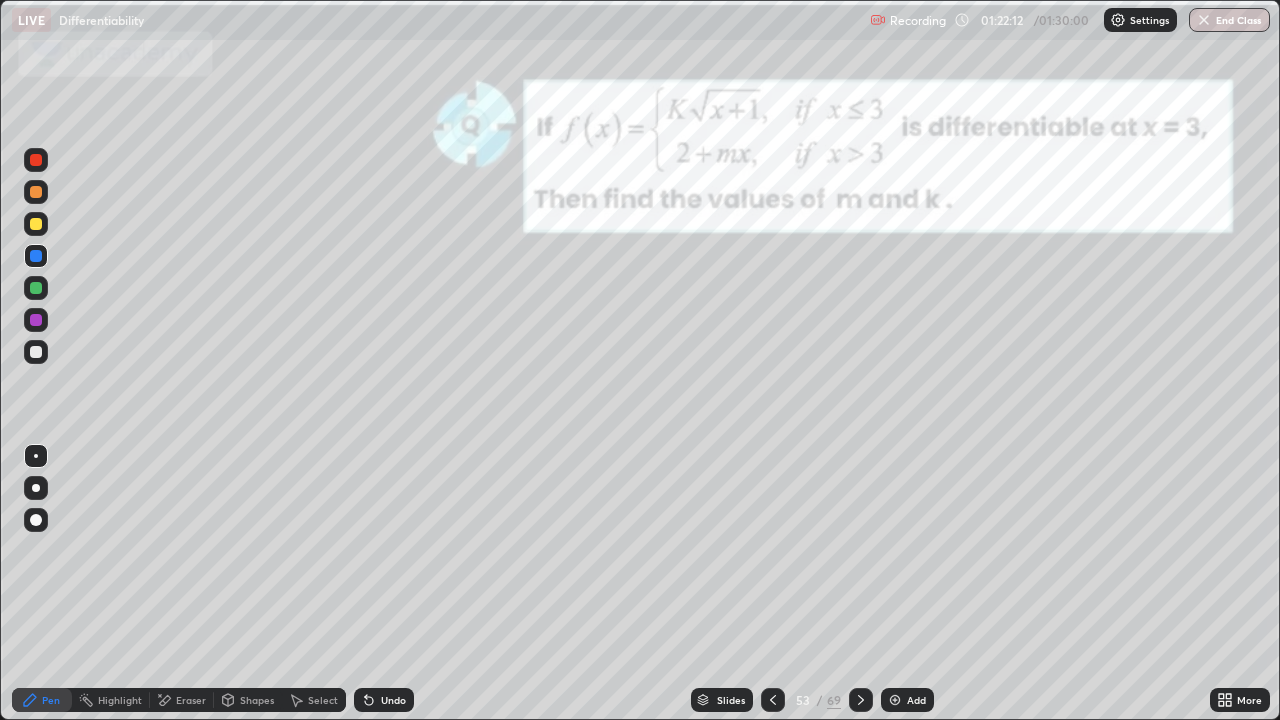 click 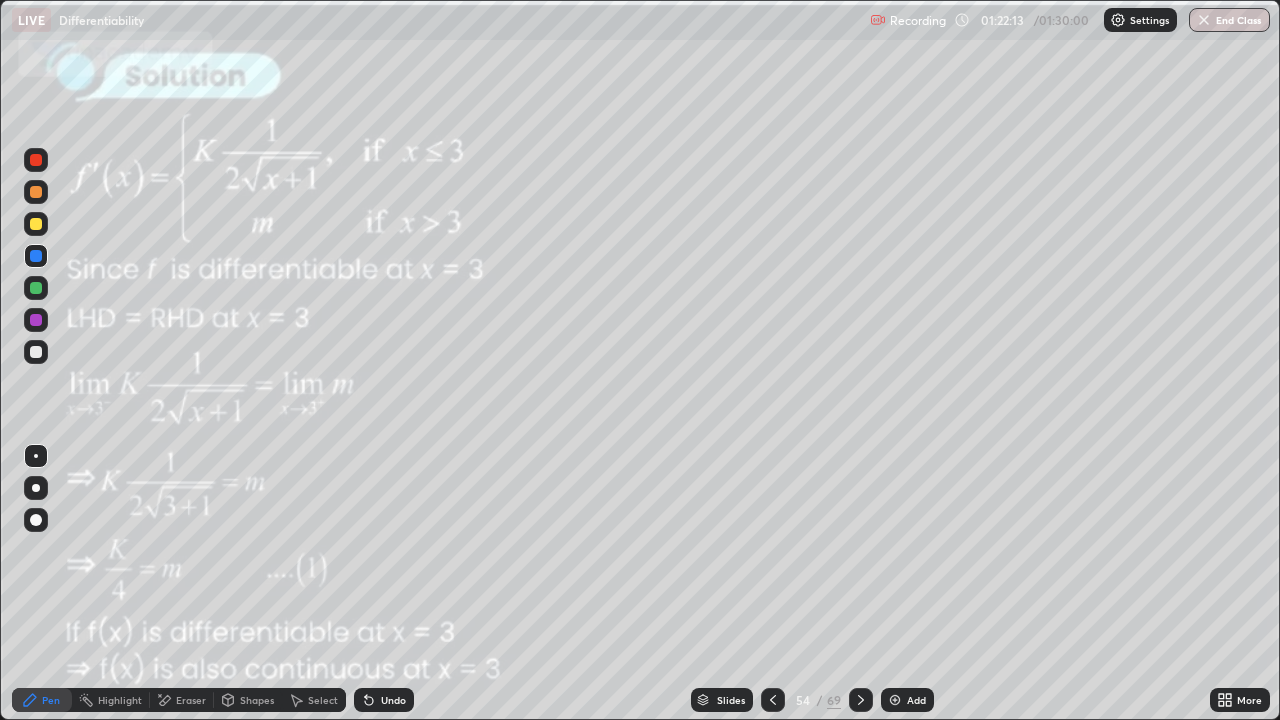 click 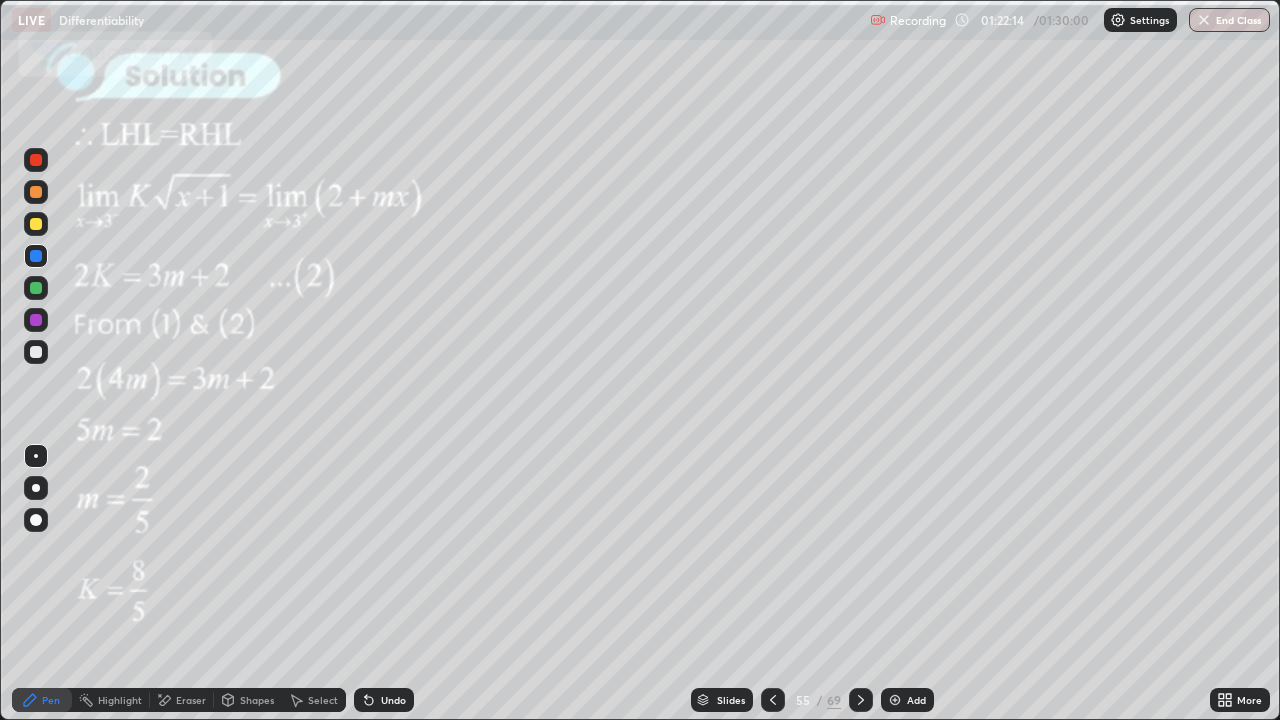 click 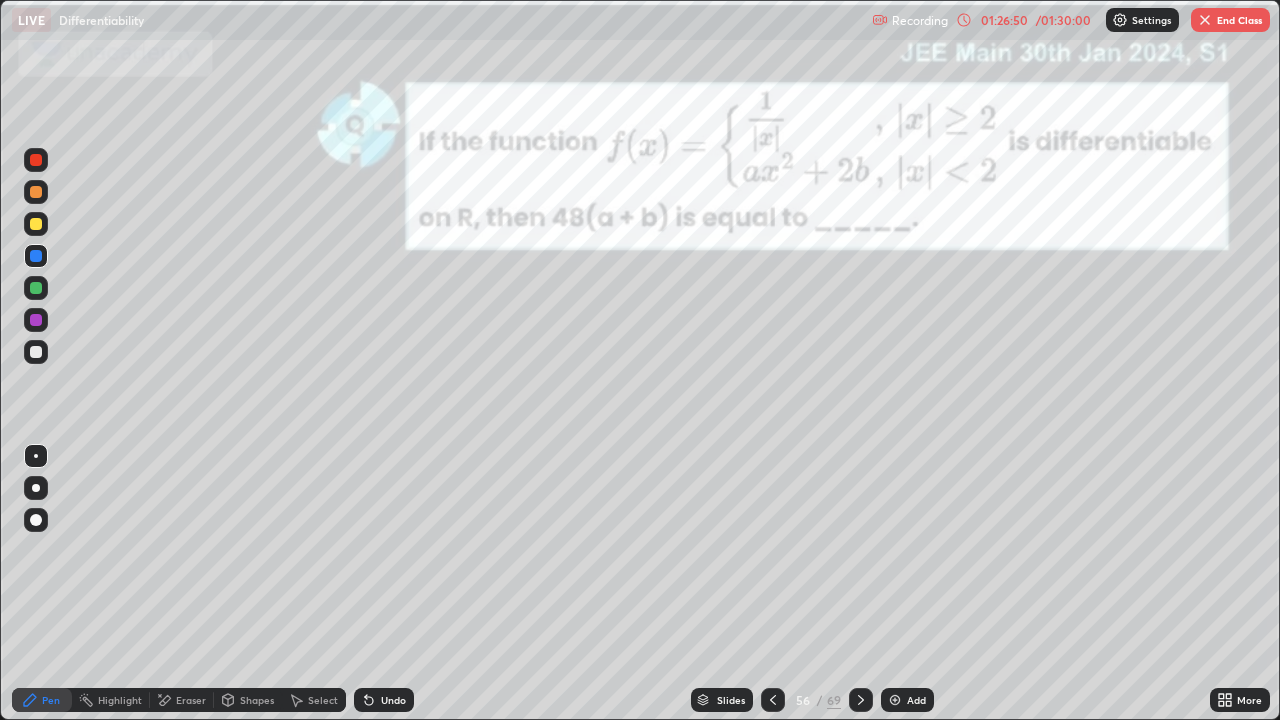 click on "End Class" at bounding box center (1230, 20) 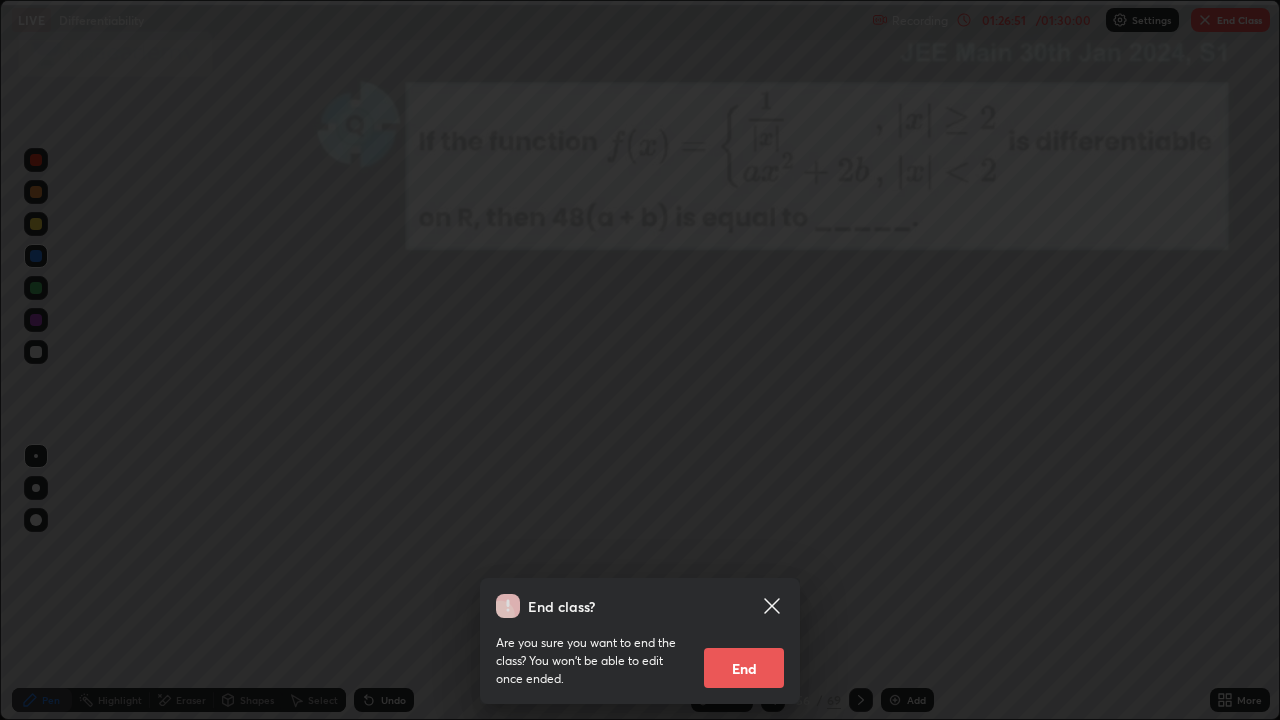 click on "End" at bounding box center [744, 668] 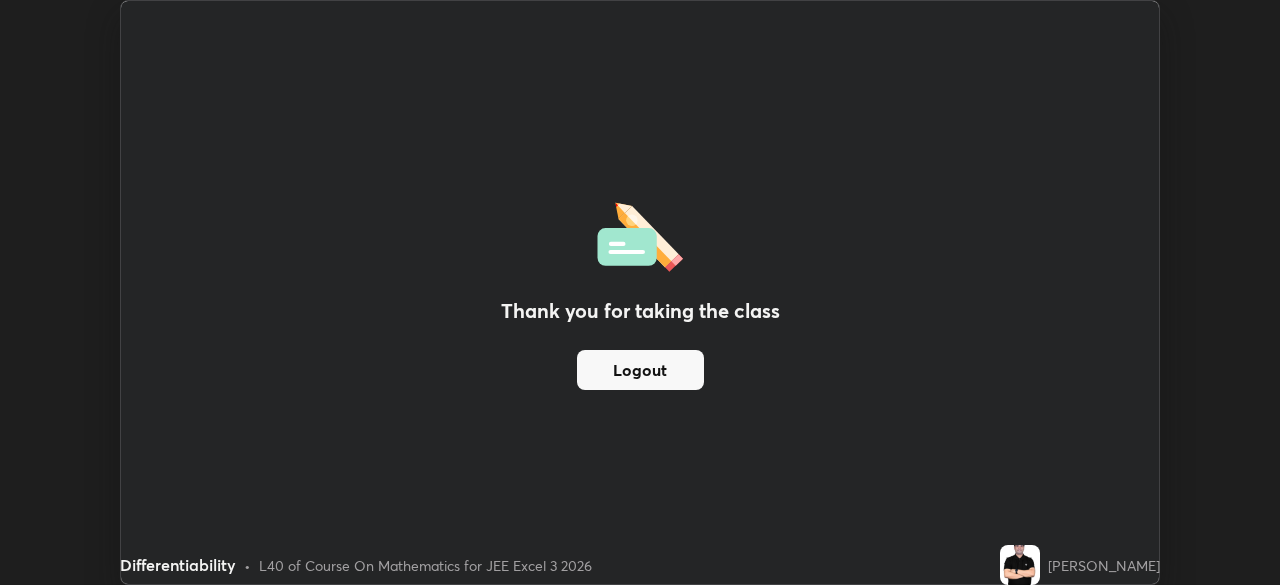 scroll, scrollTop: 585, scrollLeft: 1280, axis: both 